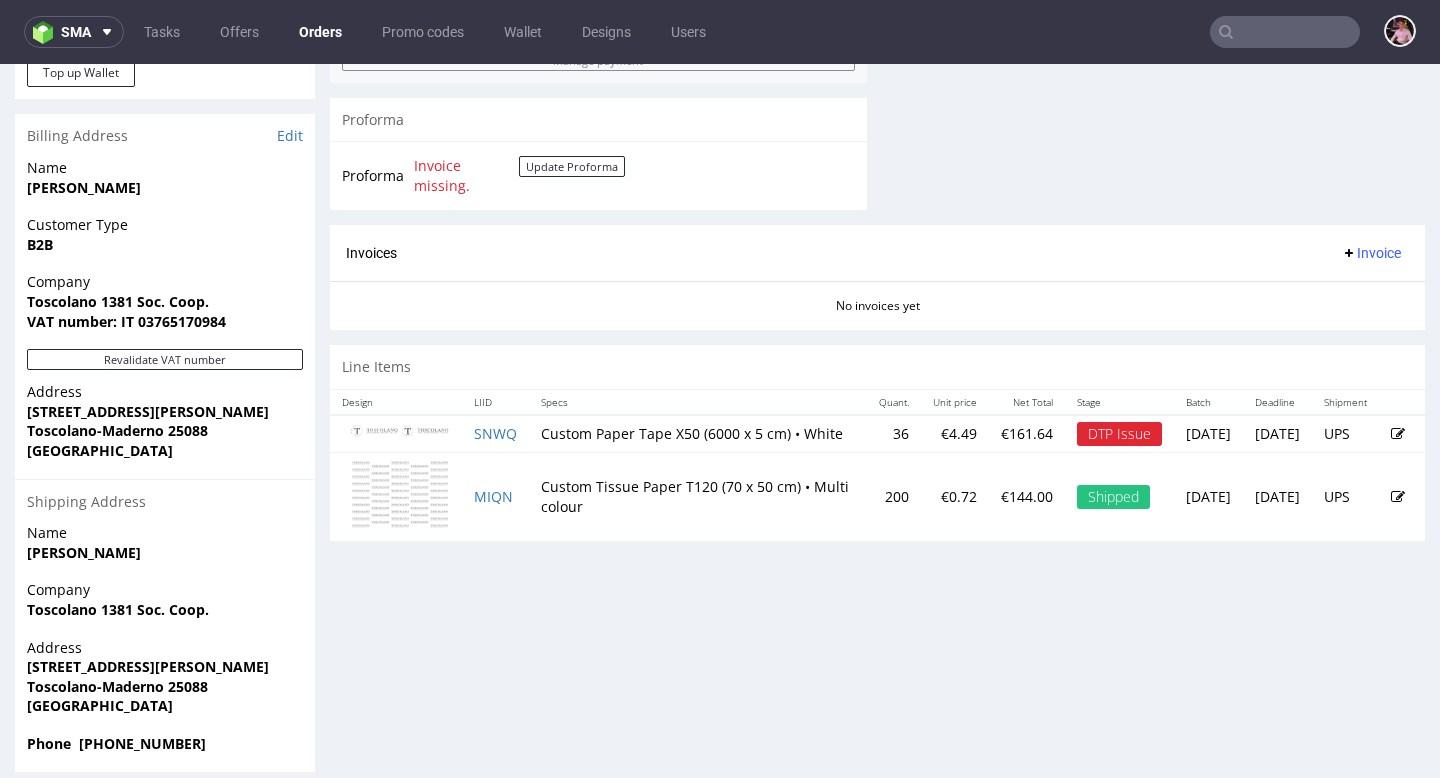 scroll, scrollTop: 871, scrollLeft: 0, axis: vertical 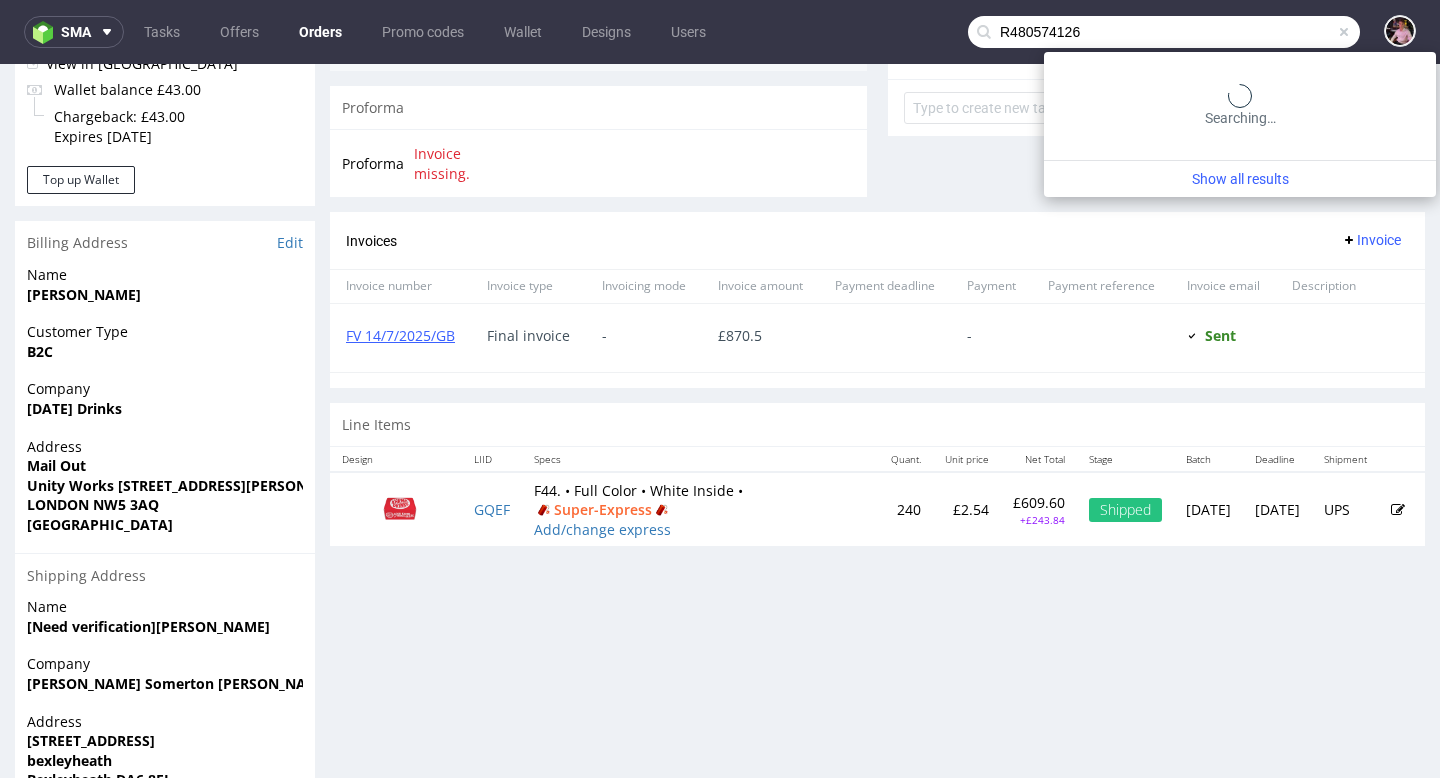 type on "R480574126" 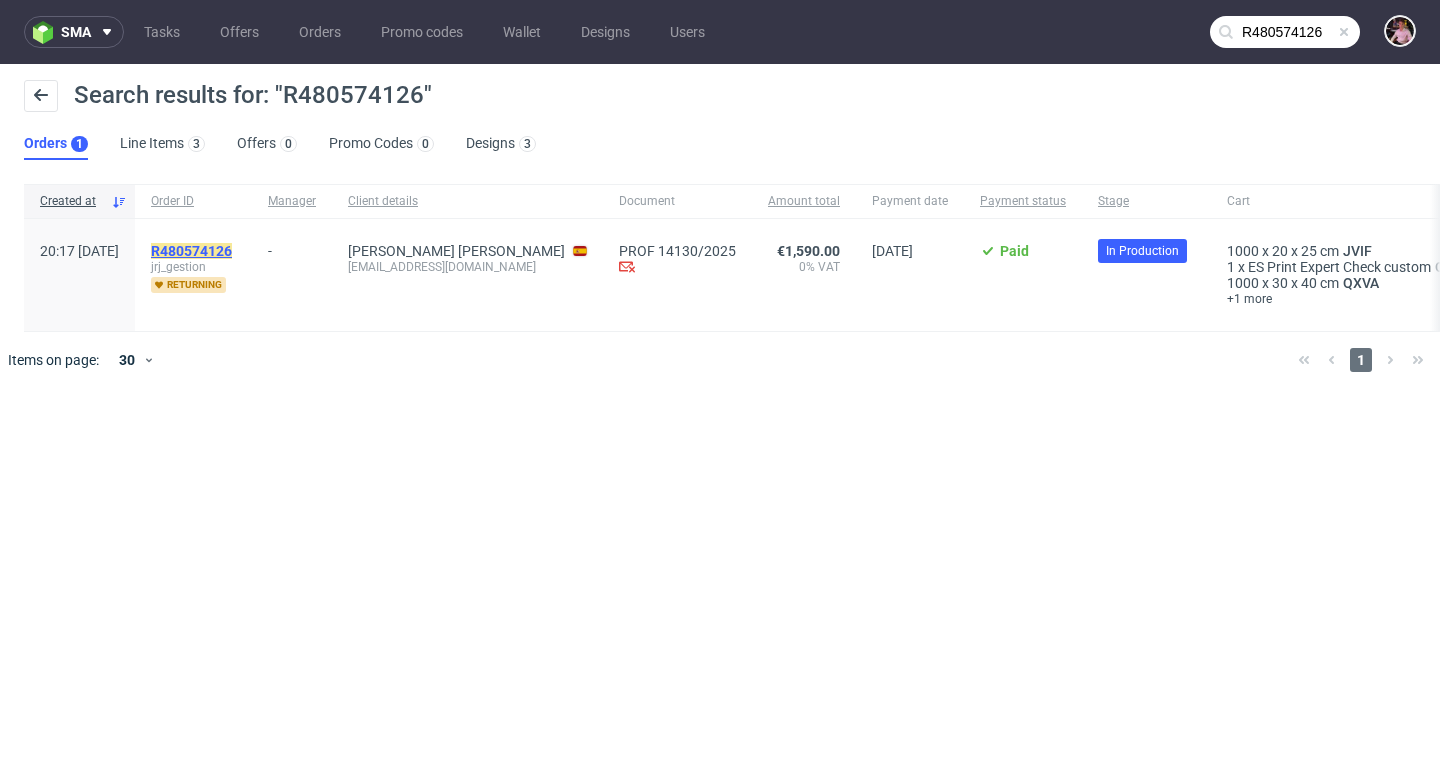 click on "R480574126" 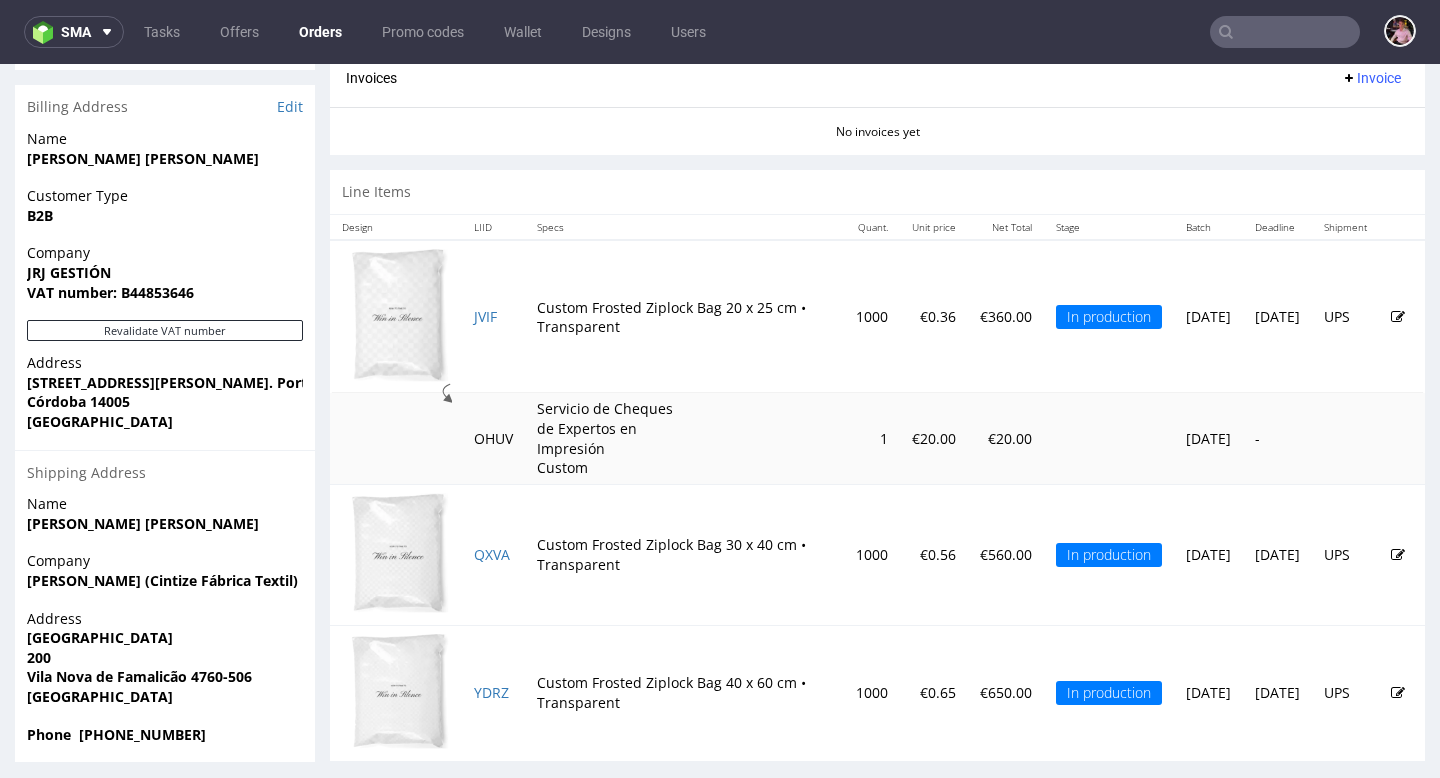 scroll, scrollTop: 905, scrollLeft: 0, axis: vertical 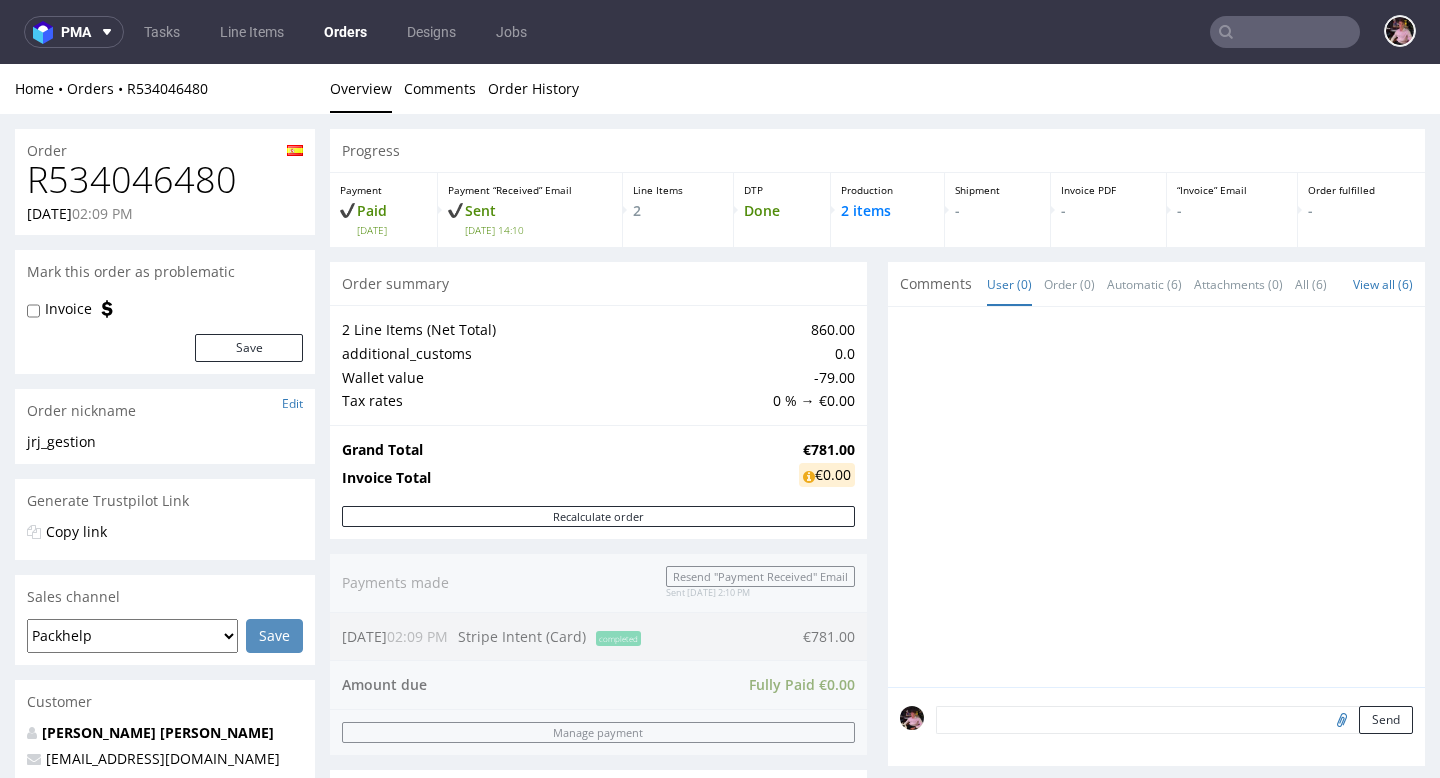 click on "R534046480" at bounding box center (165, 180) 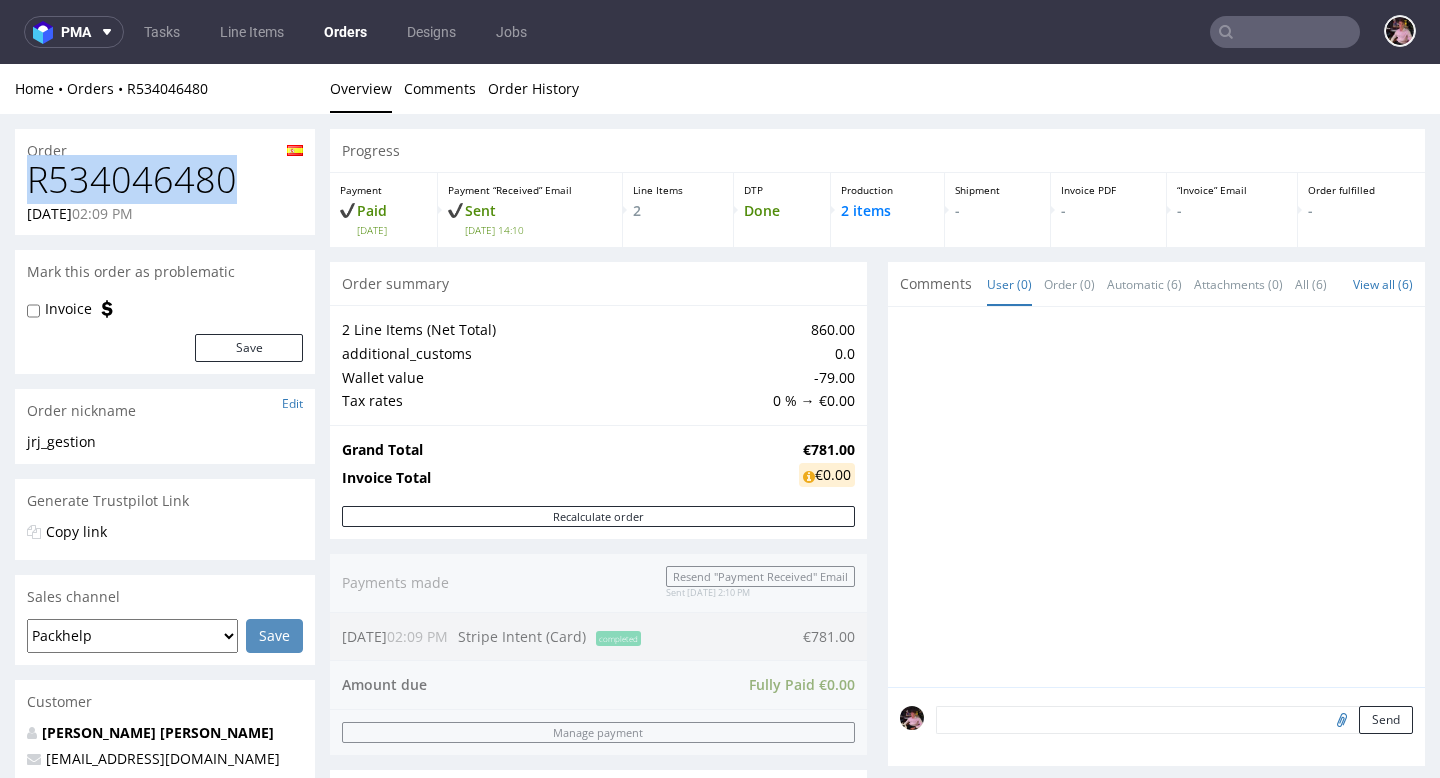 click on "R534046480" at bounding box center (165, 180) 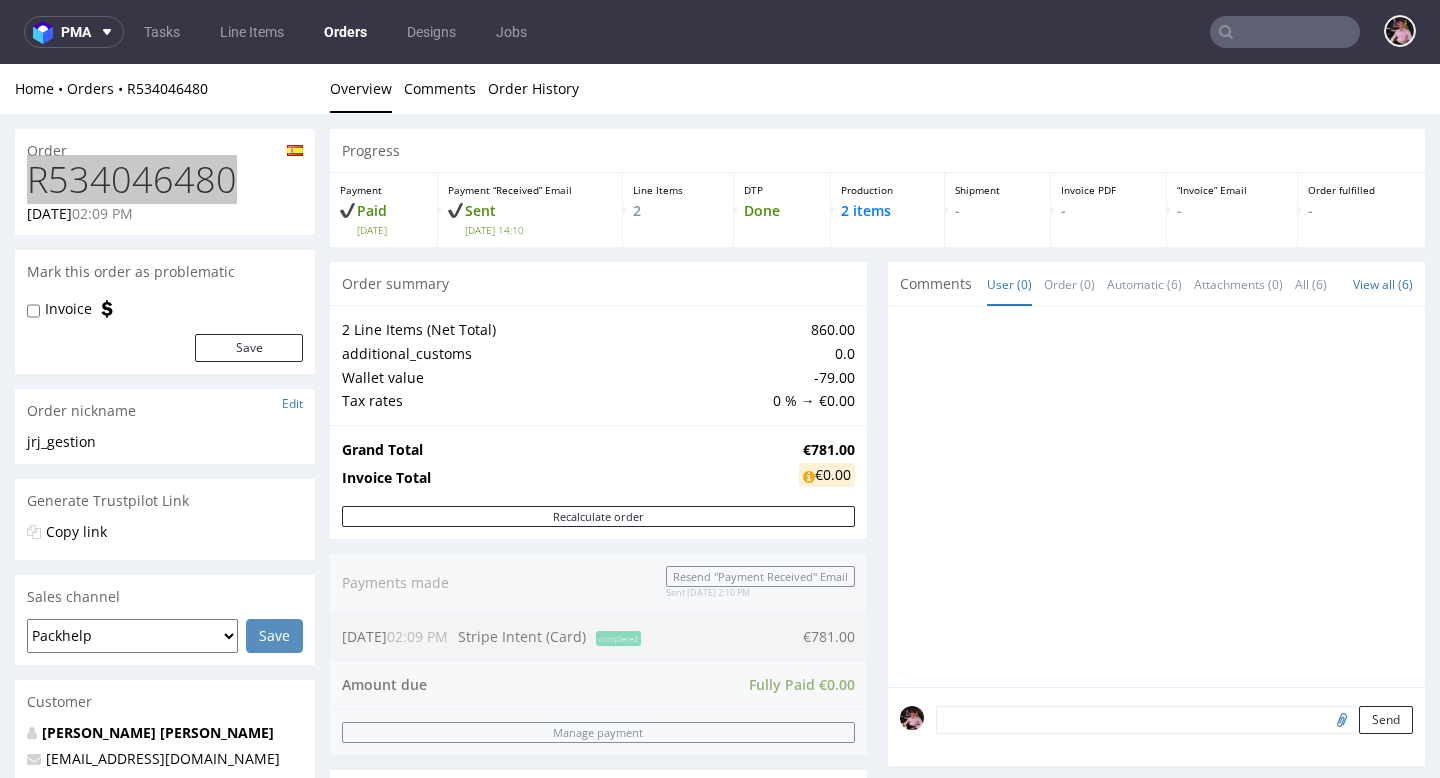 click at bounding box center [1285, 32] 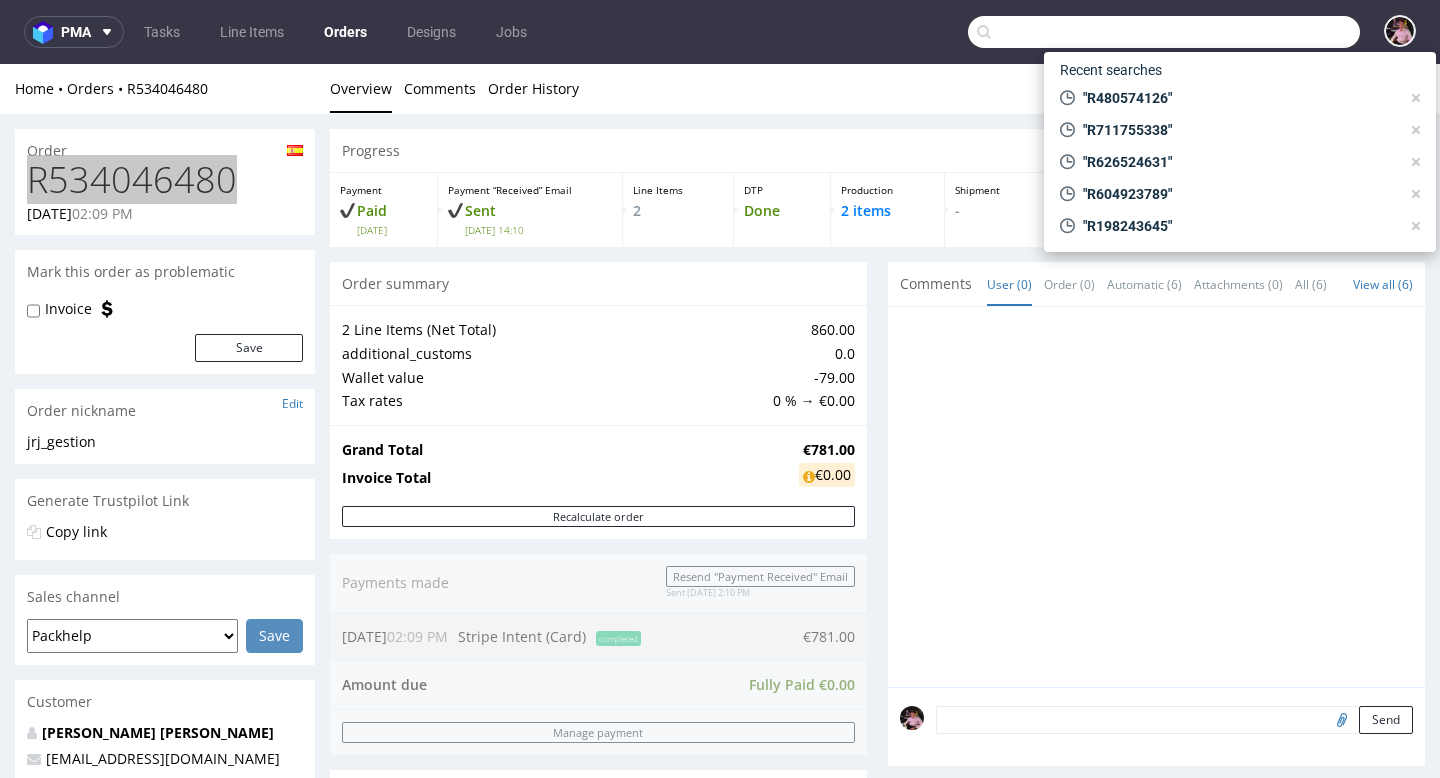 paste on "R421162138" 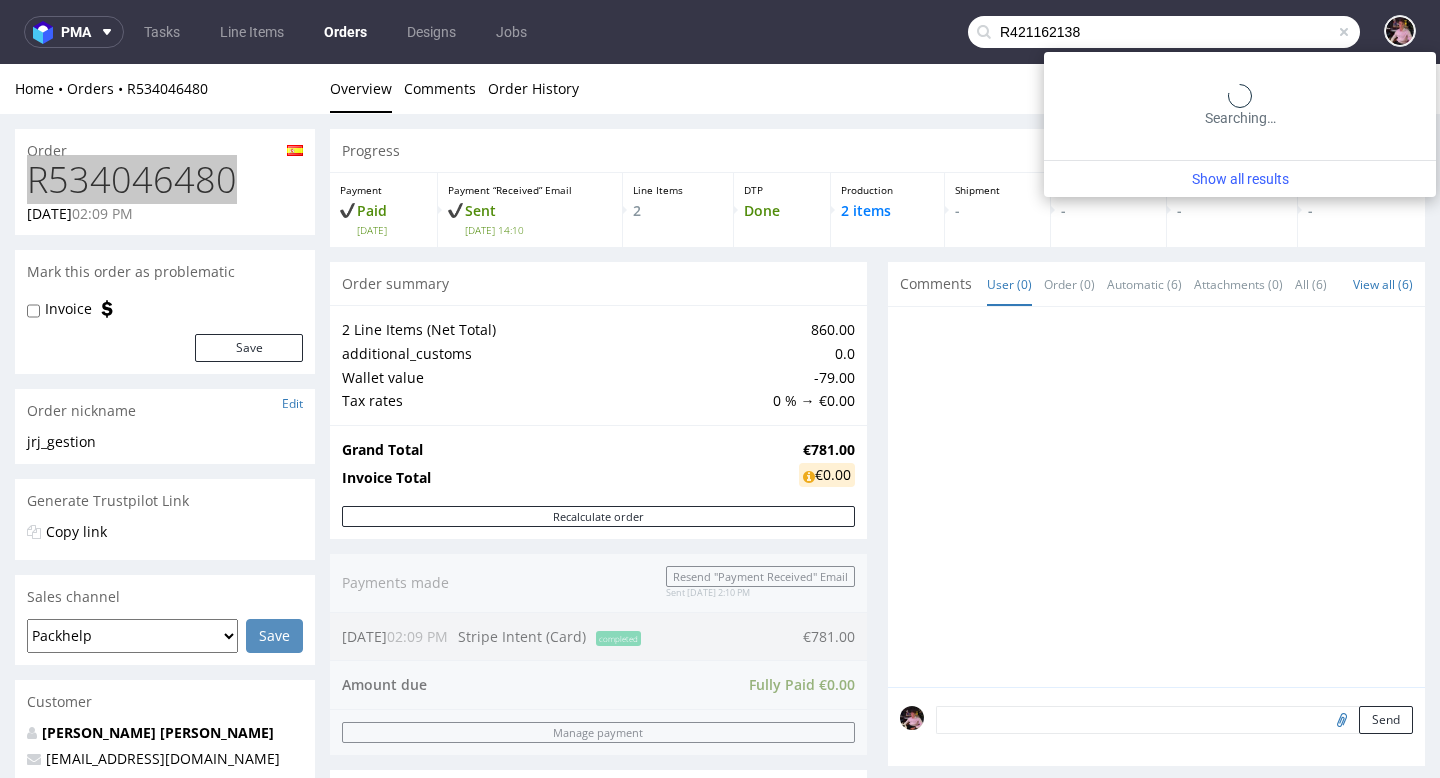 type on "R421162138" 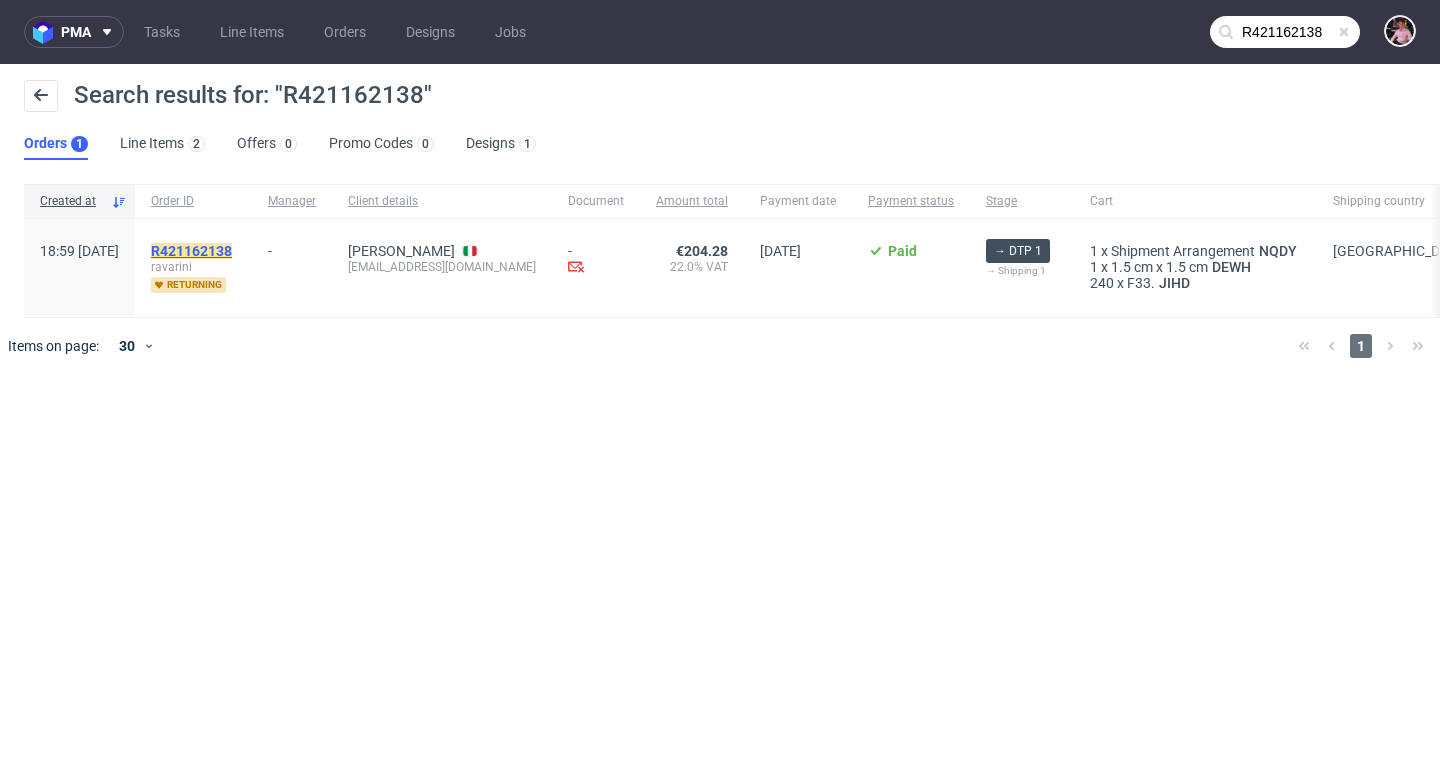 click on "R421162138" 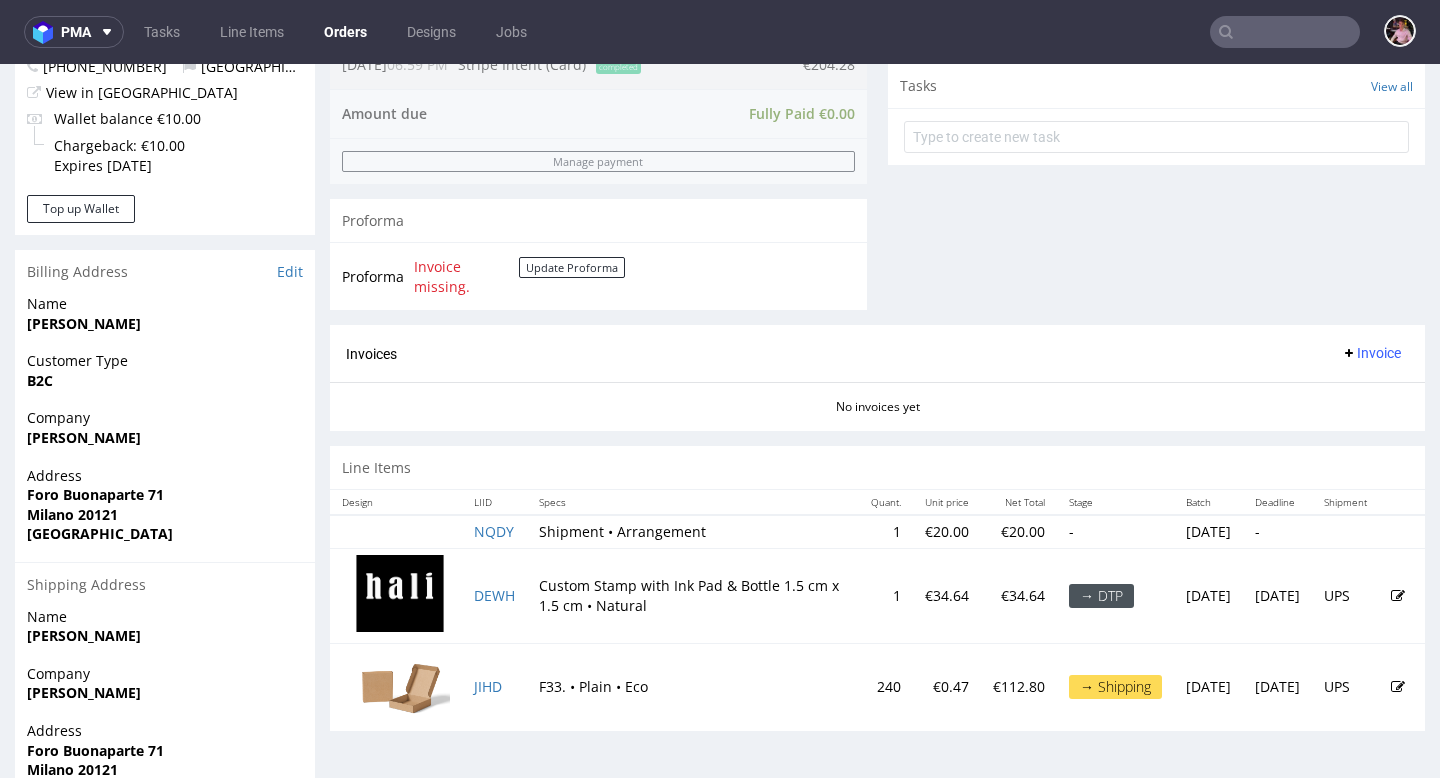 scroll, scrollTop: 819, scrollLeft: 0, axis: vertical 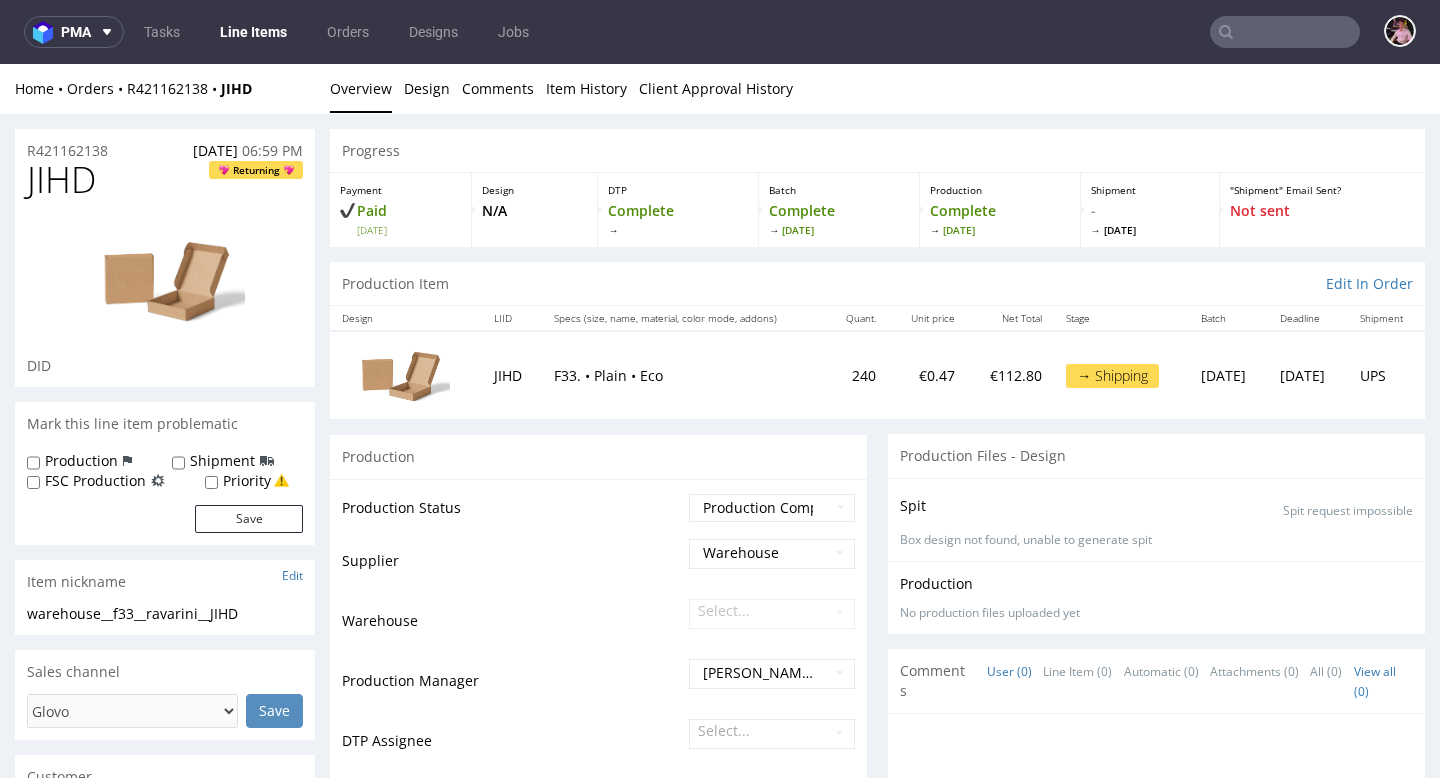 click on "Home Orders R421162138 JIHD" at bounding box center (165, 89) 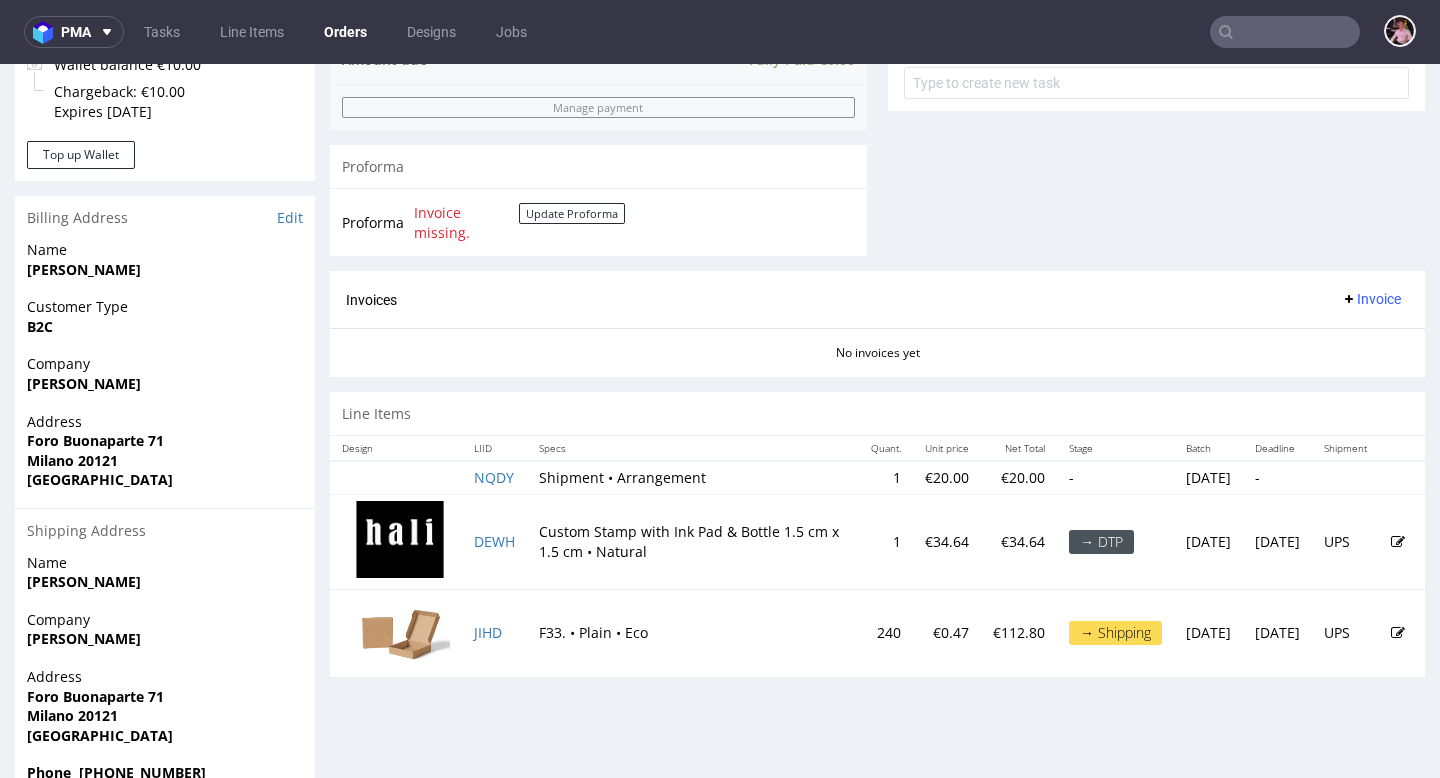 scroll, scrollTop: 819, scrollLeft: 0, axis: vertical 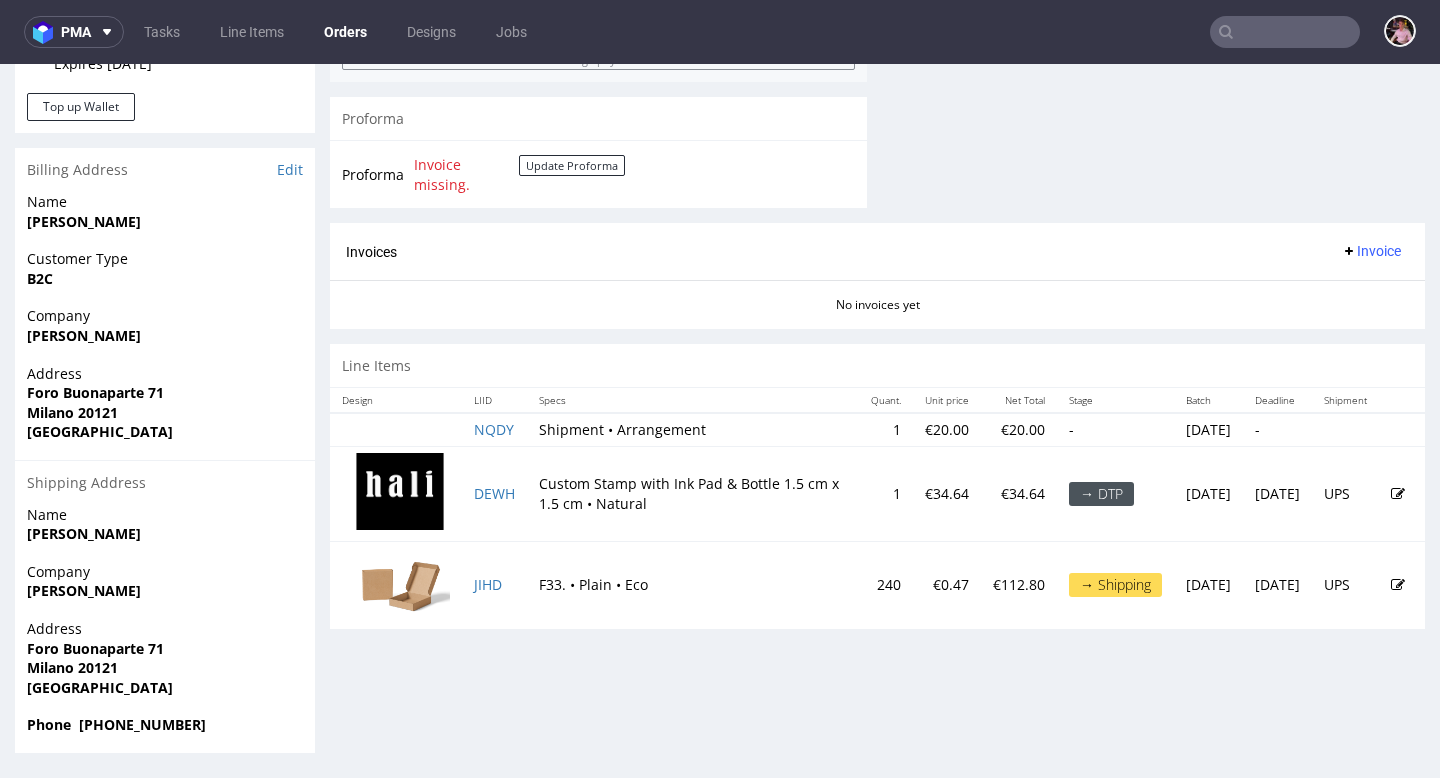 click at bounding box center (1398, 585) 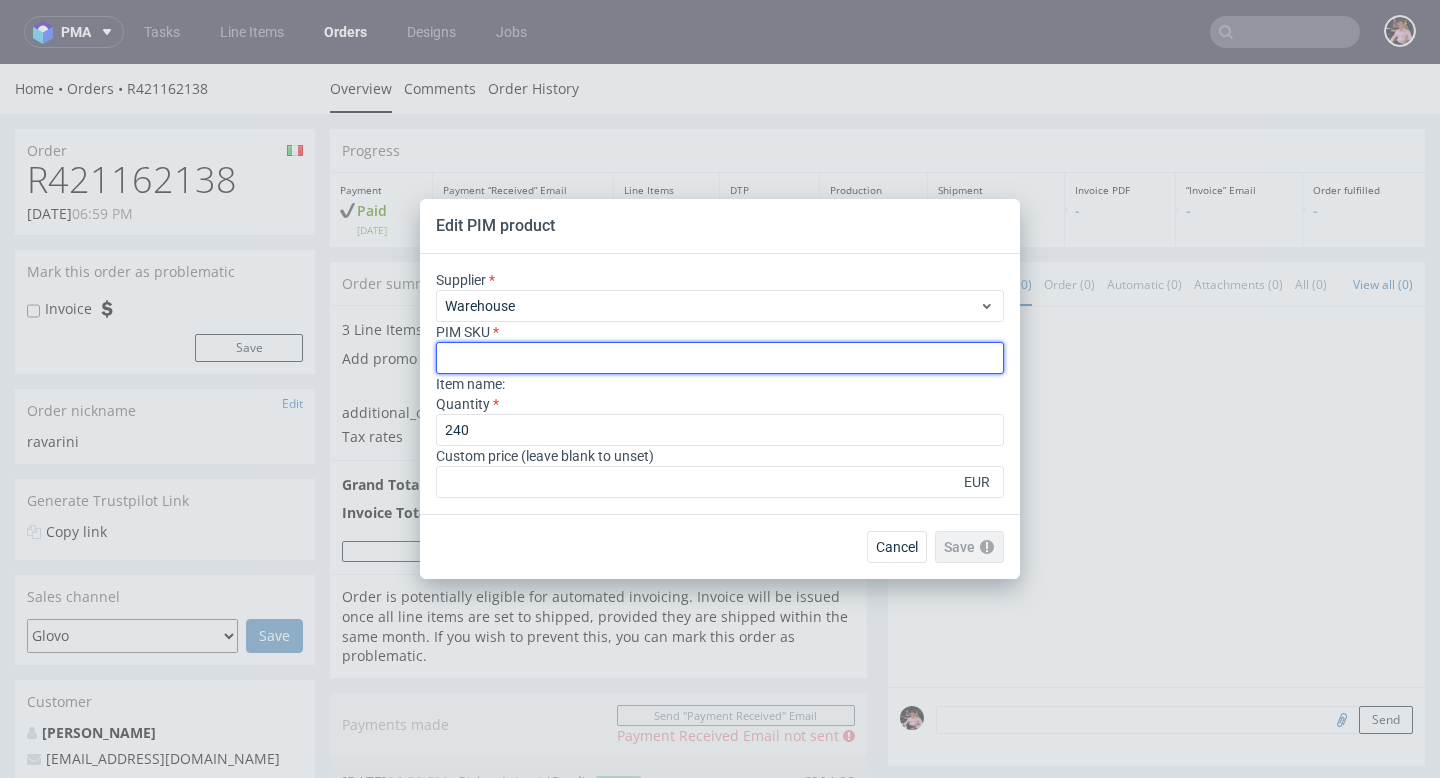 click at bounding box center [720, 358] 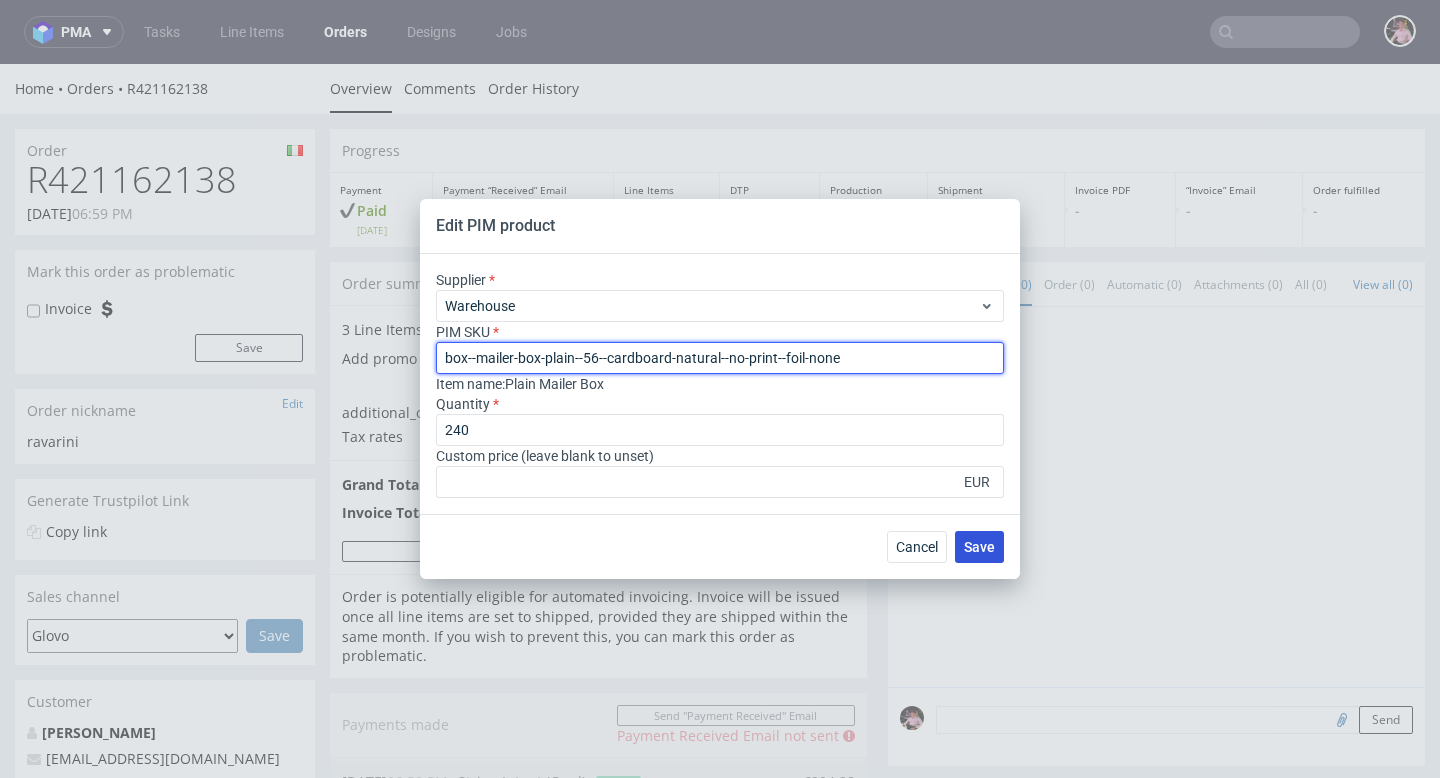 type on "box--mailer-box-plain--56--cardboard-natural--no-print--foil-none" 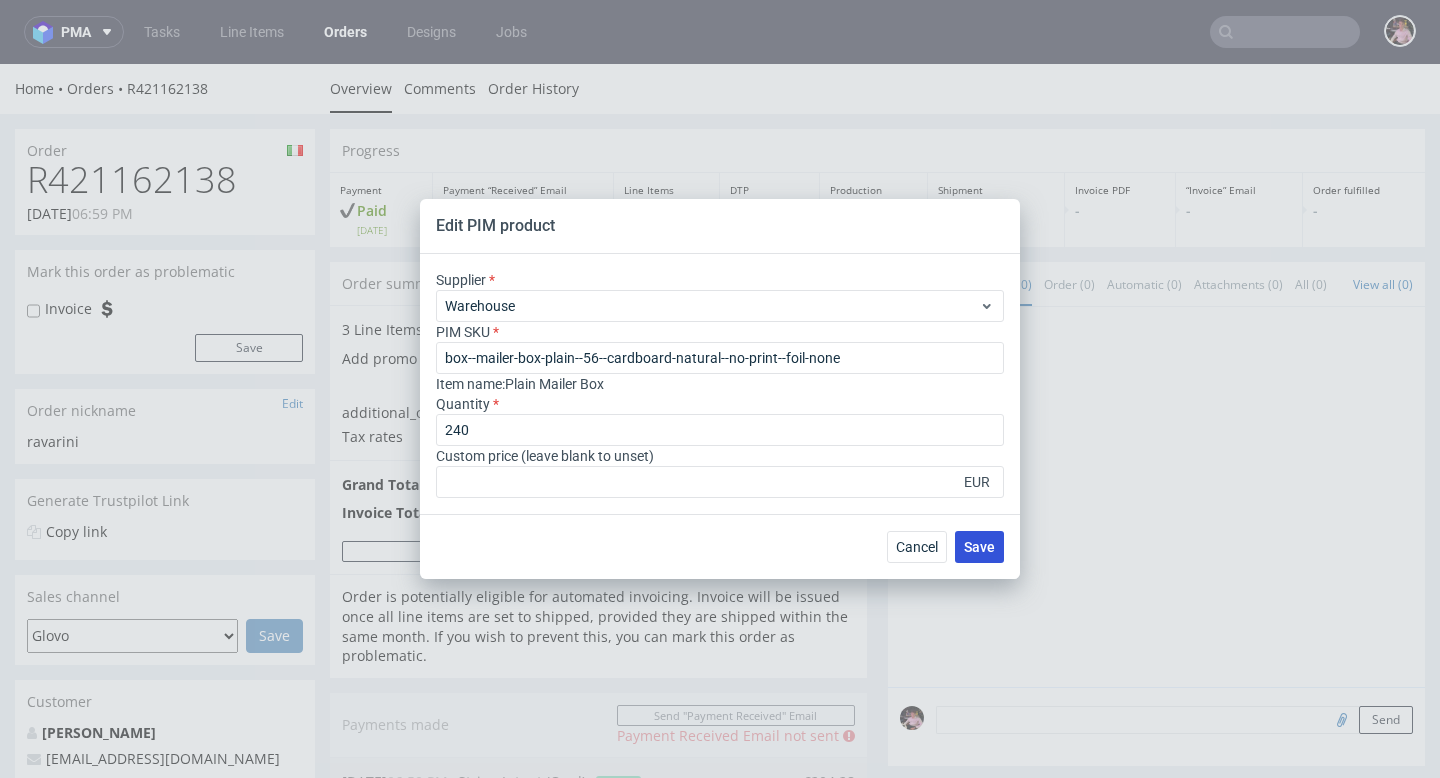 click on "Save" at bounding box center (979, 547) 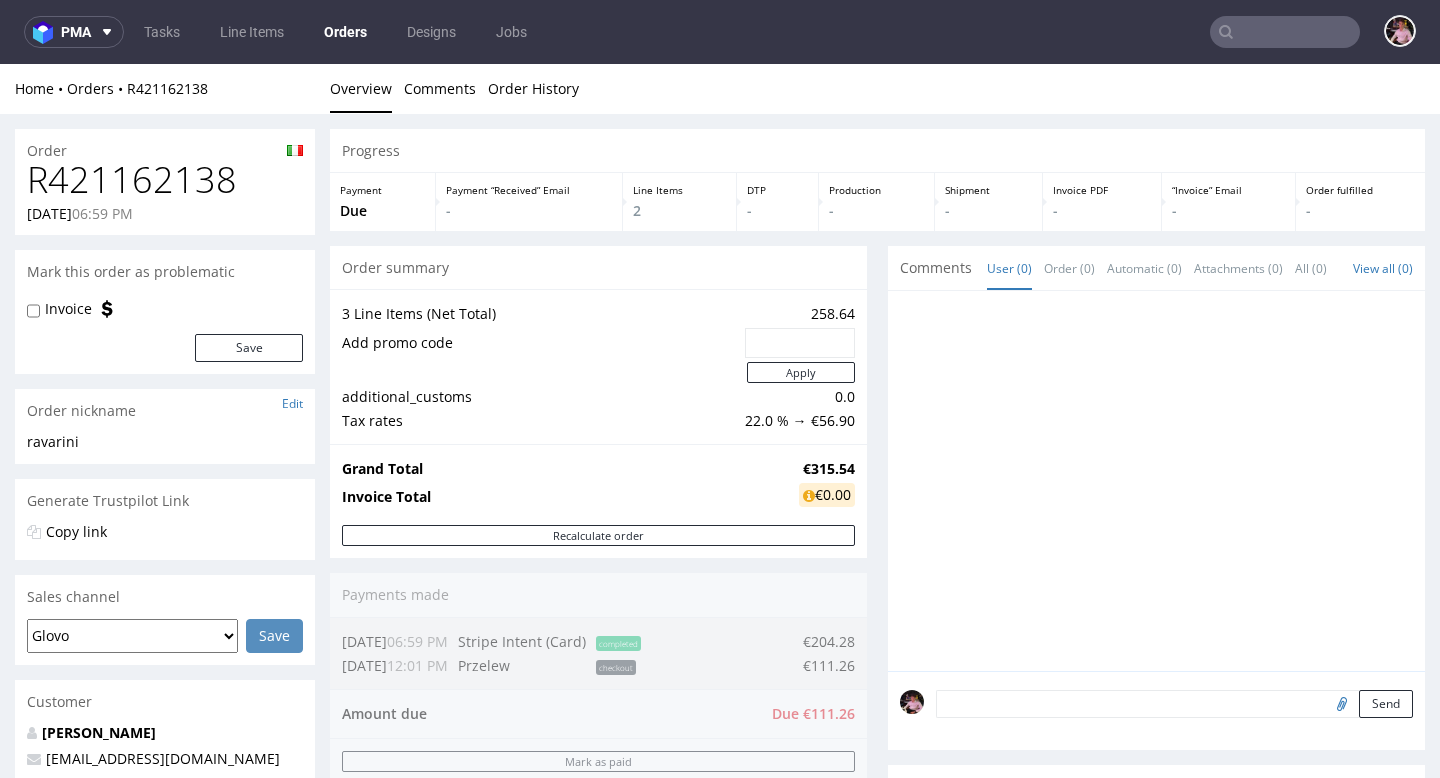 scroll, scrollTop: 0, scrollLeft: 0, axis: both 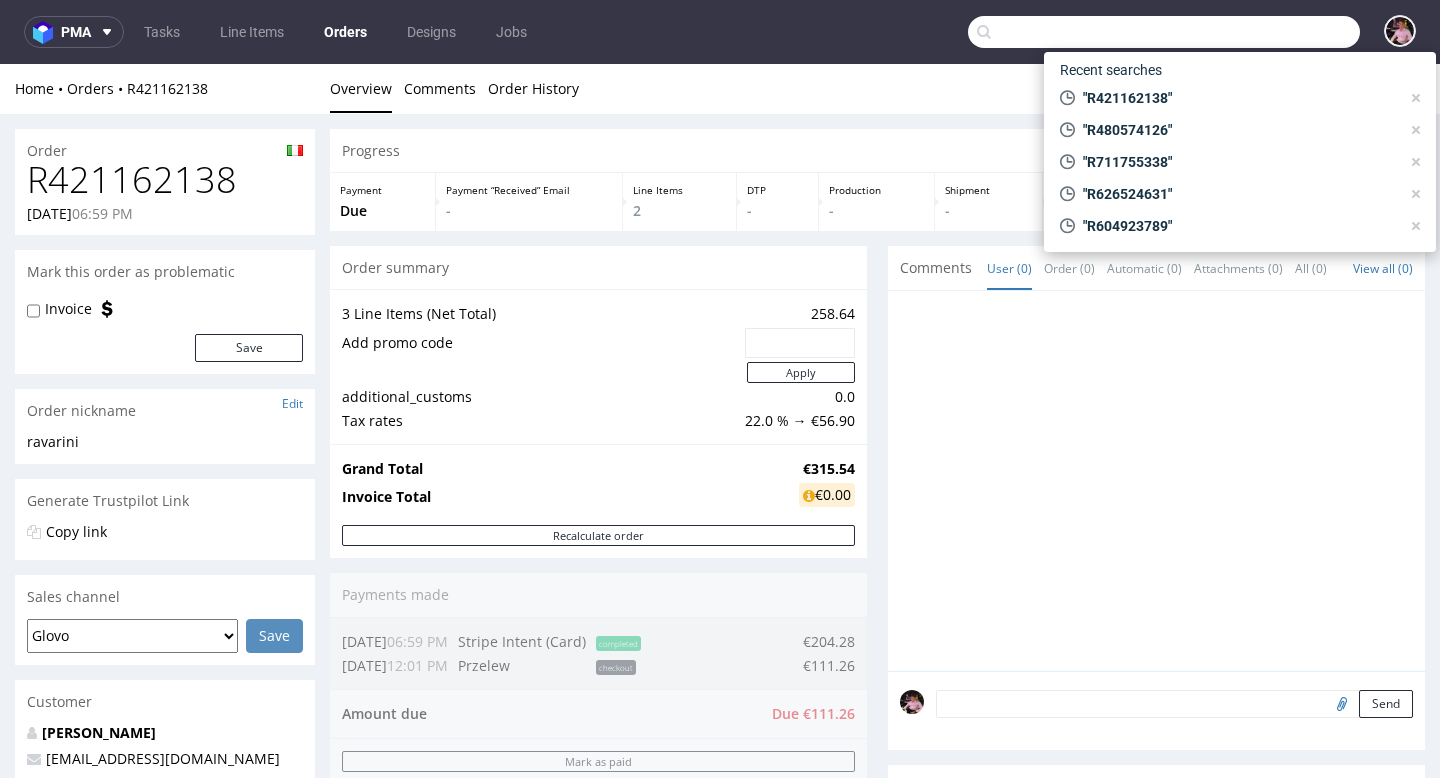 click at bounding box center (1164, 32) 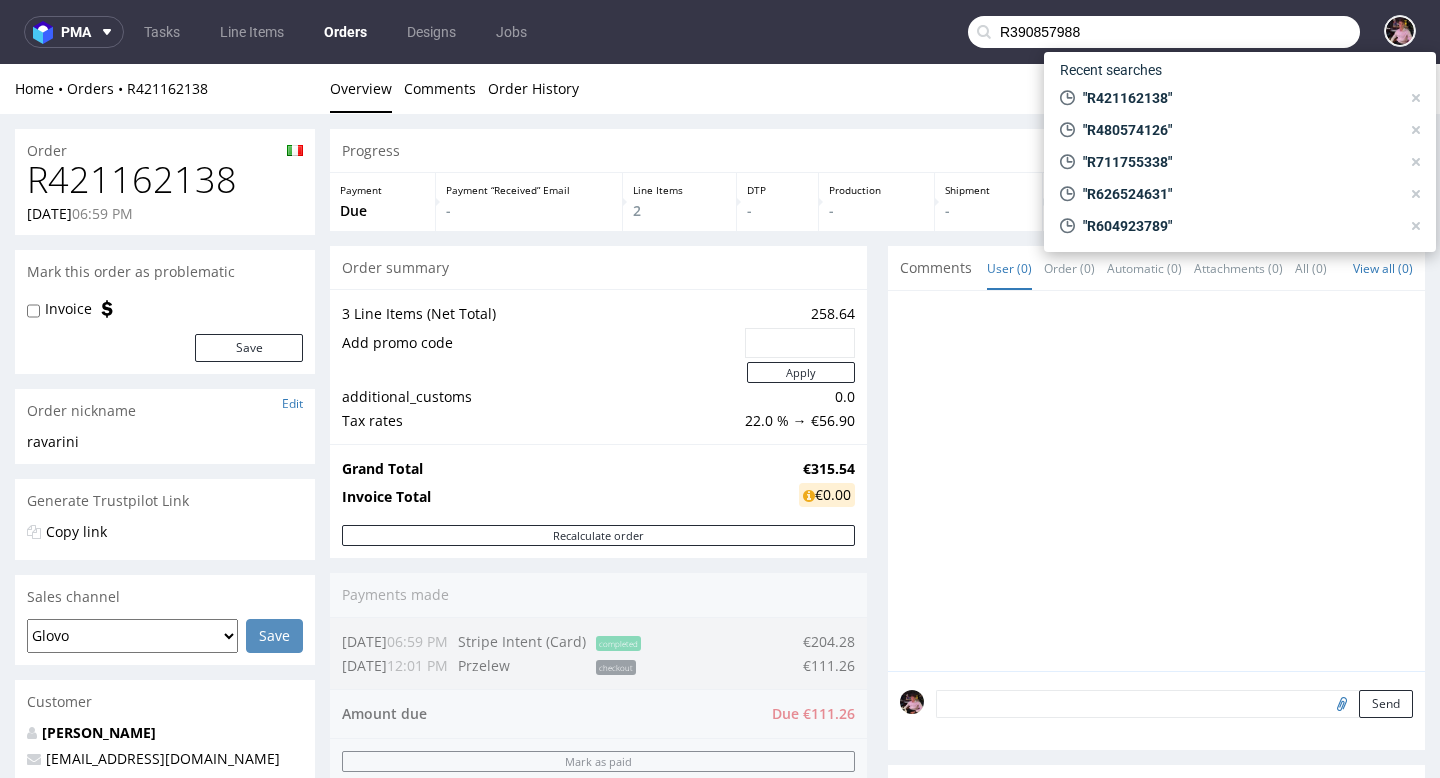 type on "R390857988" 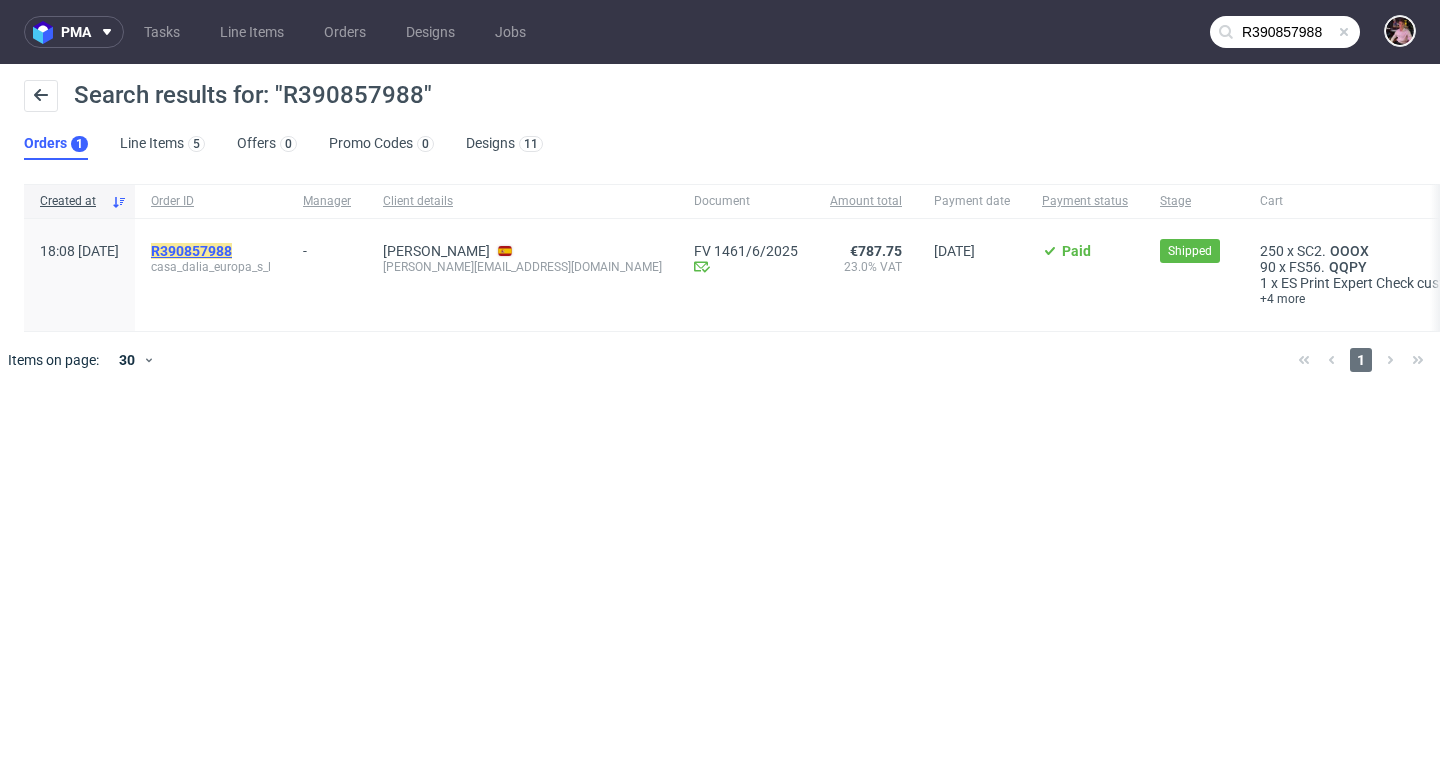 click on "R390857988" 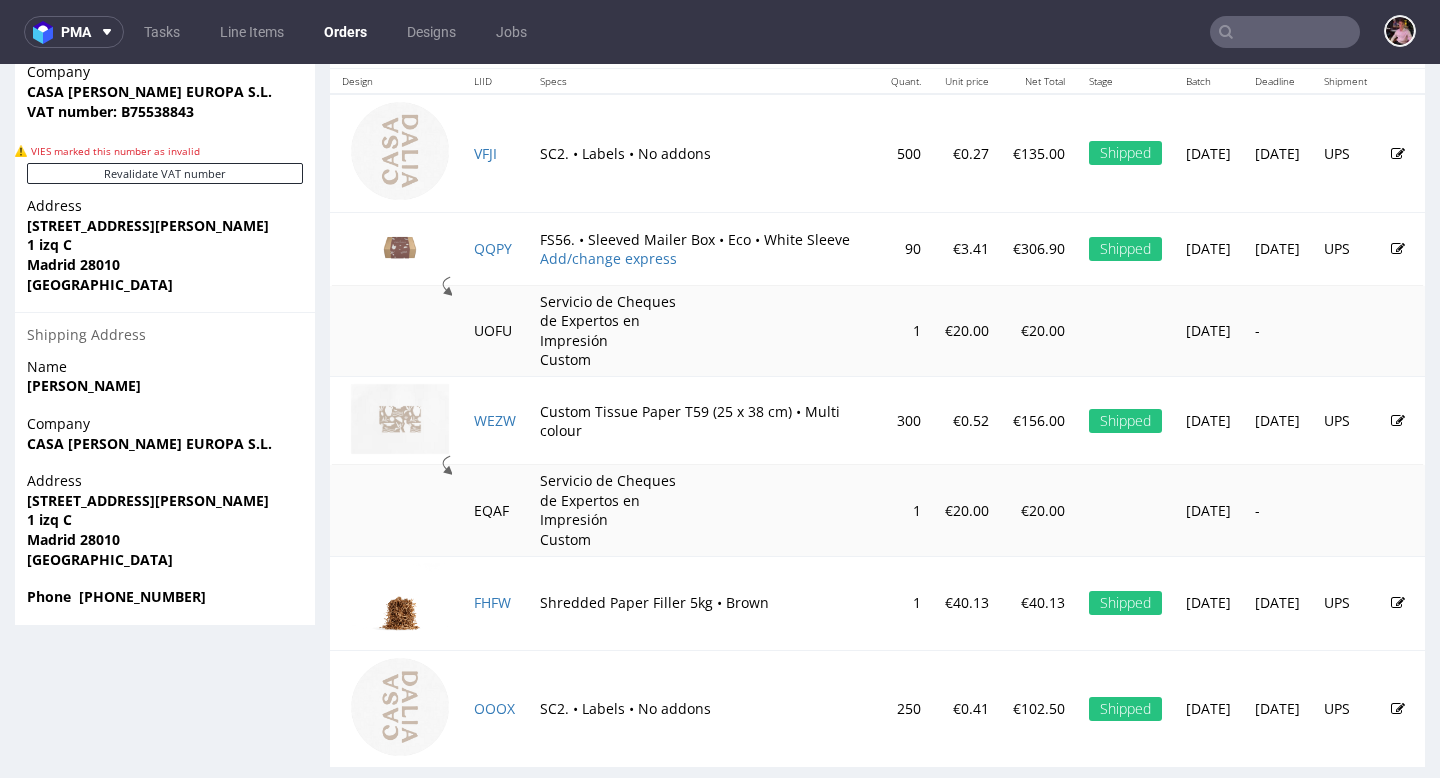 scroll, scrollTop: 1167, scrollLeft: 0, axis: vertical 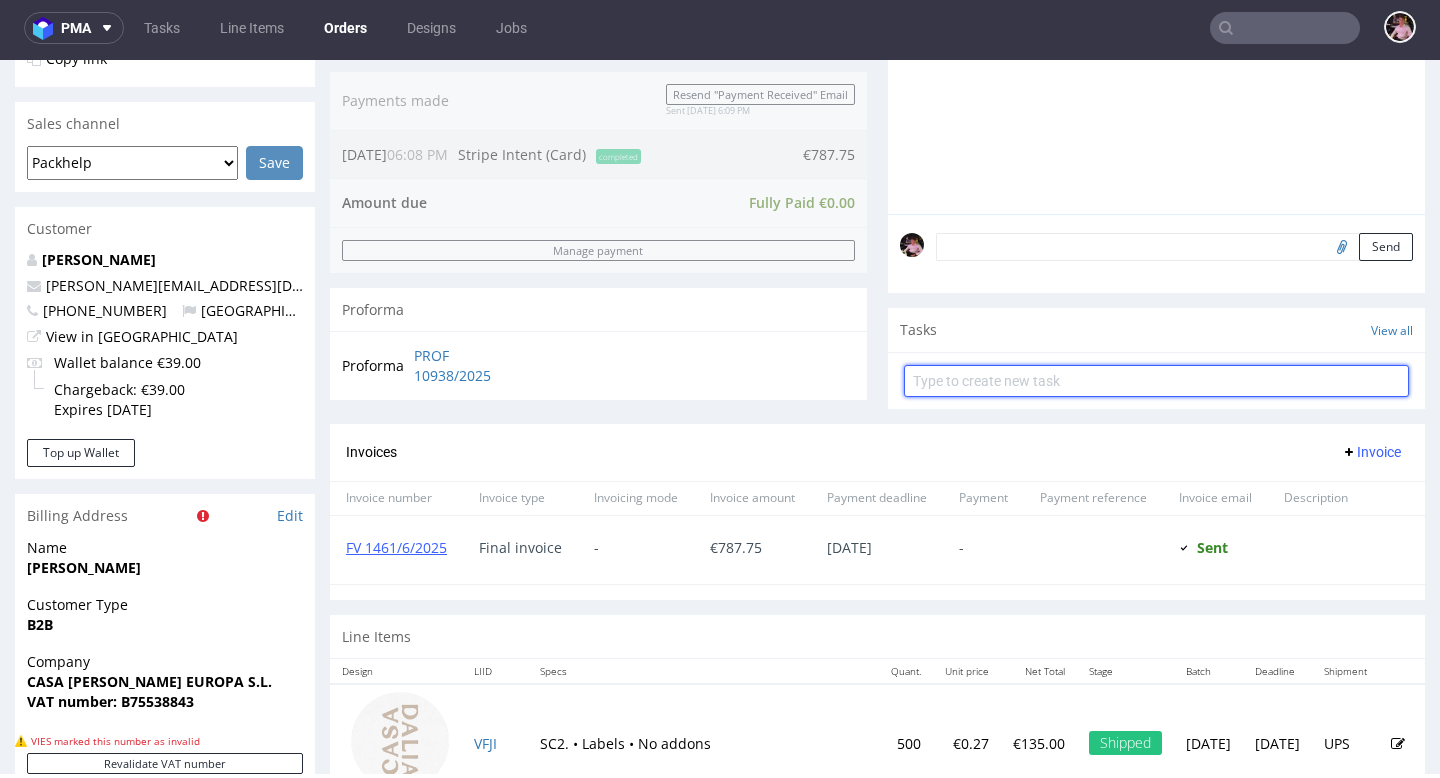 click at bounding box center (1156, 381) 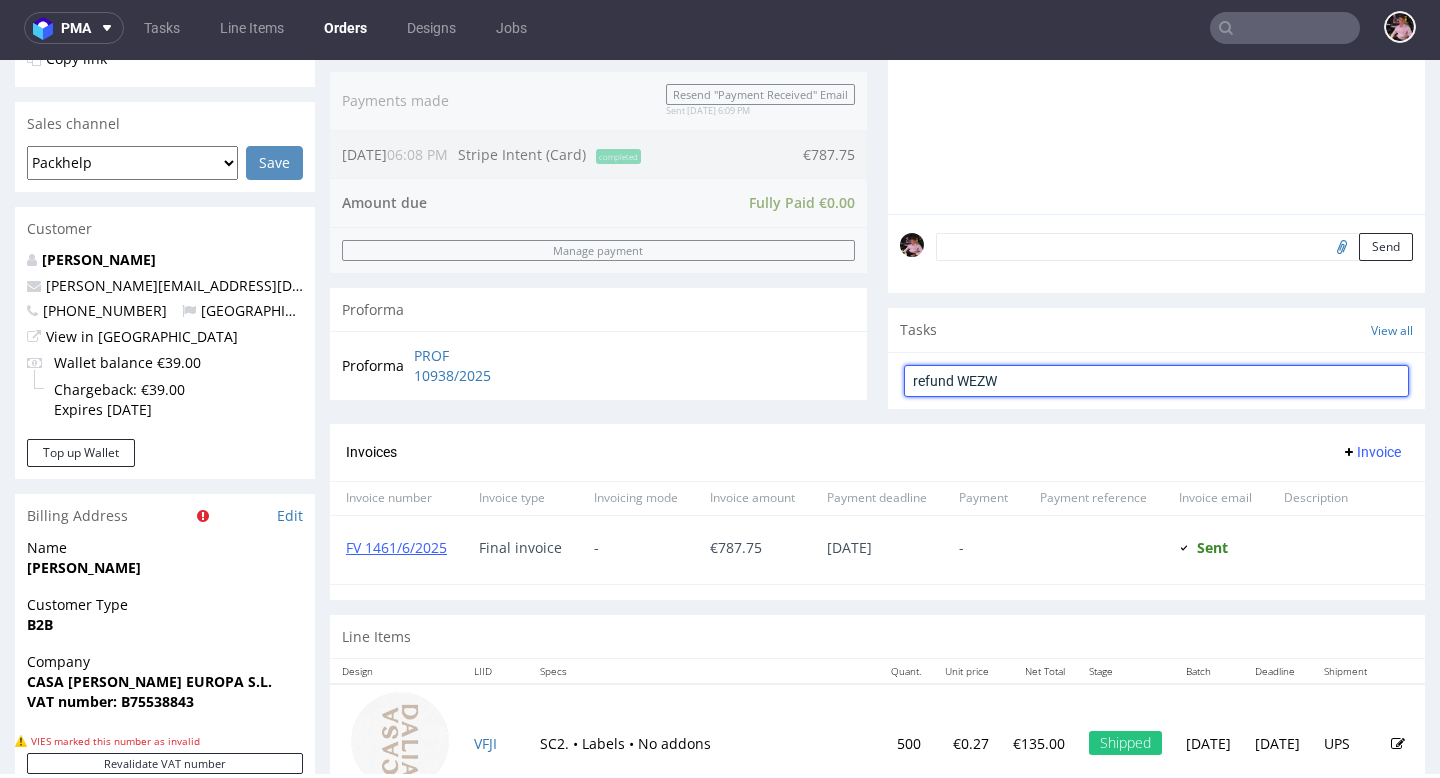 type on "refund WEZW" 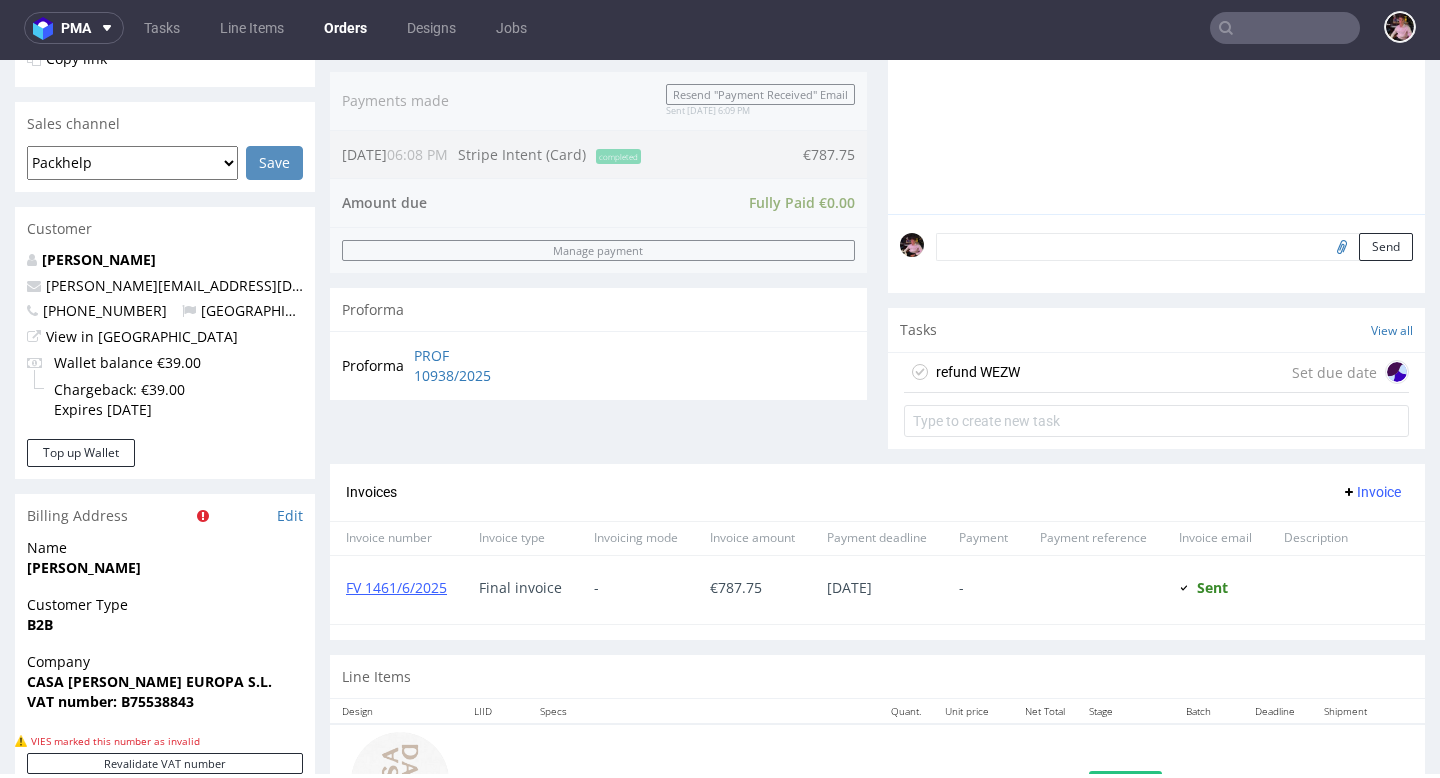 click on "refund WEZW Set due date" at bounding box center (1156, 373) 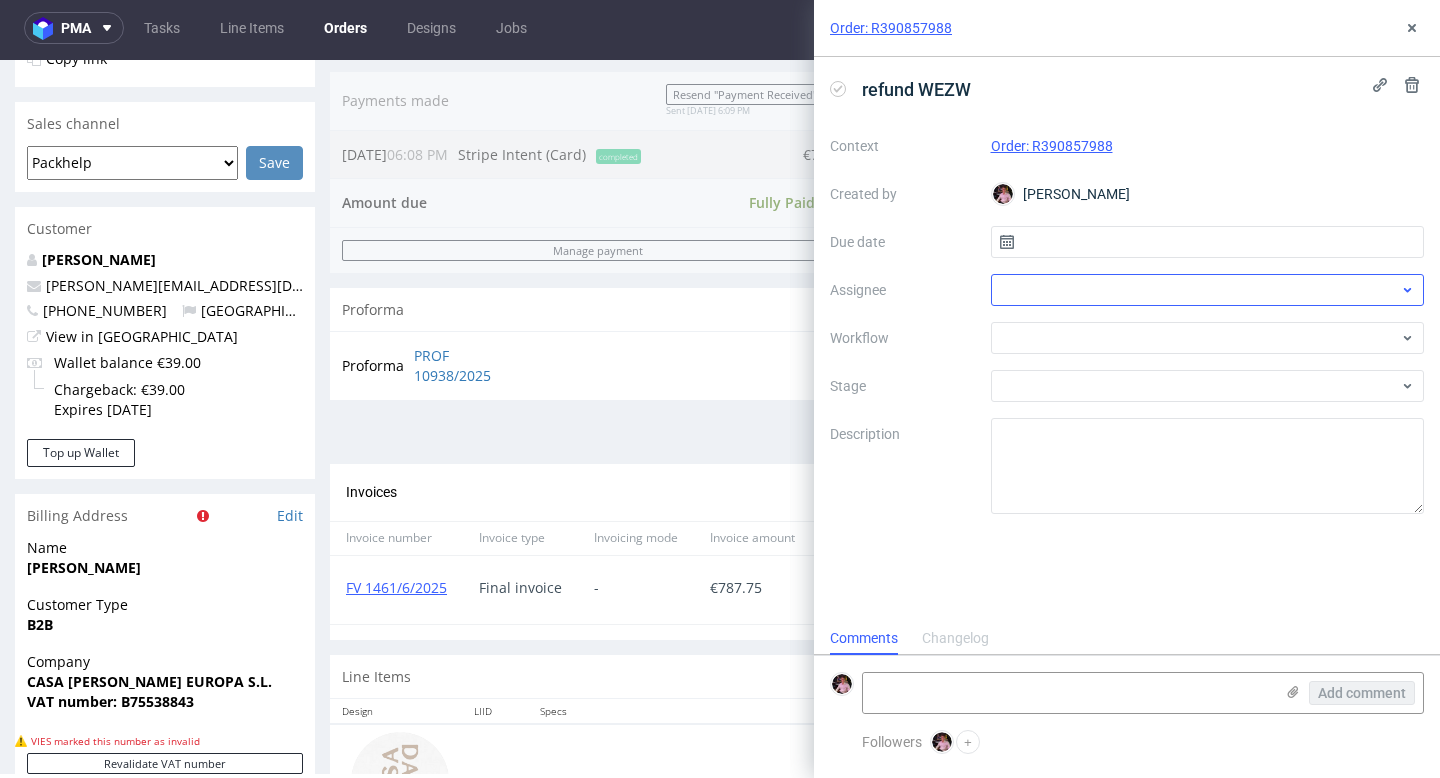 scroll, scrollTop: 16, scrollLeft: 0, axis: vertical 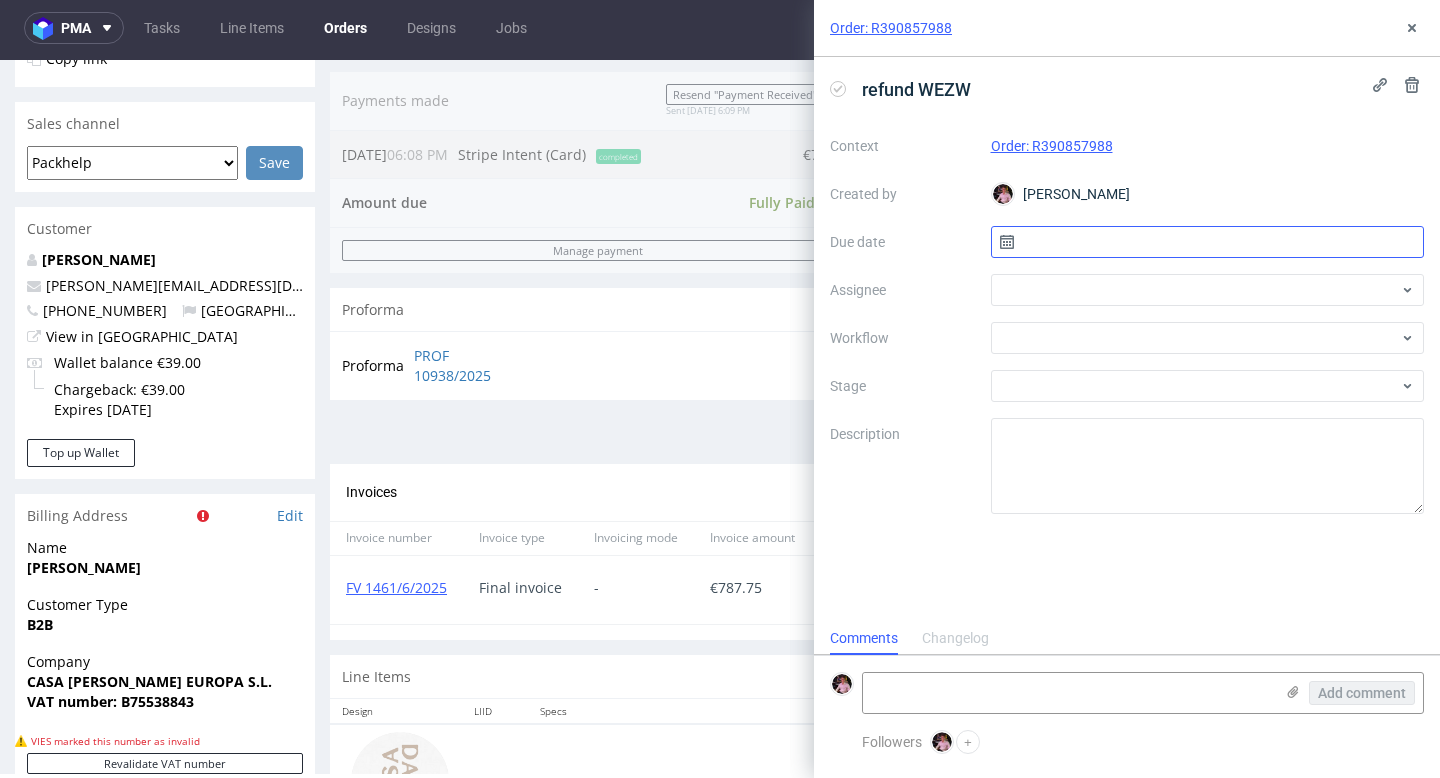 click at bounding box center [1208, 242] 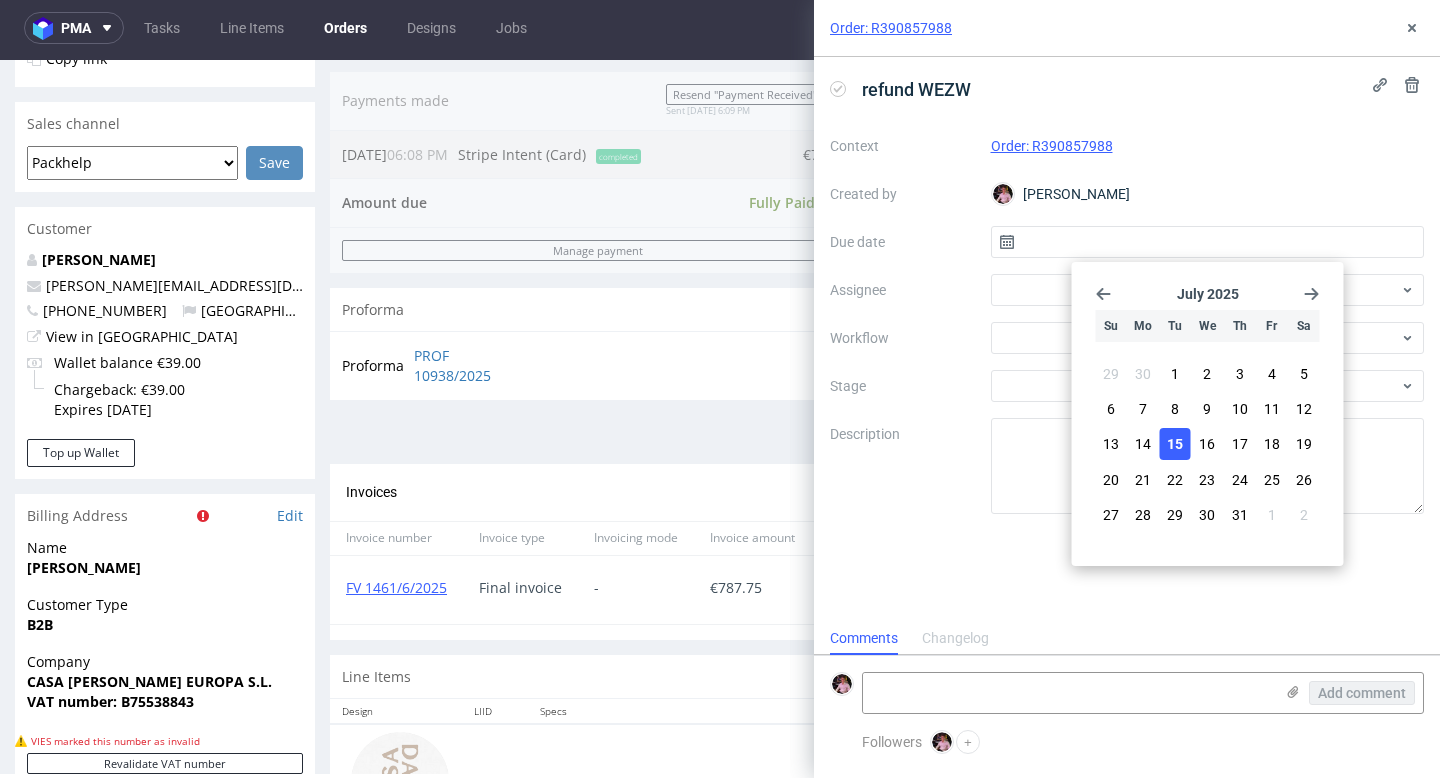 click on "15" at bounding box center [1175, 444] 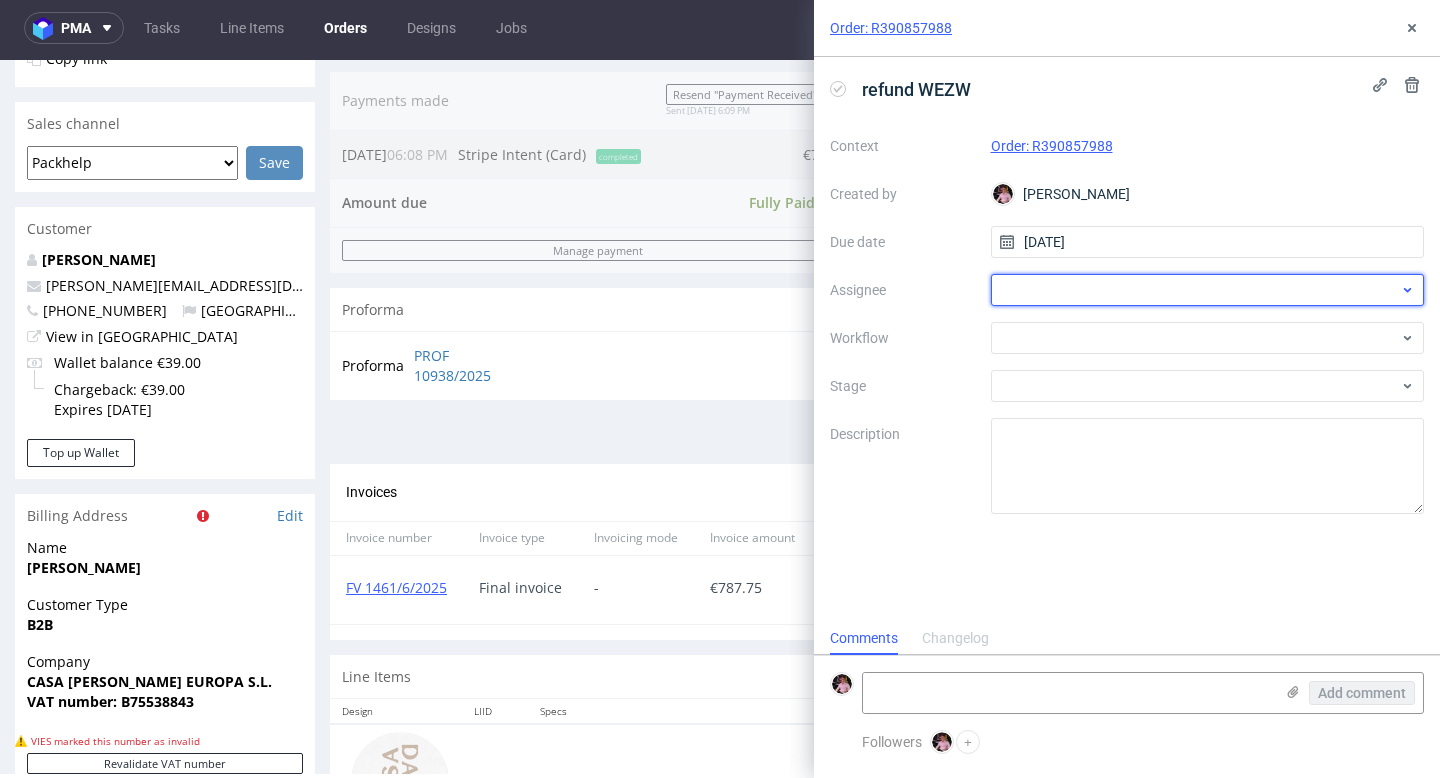 click at bounding box center (1208, 290) 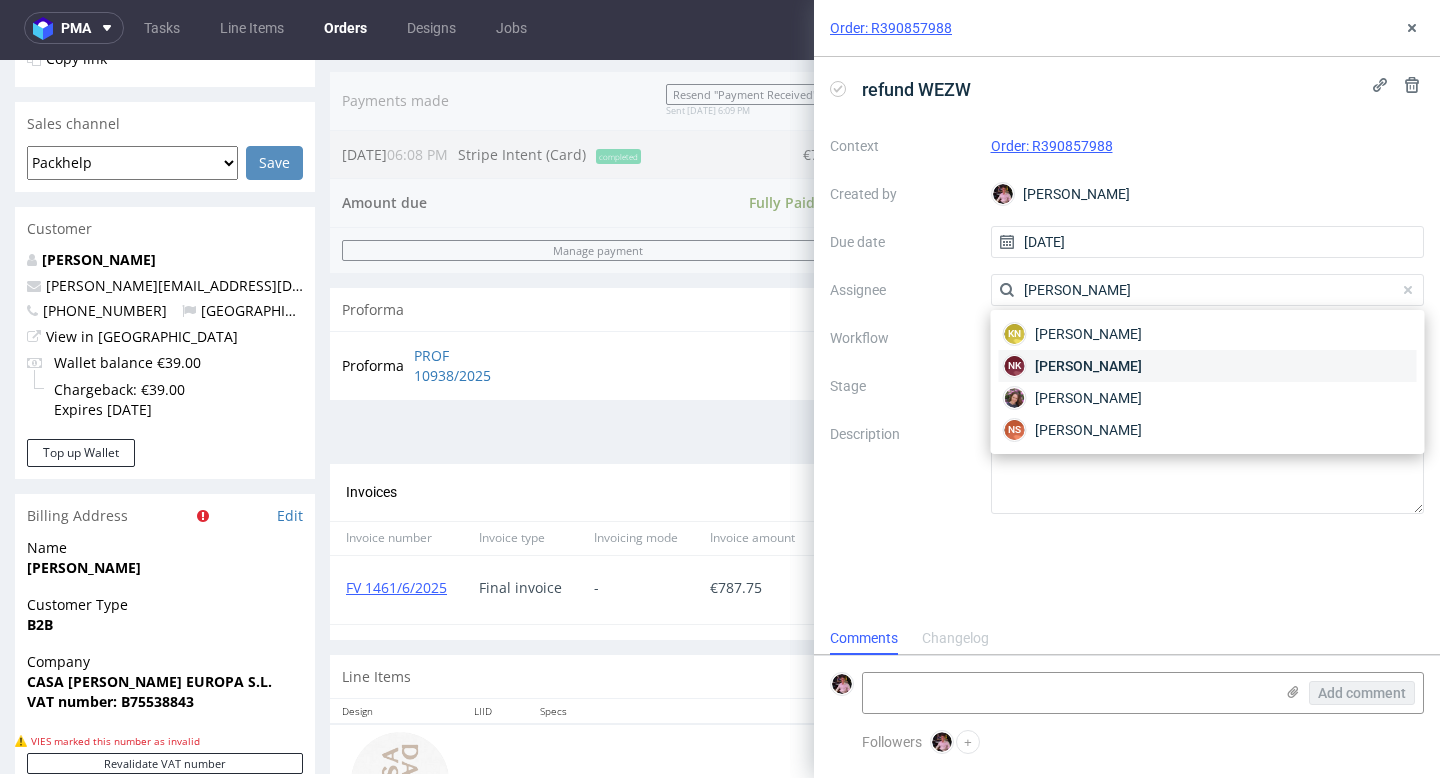 type on "natalia" 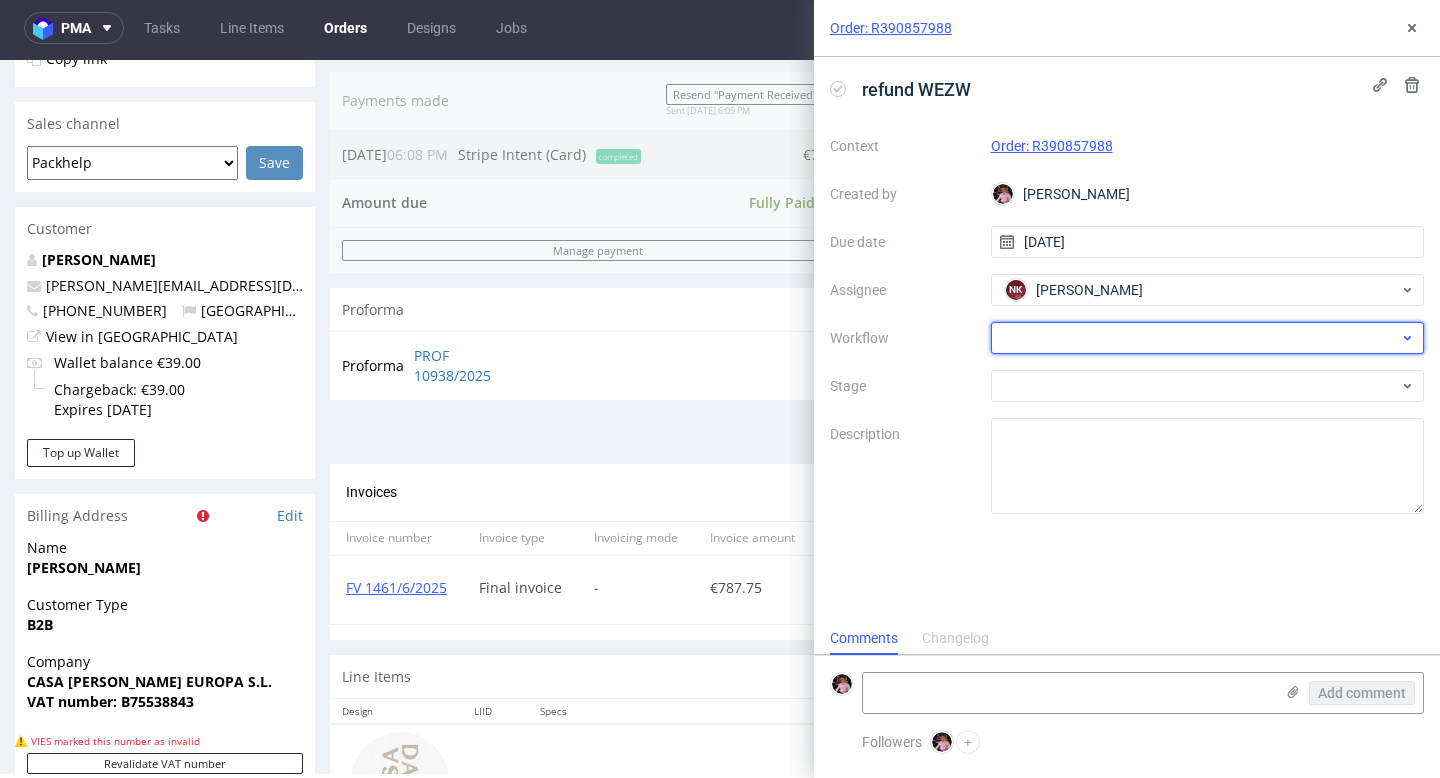 click at bounding box center [1208, 338] 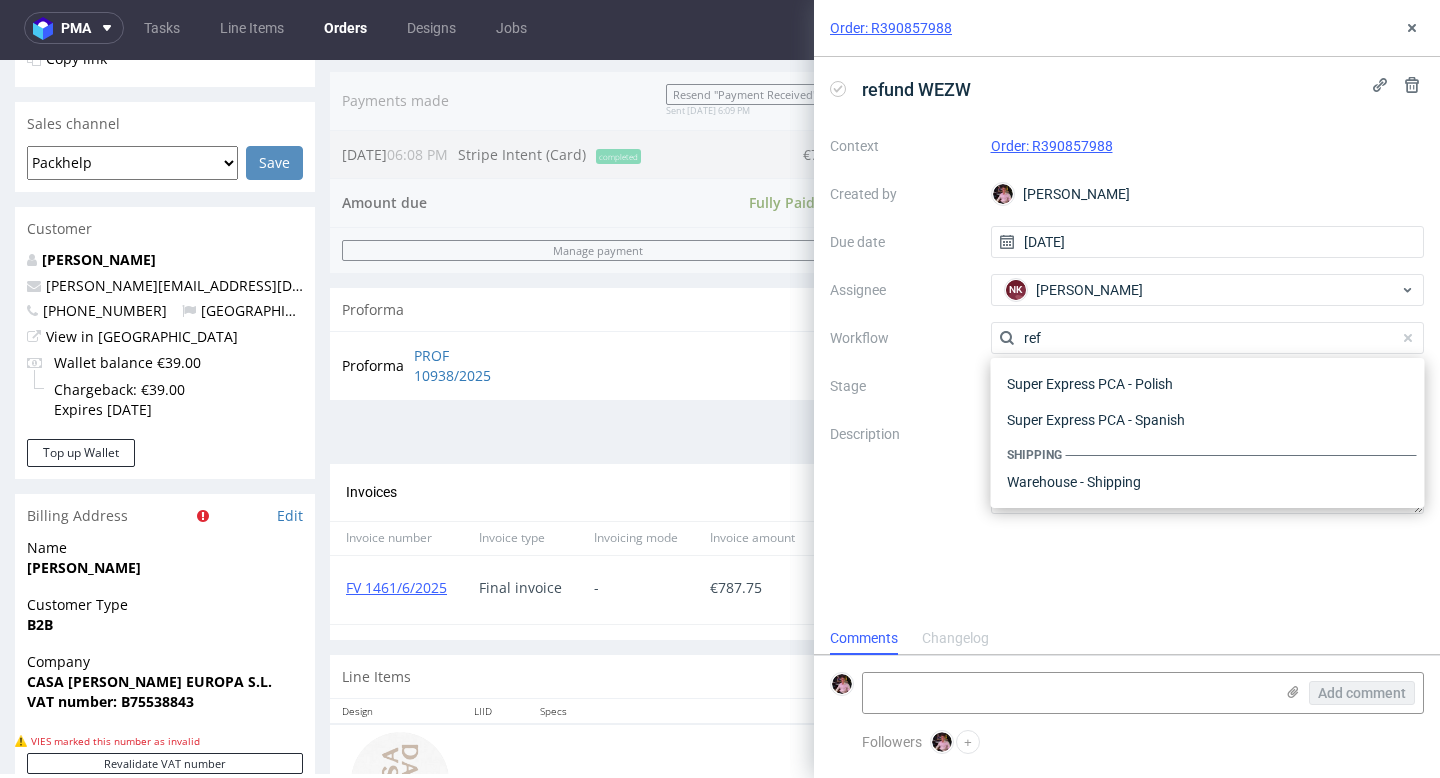 scroll, scrollTop: 108, scrollLeft: 0, axis: vertical 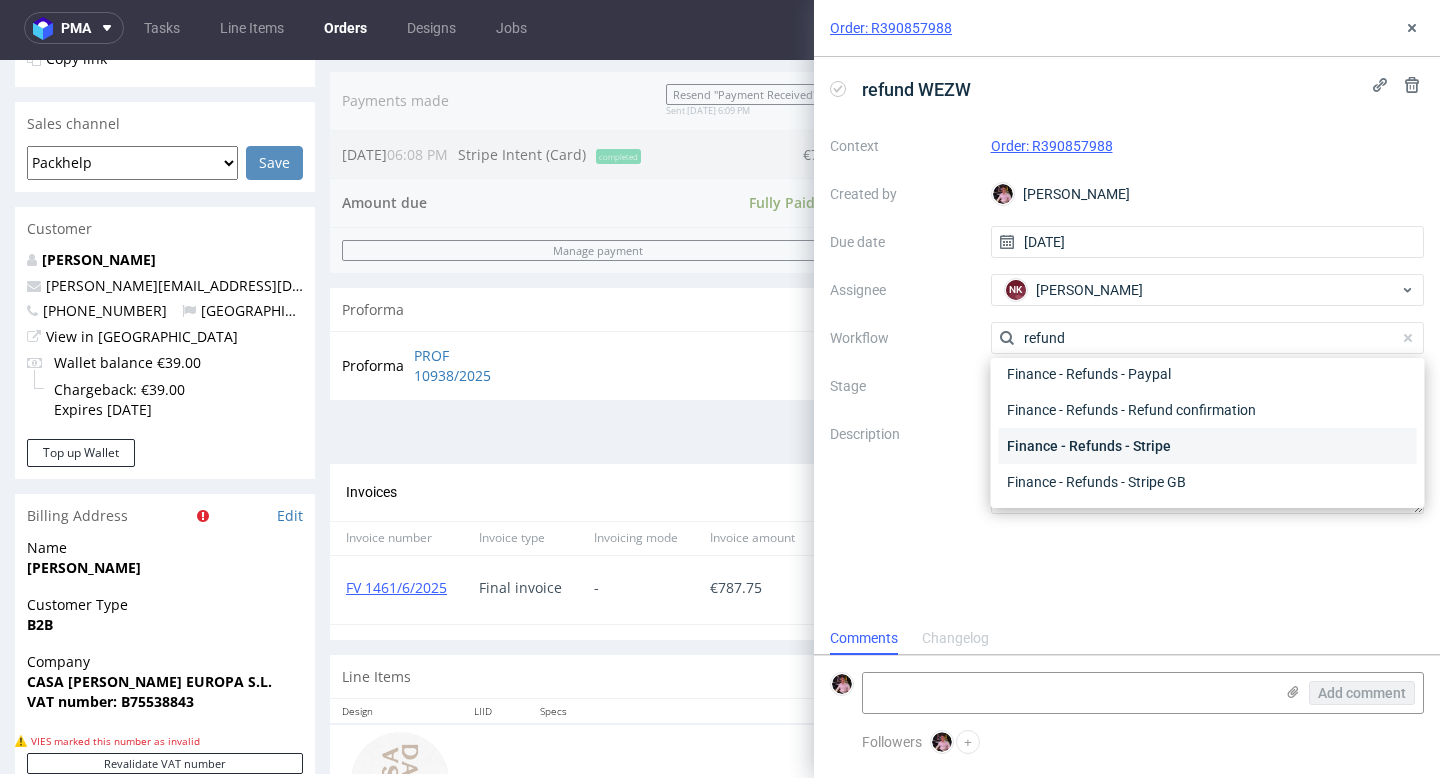 type on "refund" 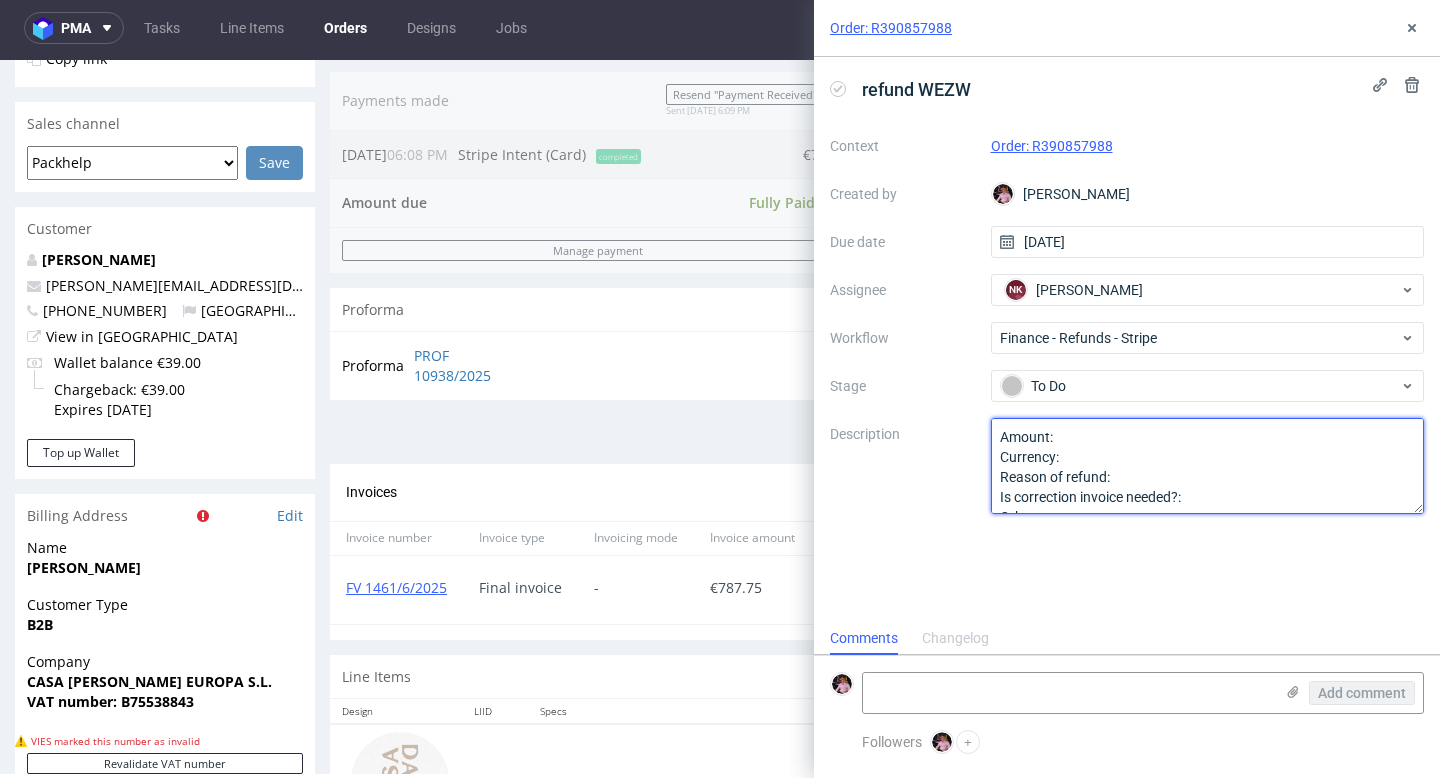 click on "Amount:
Currency:
Reason of refund:
Is correction invoice needed?:
Other:" at bounding box center (1208, 466) 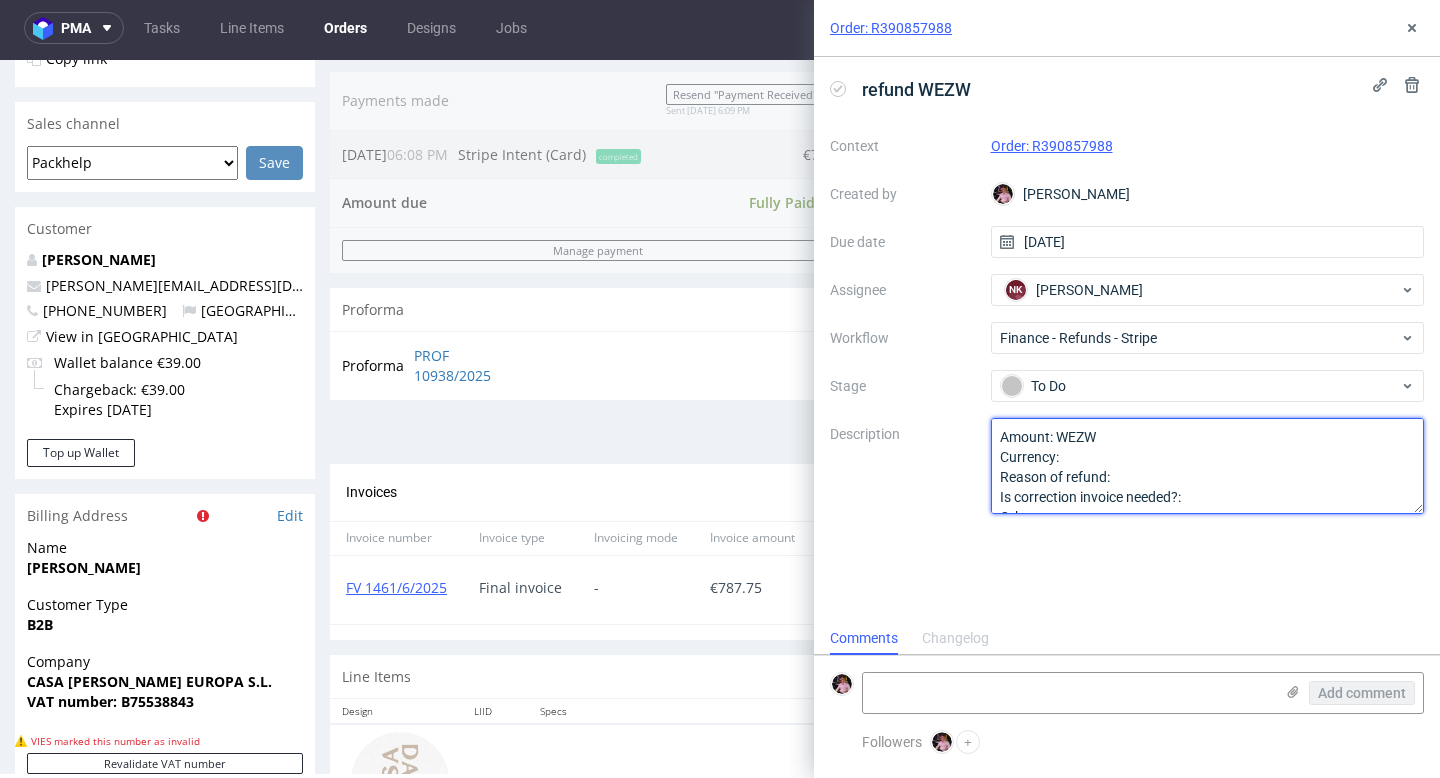 click on "Amount:
Currency:
Reason of refund:
Is correction invoice needed?:
Other:" at bounding box center [1208, 466] 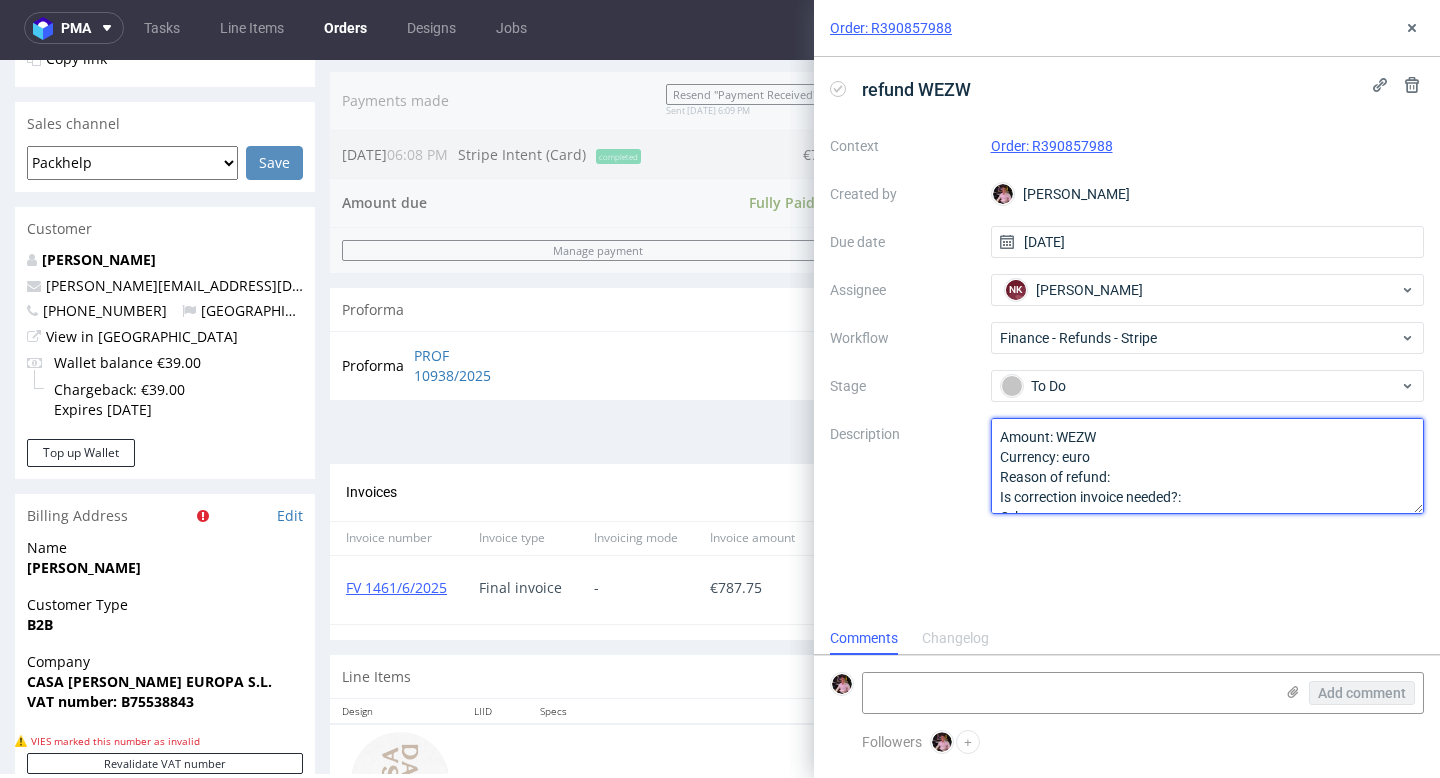 click on "Amount:
Currency:
Reason of refund:
Is correction invoice needed?:
Other:" at bounding box center [1208, 466] 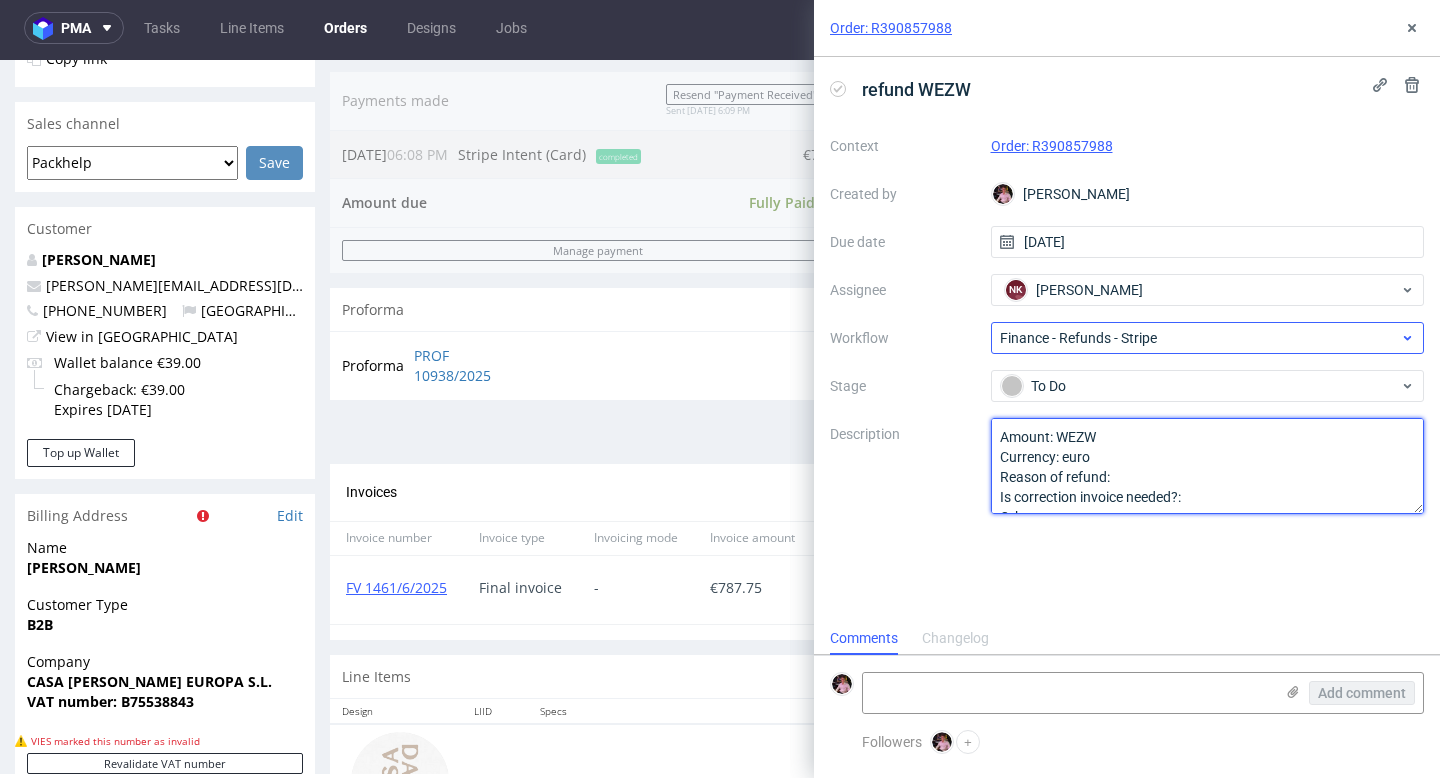 paste on "Otrzymany kolor nie odpowiada przesłanemu Pantone." 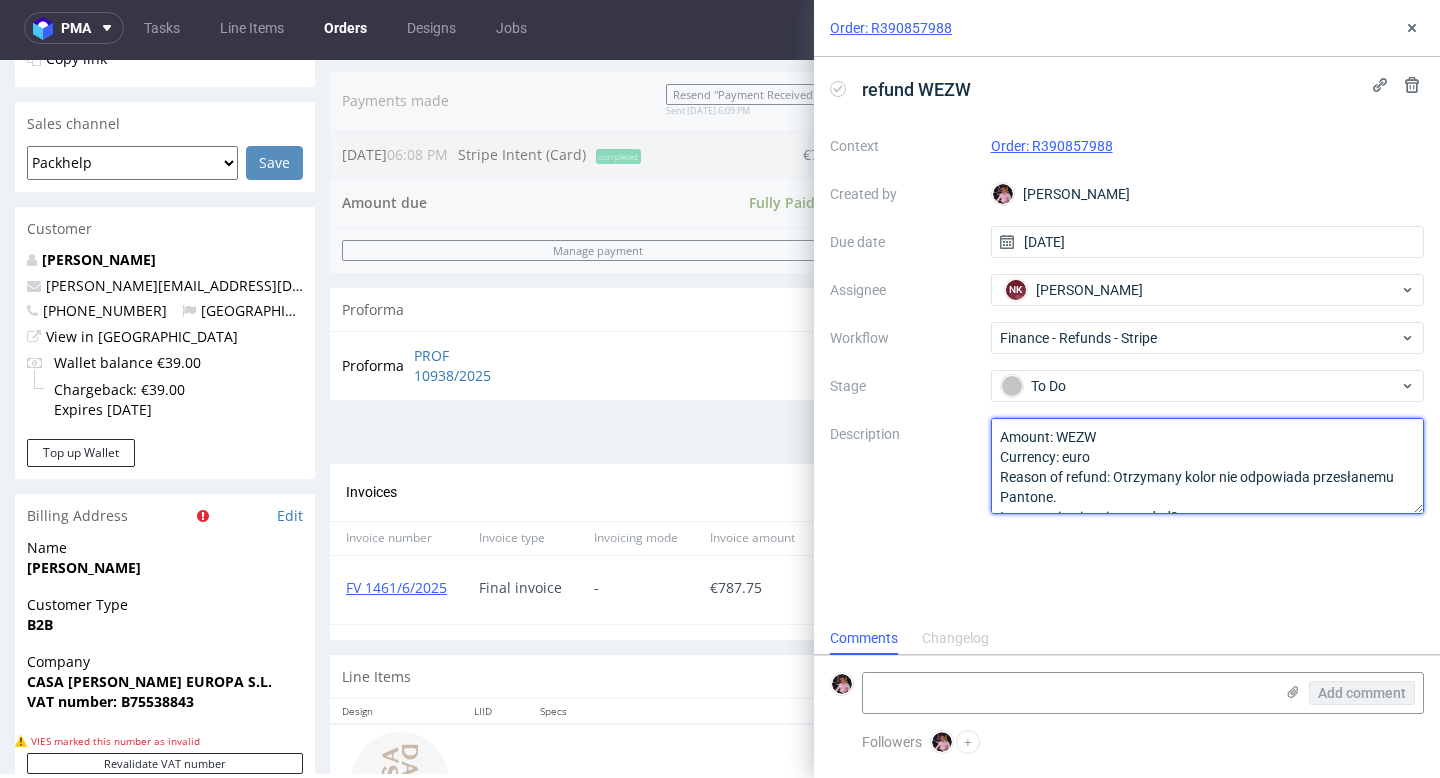 scroll, scrollTop: 42, scrollLeft: 0, axis: vertical 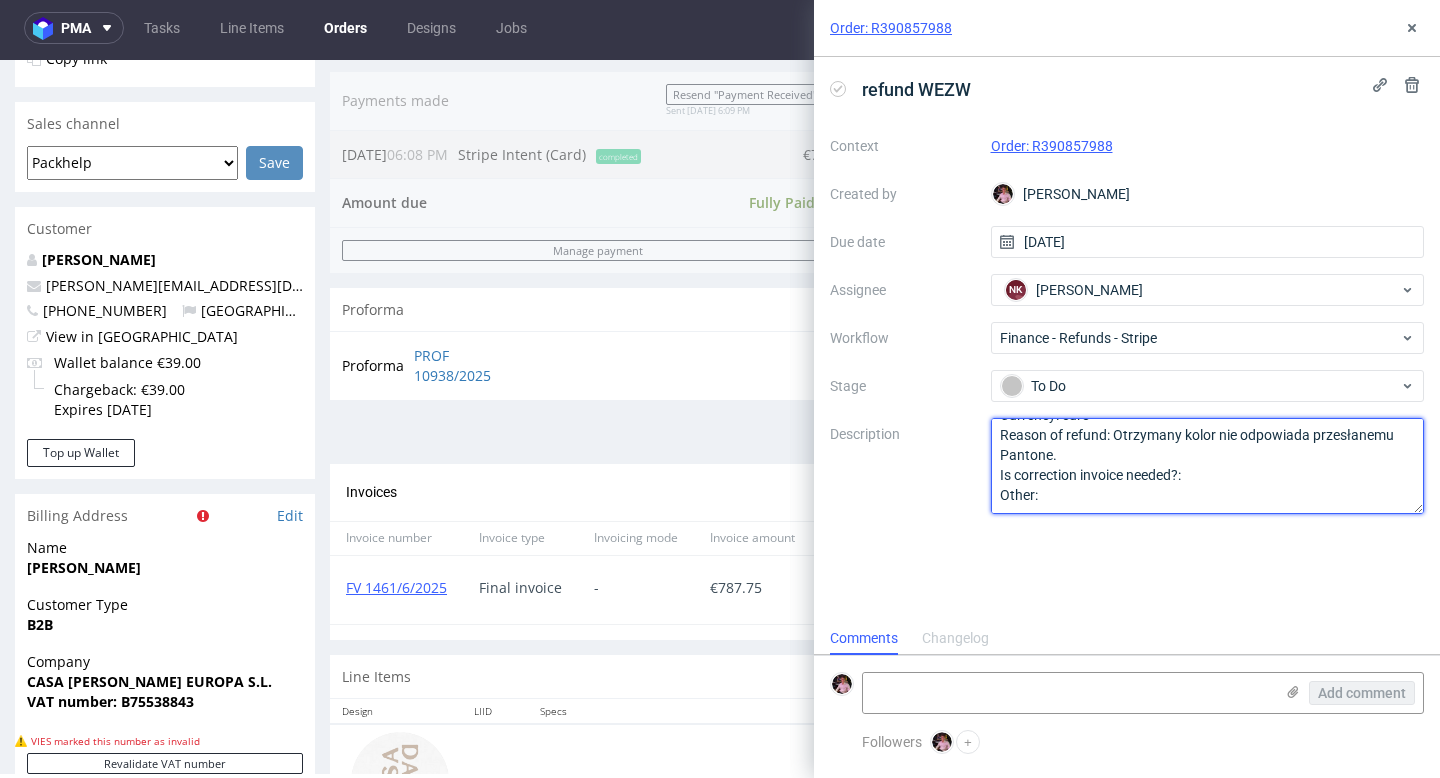 click on "Amount: WEZW
Currency: euro
Reason of refund:
Is correction invoice needed?:
Other:" at bounding box center (1208, 466) 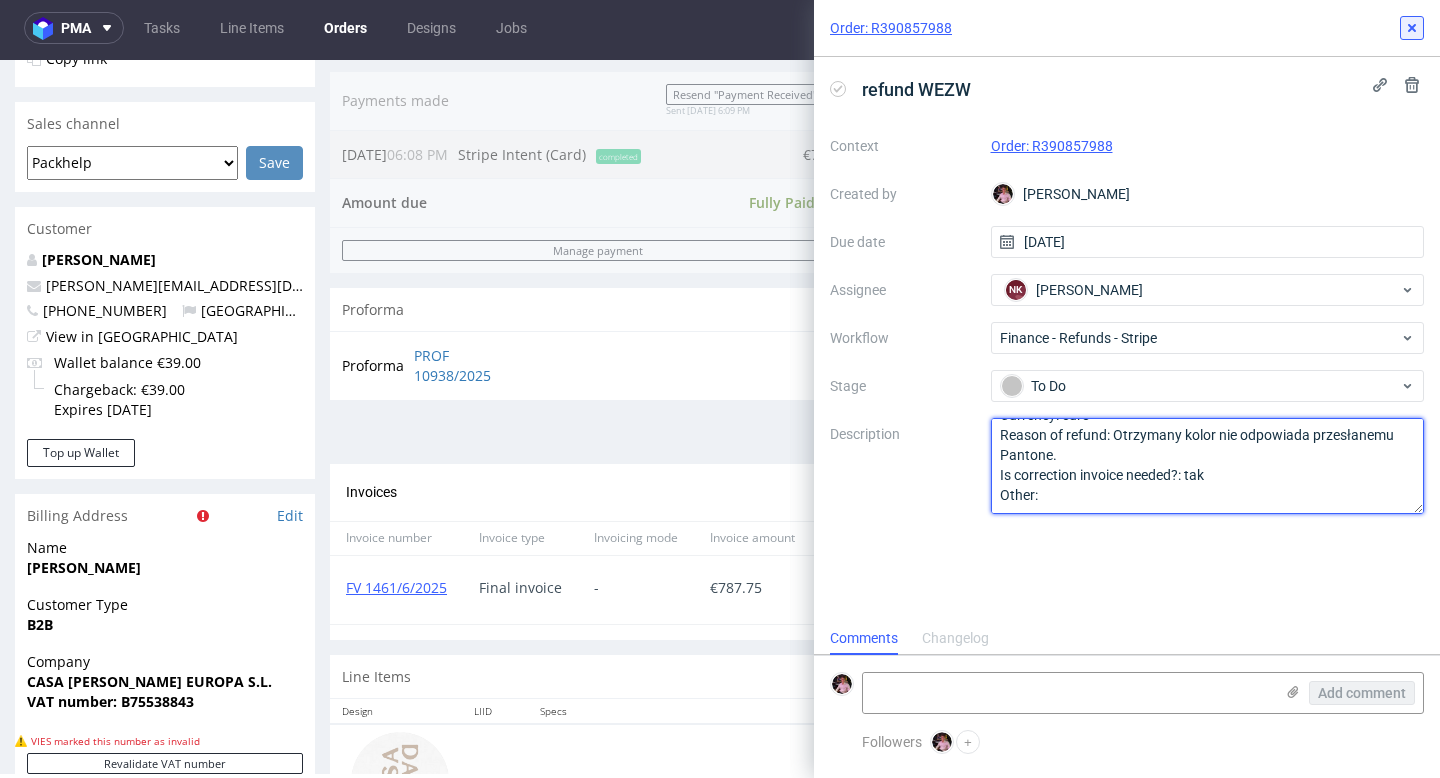 type on "Amount: WEZW
Currency: euro
Reason of refund: Otrzymany kolor nie odpowiada przesłanemu Pantone.
Is correction invoice needed?: tak
Other:" 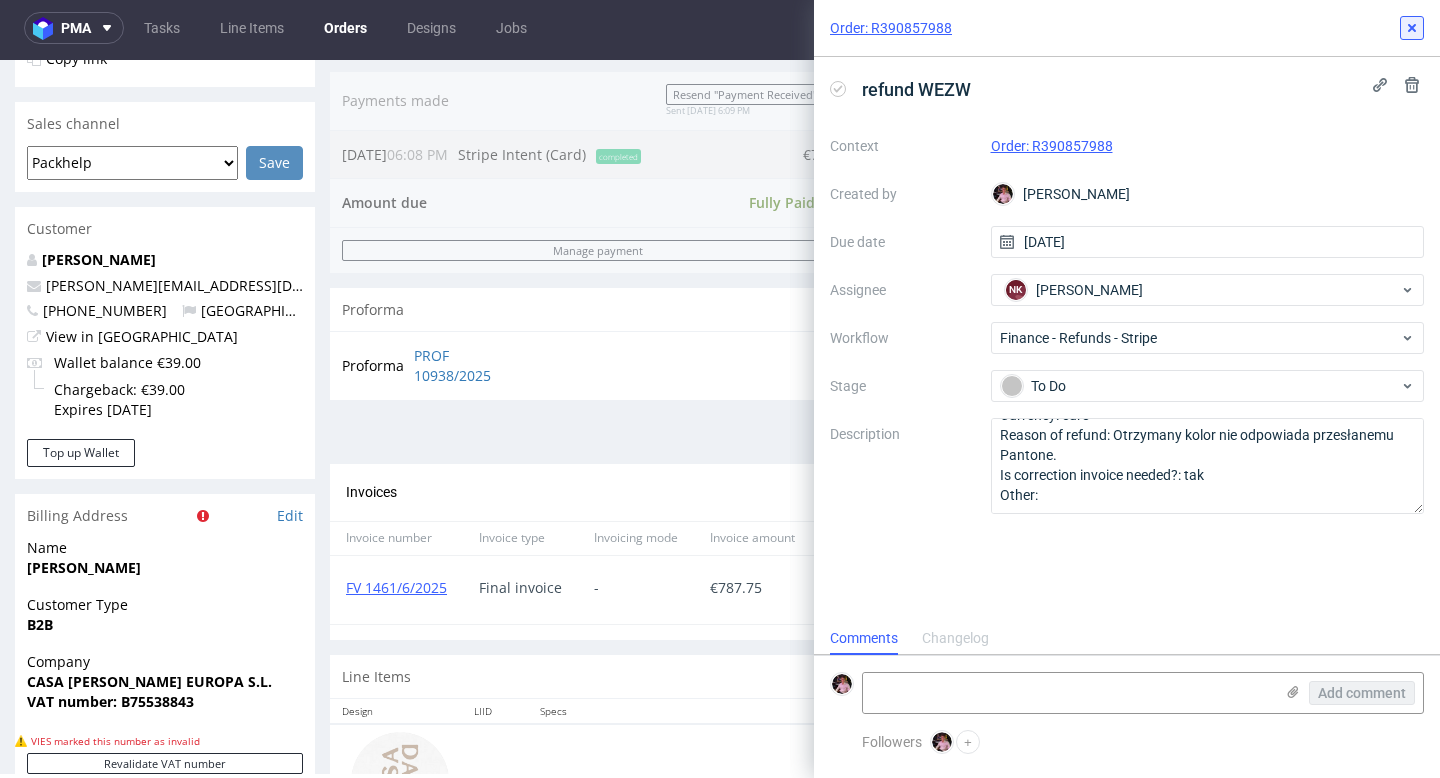 click 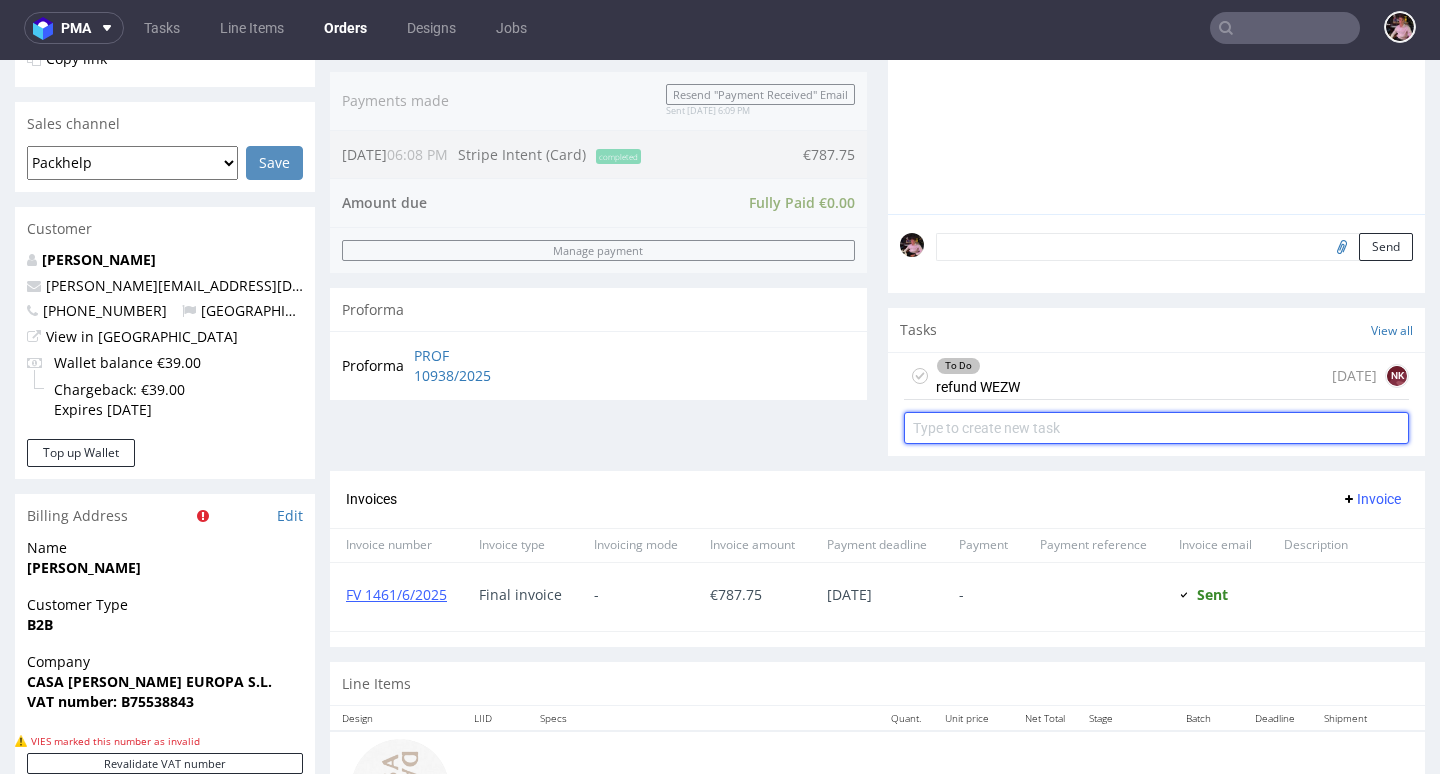 click at bounding box center [1156, 428] 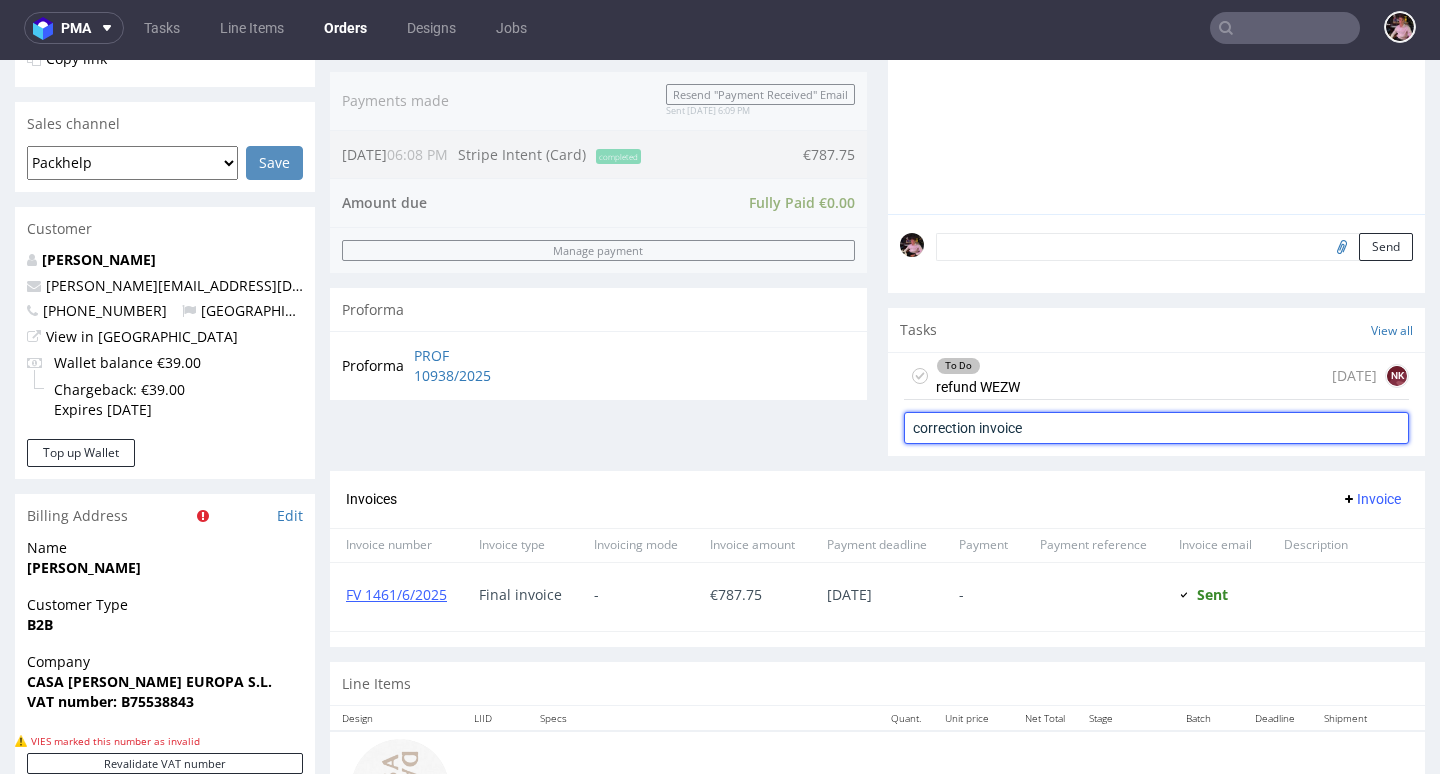 type on "correction invoice" 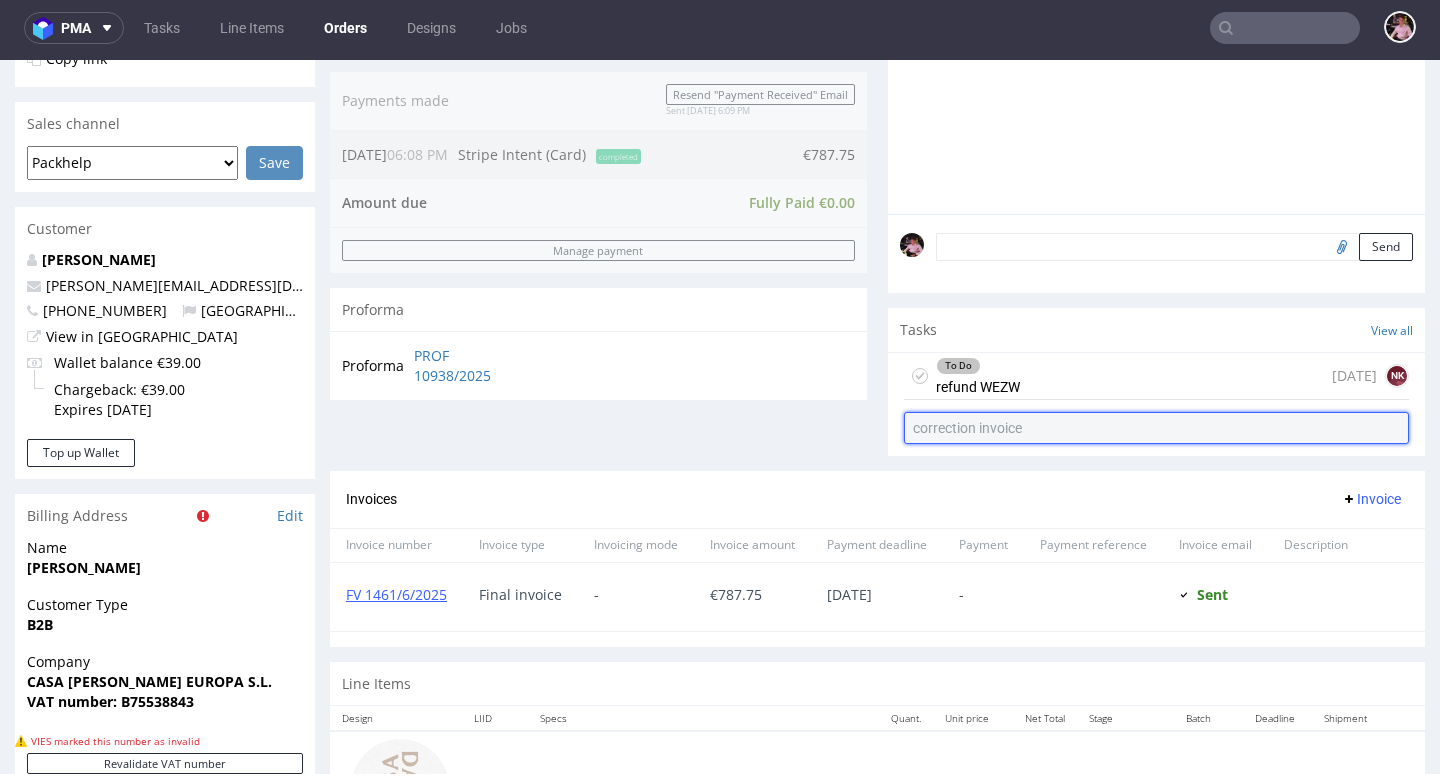 type 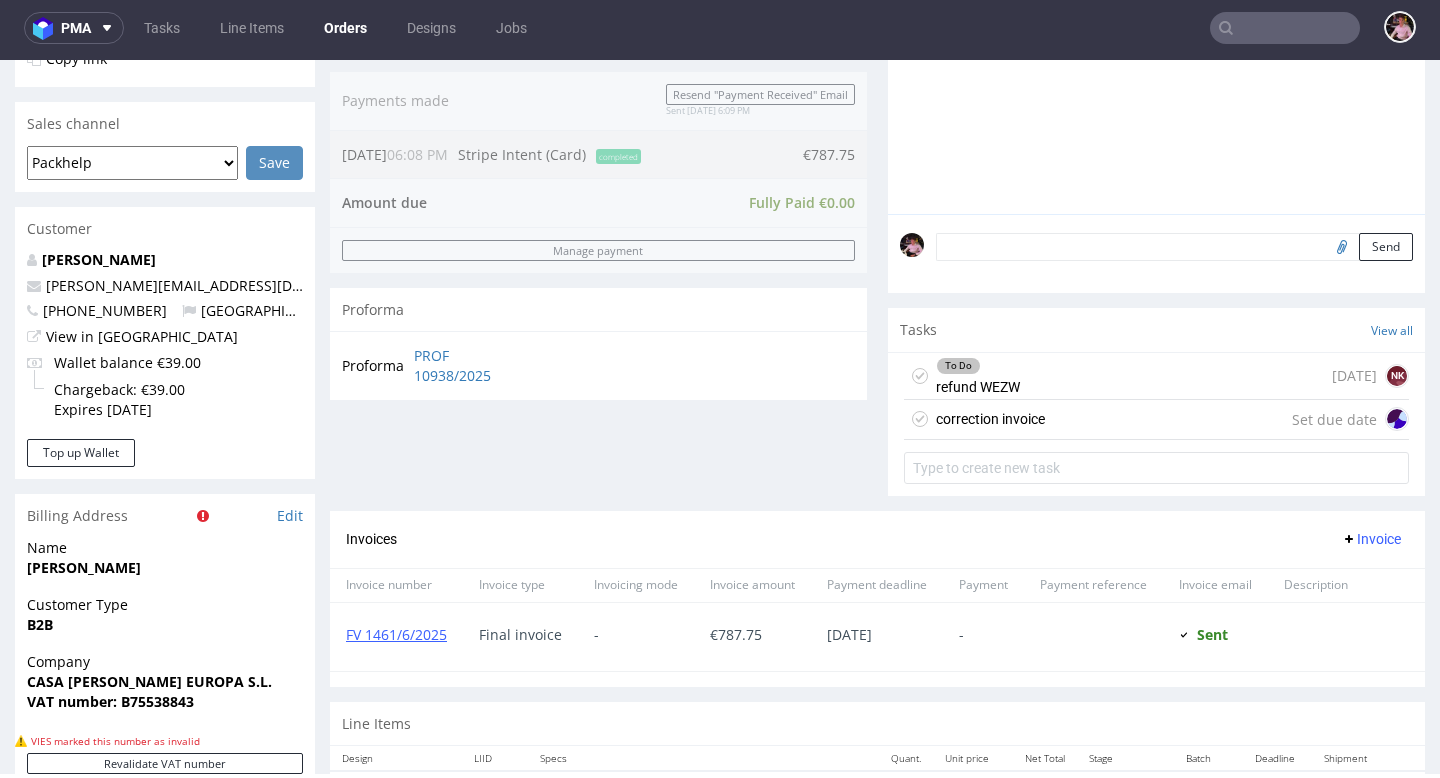 click on "correction invoice" at bounding box center [990, 419] 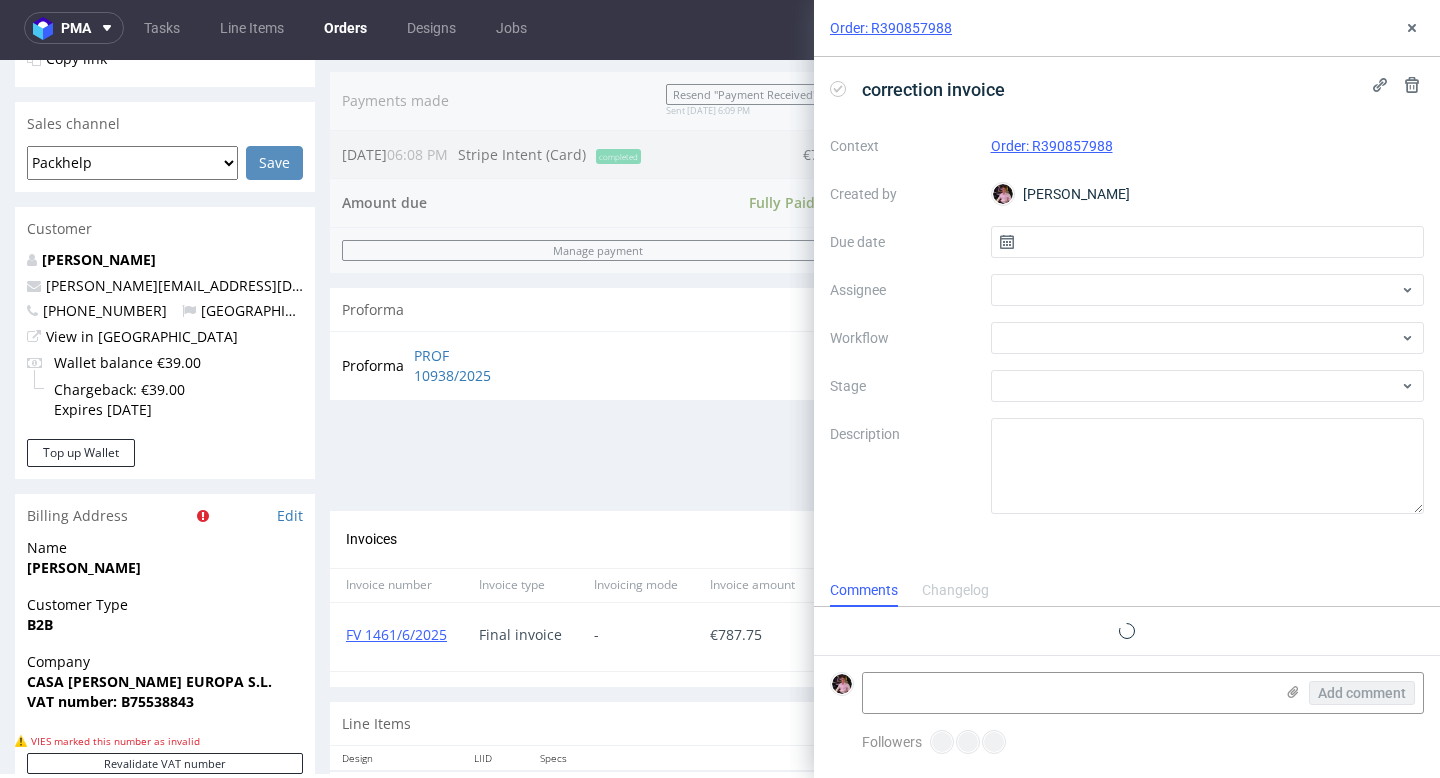 scroll, scrollTop: 16, scrollLeft: 0, axis: vertical 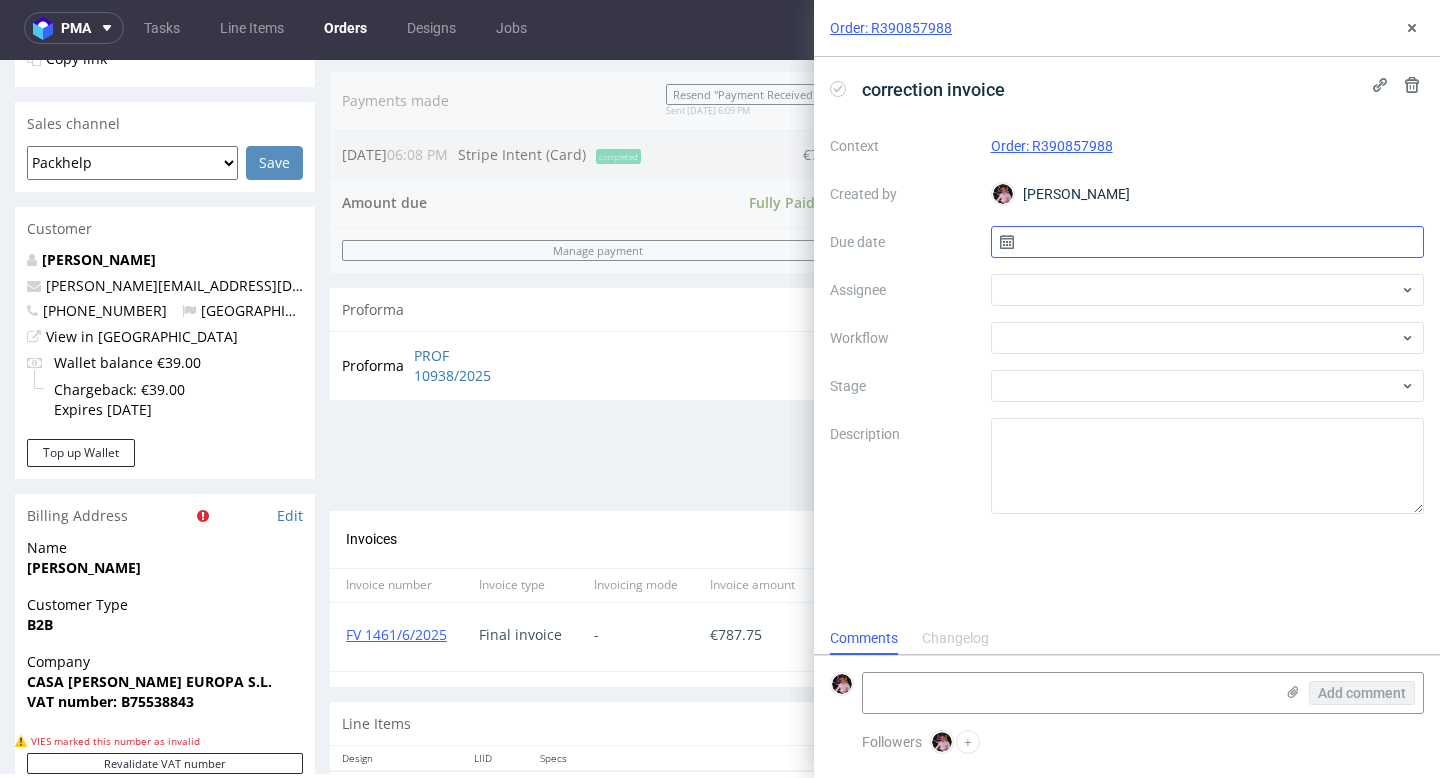 click at bounding box center (1208, 242) 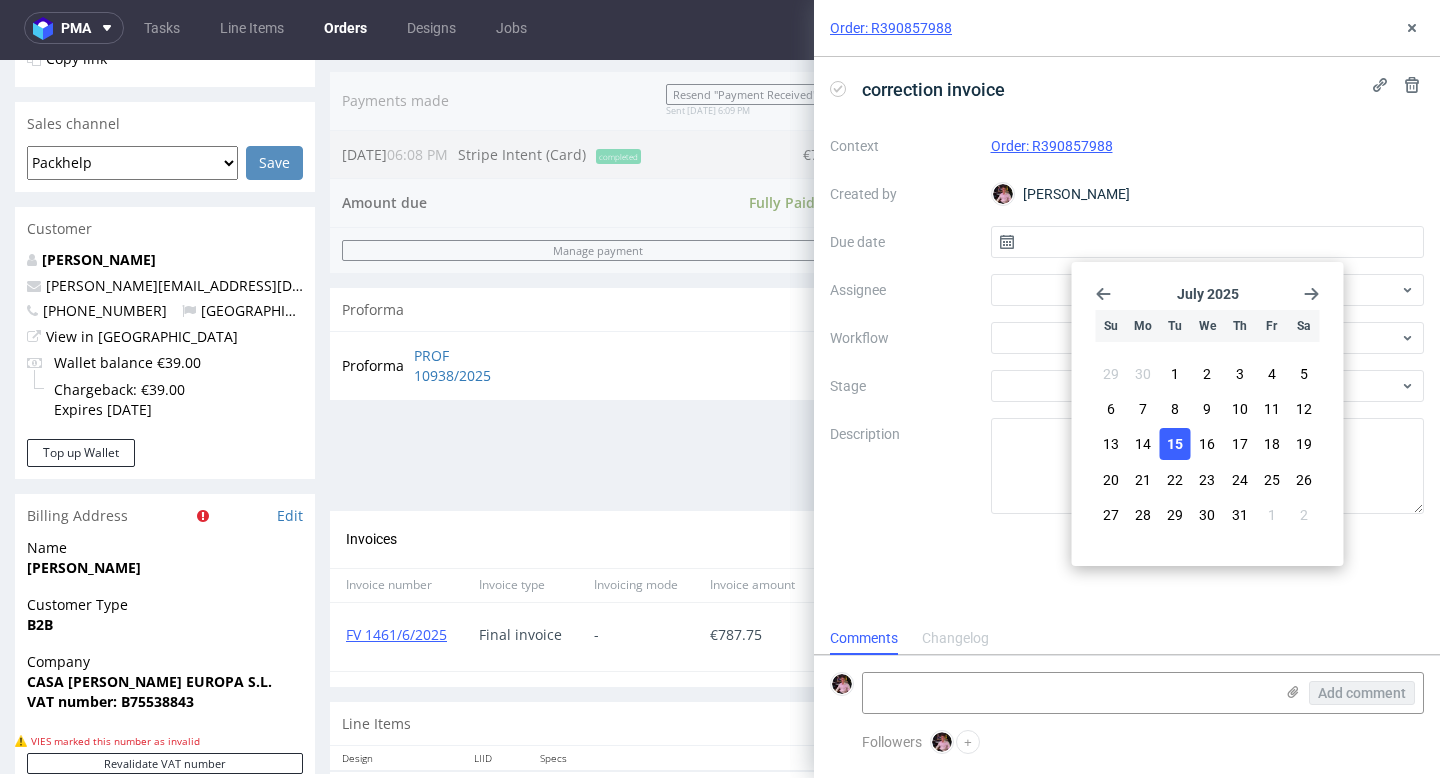 click on "15" at bounding box center [1175, 444] 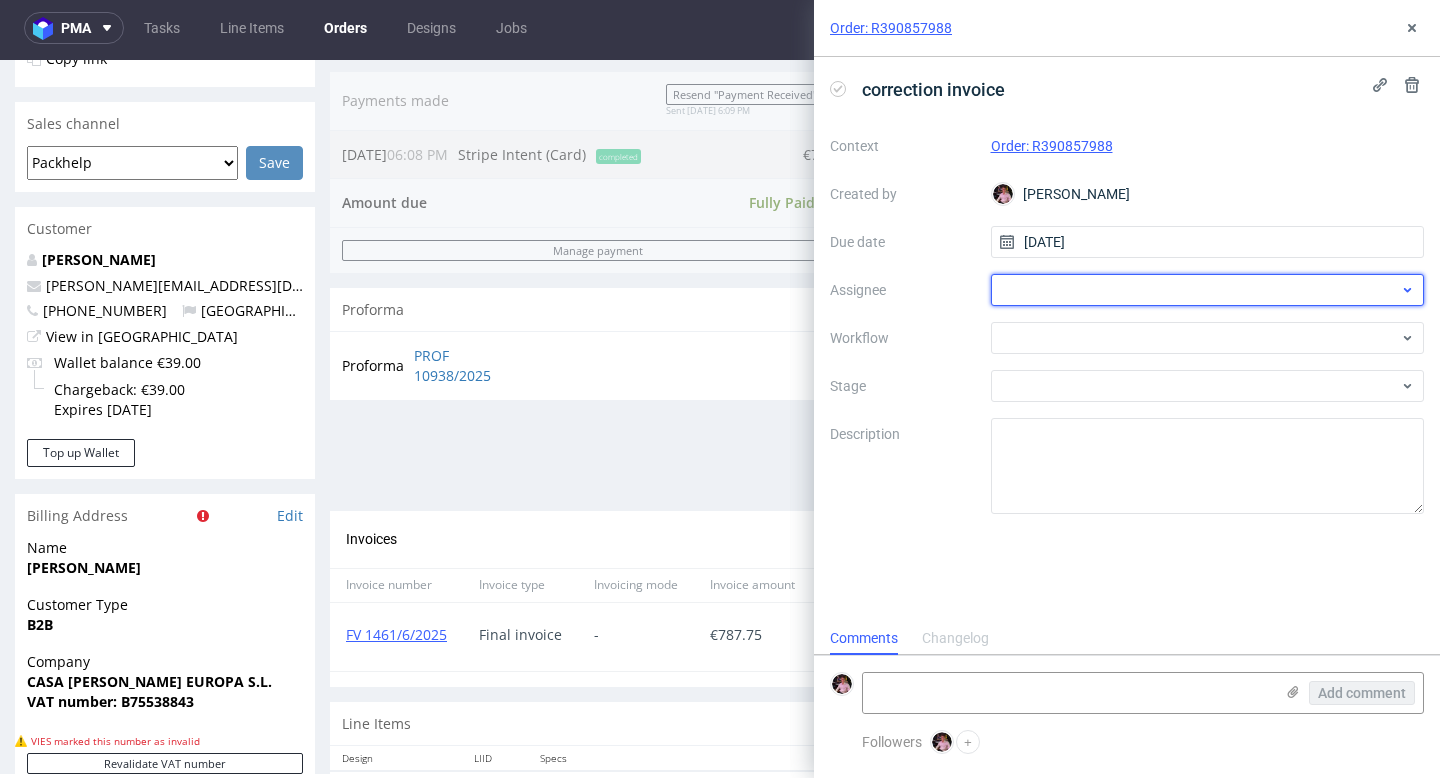 click at bounding box center (1208, 290) 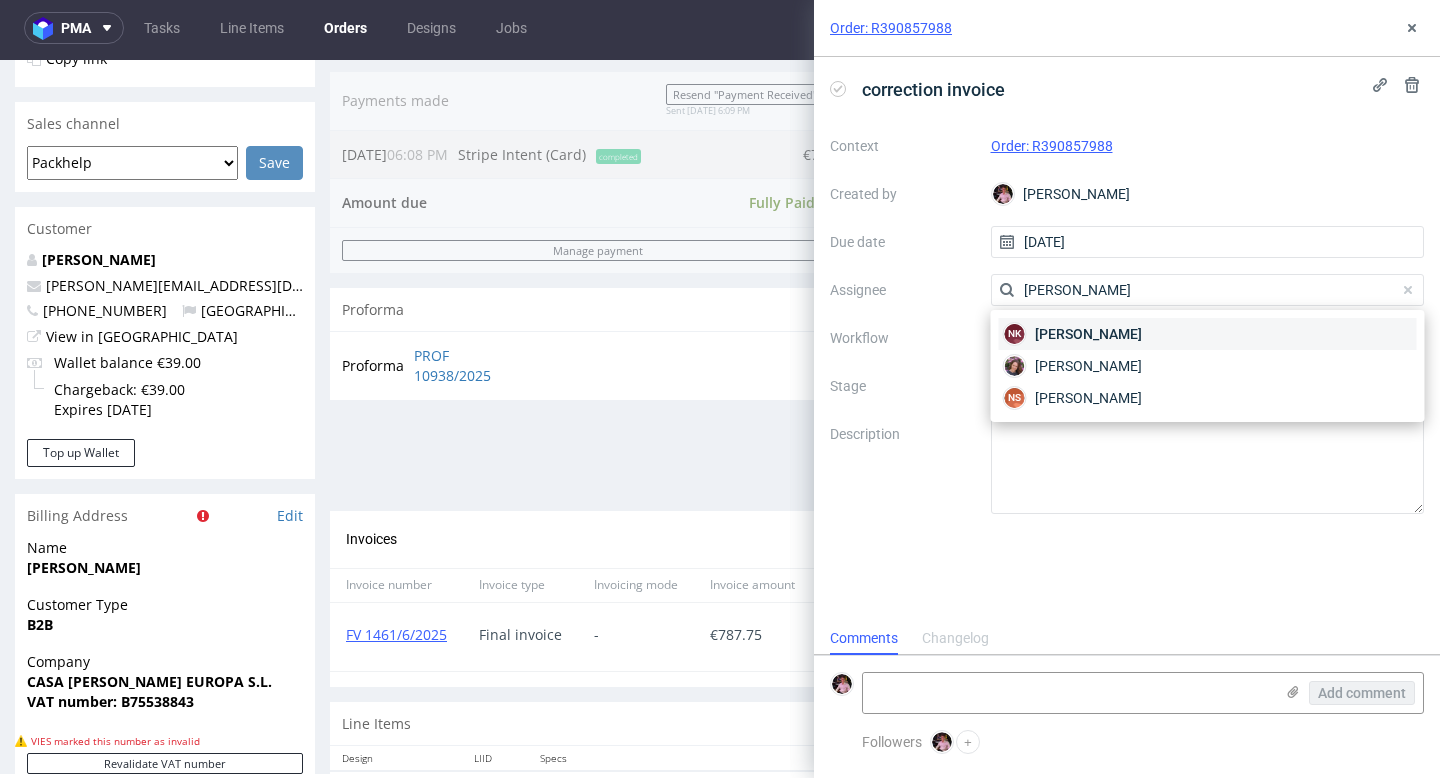 type on "natalia" 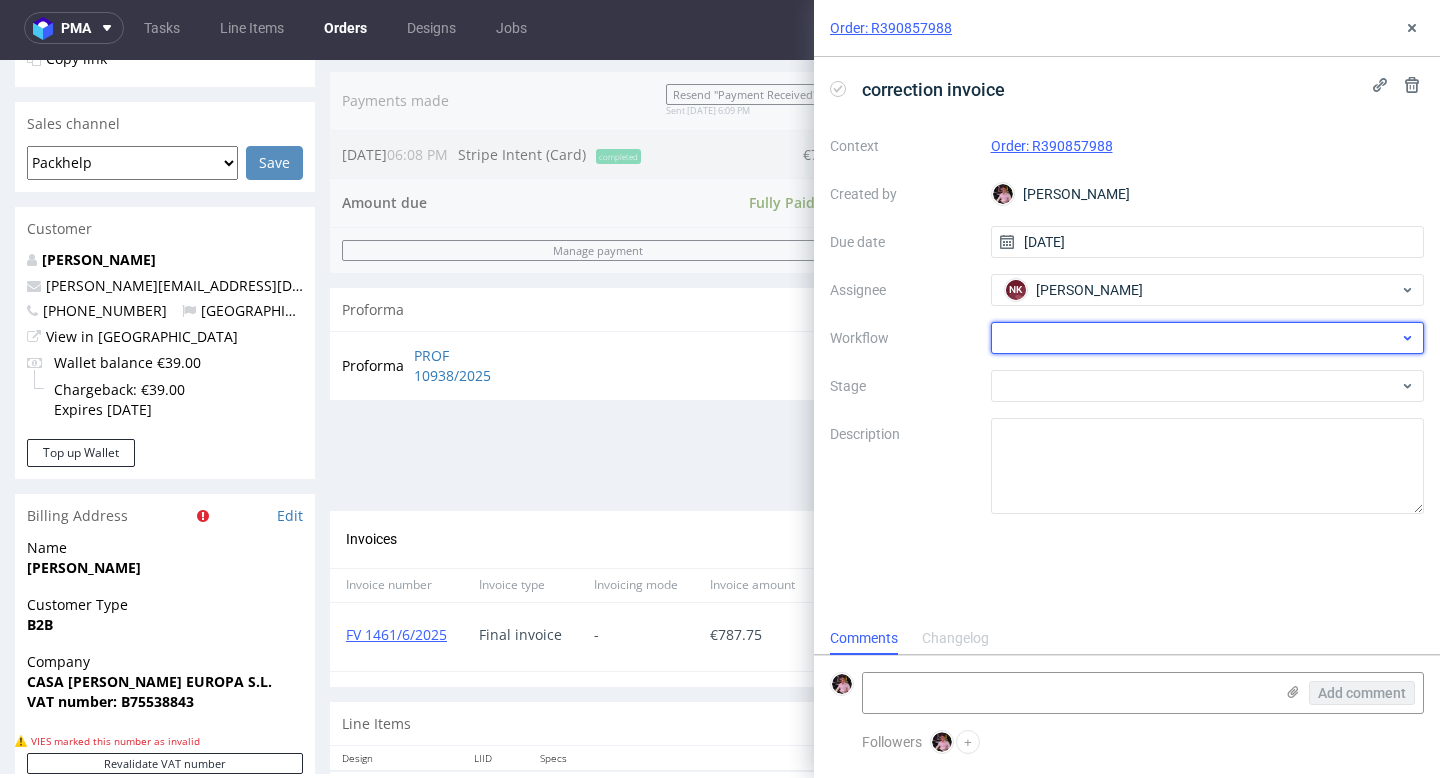 click at bounding box center (1208, 338) 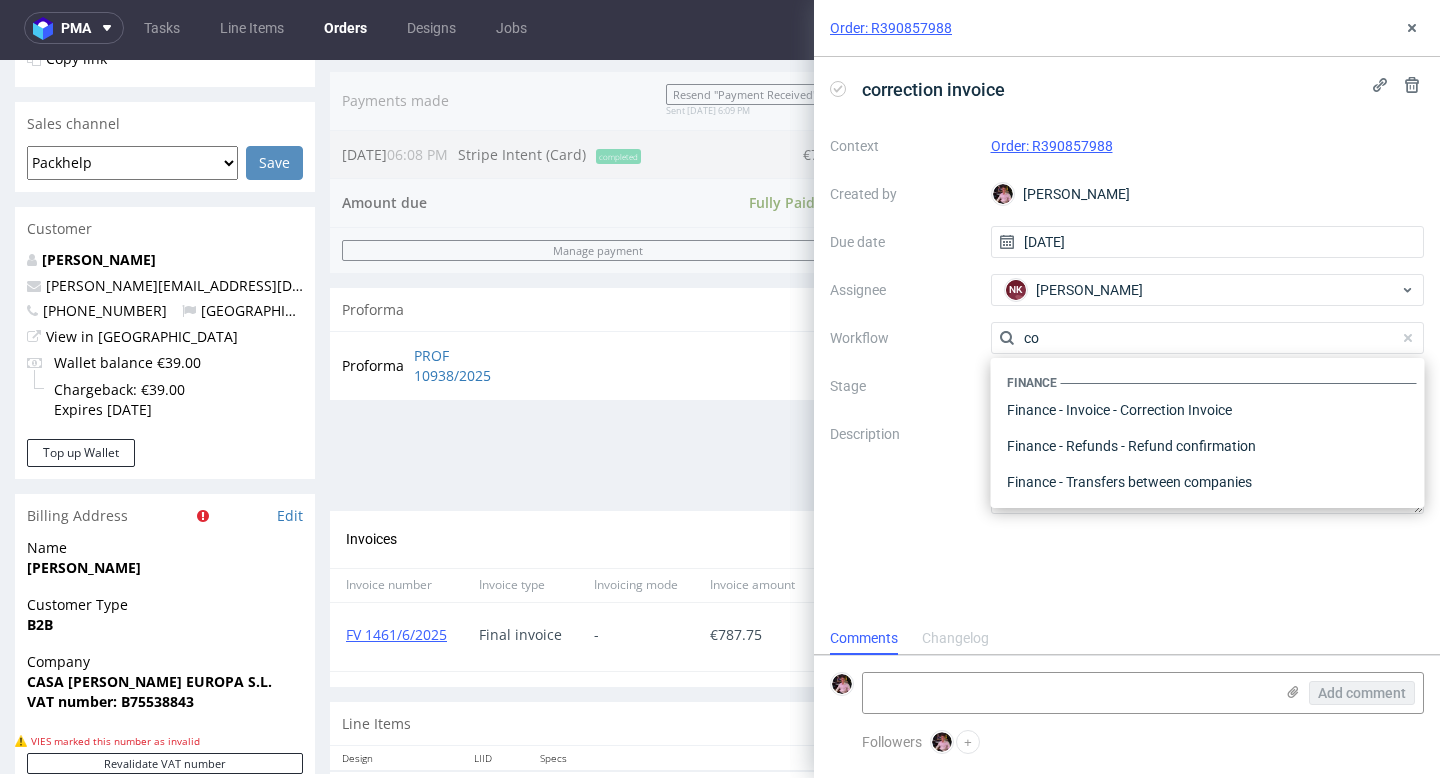 scroll, scrollTop: 0, scrollLeft: 0, axis: both 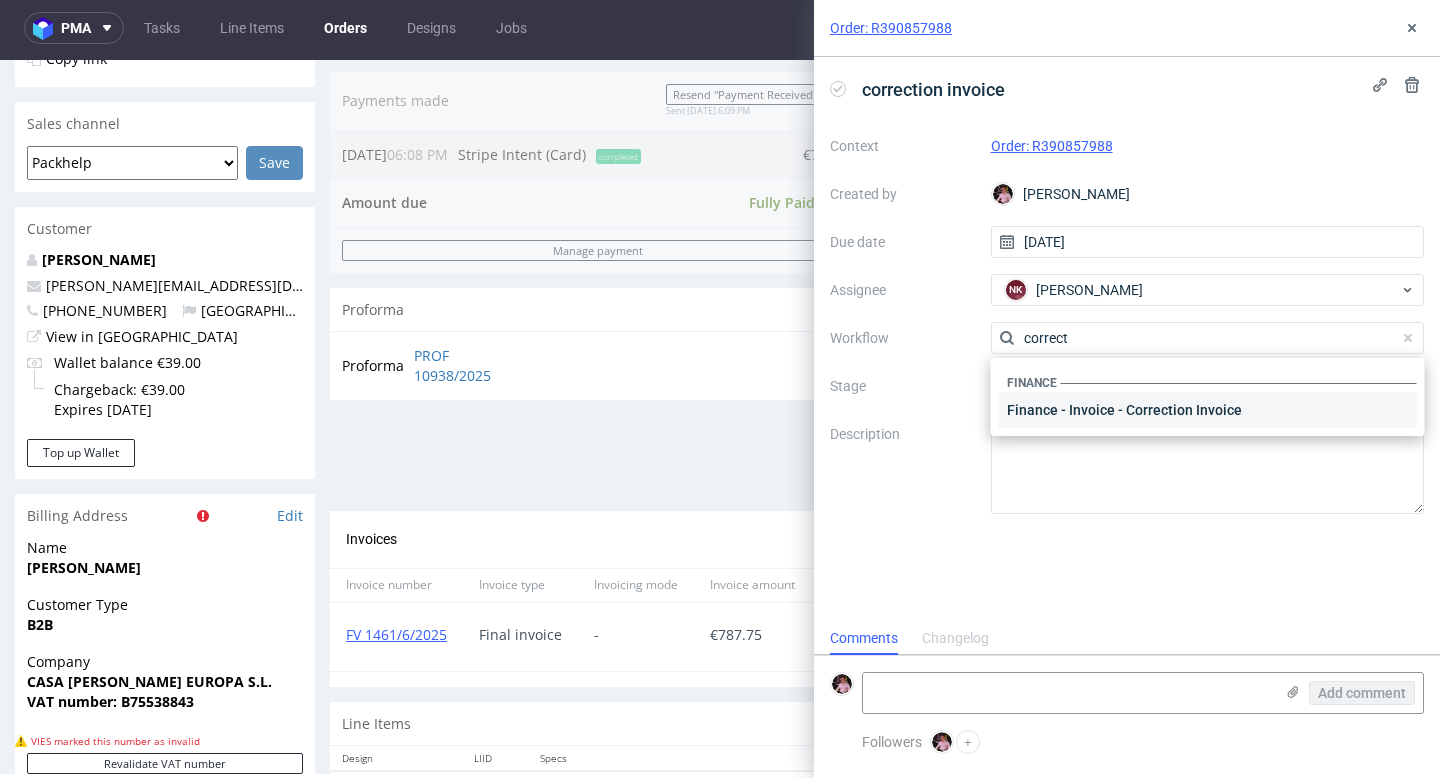type on "correct" 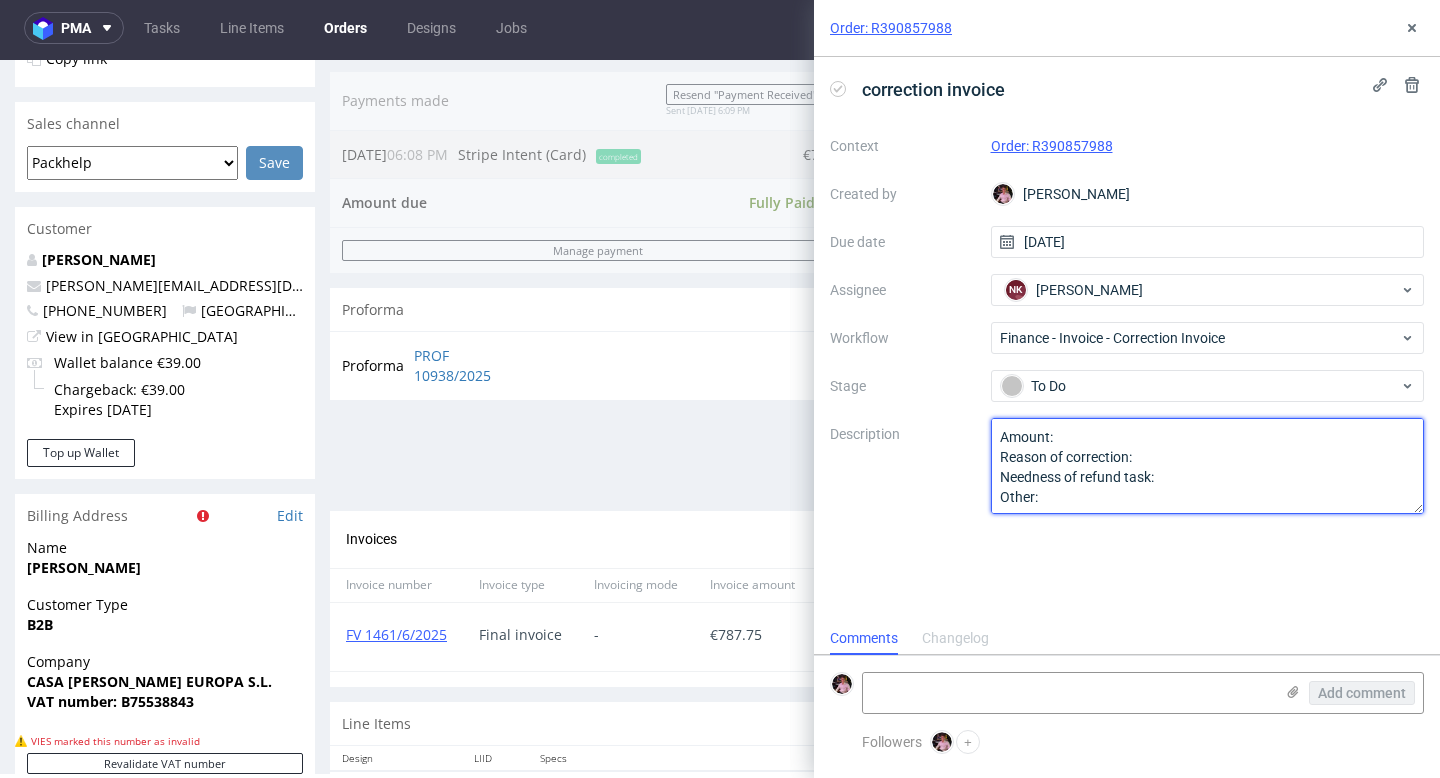 click on "Amount:
Reason of correction:
Needness of refund task:
Other:" at bounding box center (1208, 466) 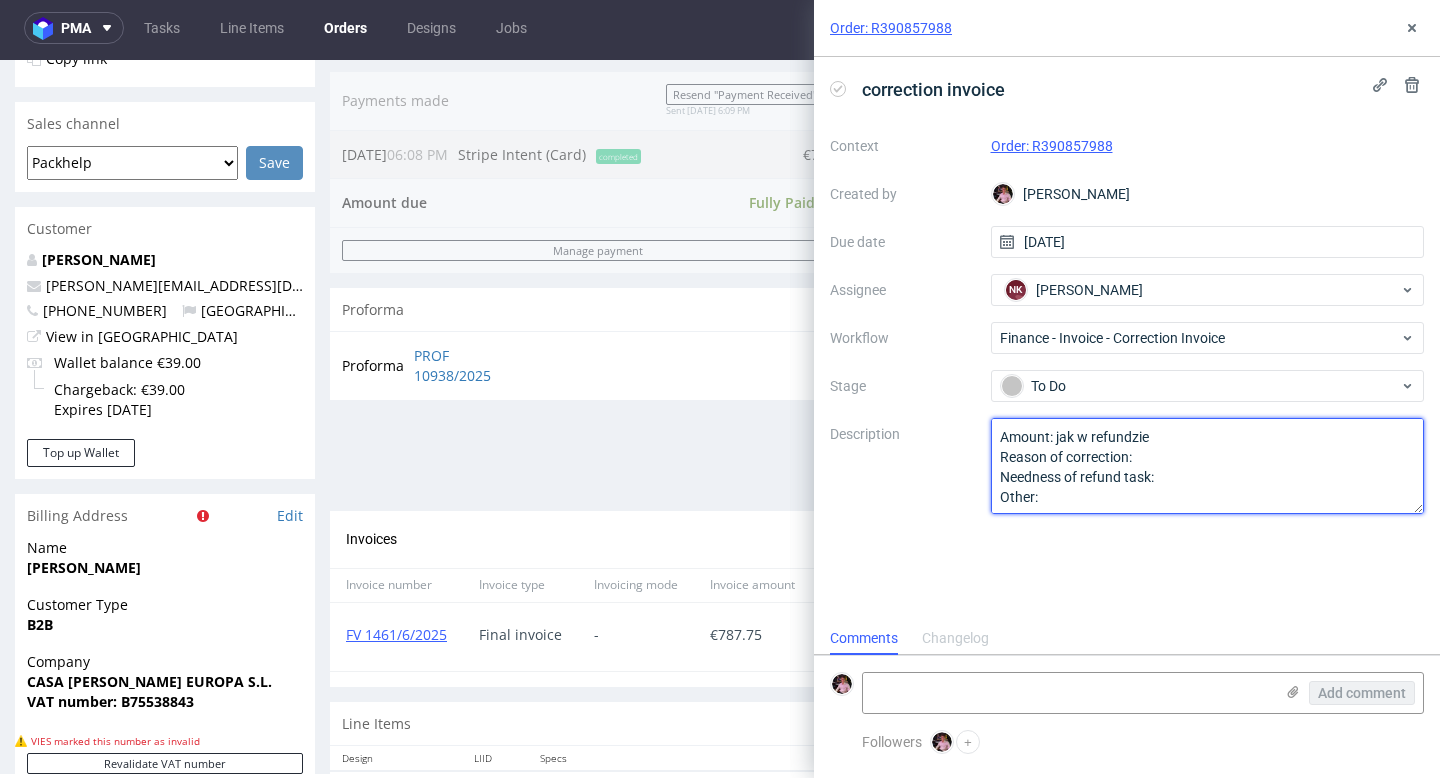 click on "Amount:
Reason of correction:
Needness of refund task:
Other:" at bounding box center (1208, 466) 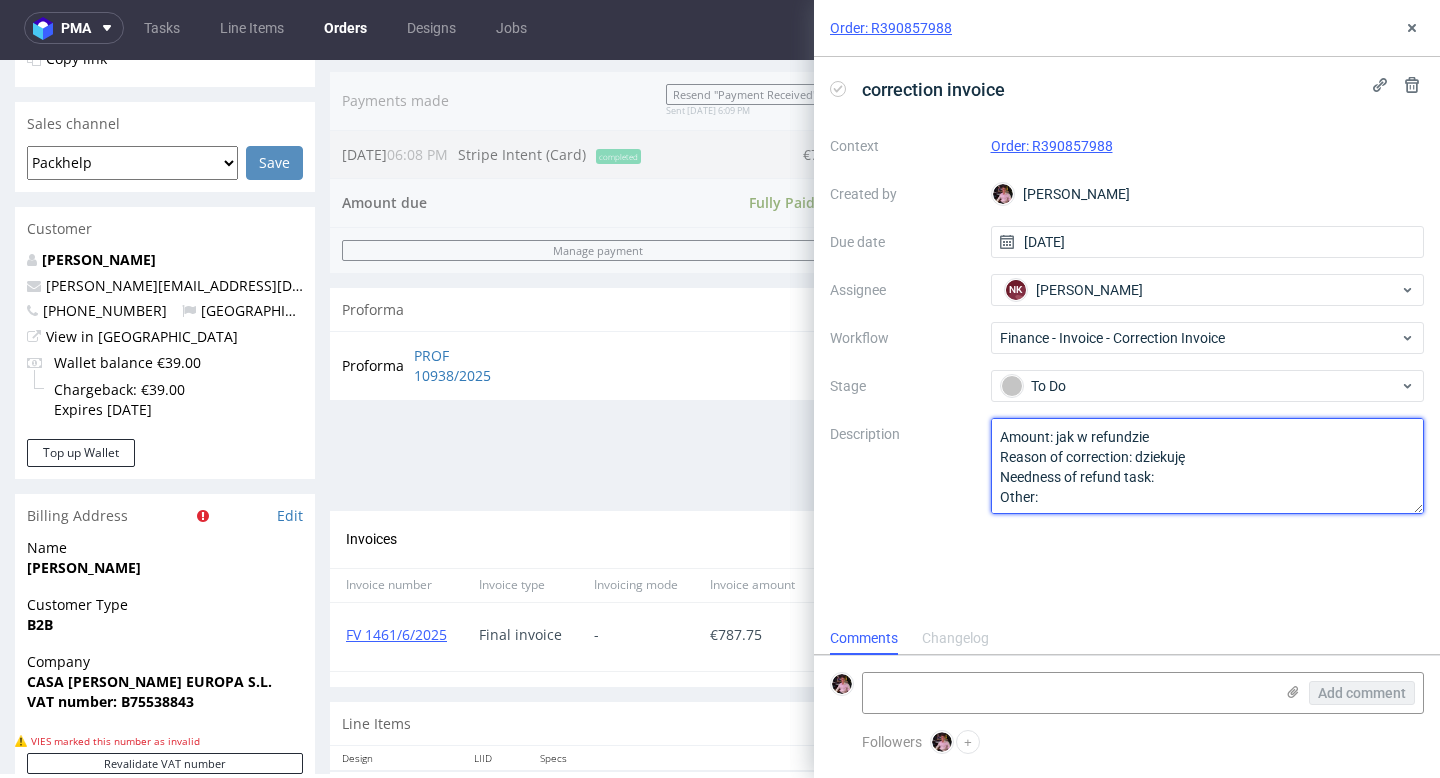click on "Amount:
Reason of correction:
Needness of refund task:
Other:" at bounding box center [1208, 466] 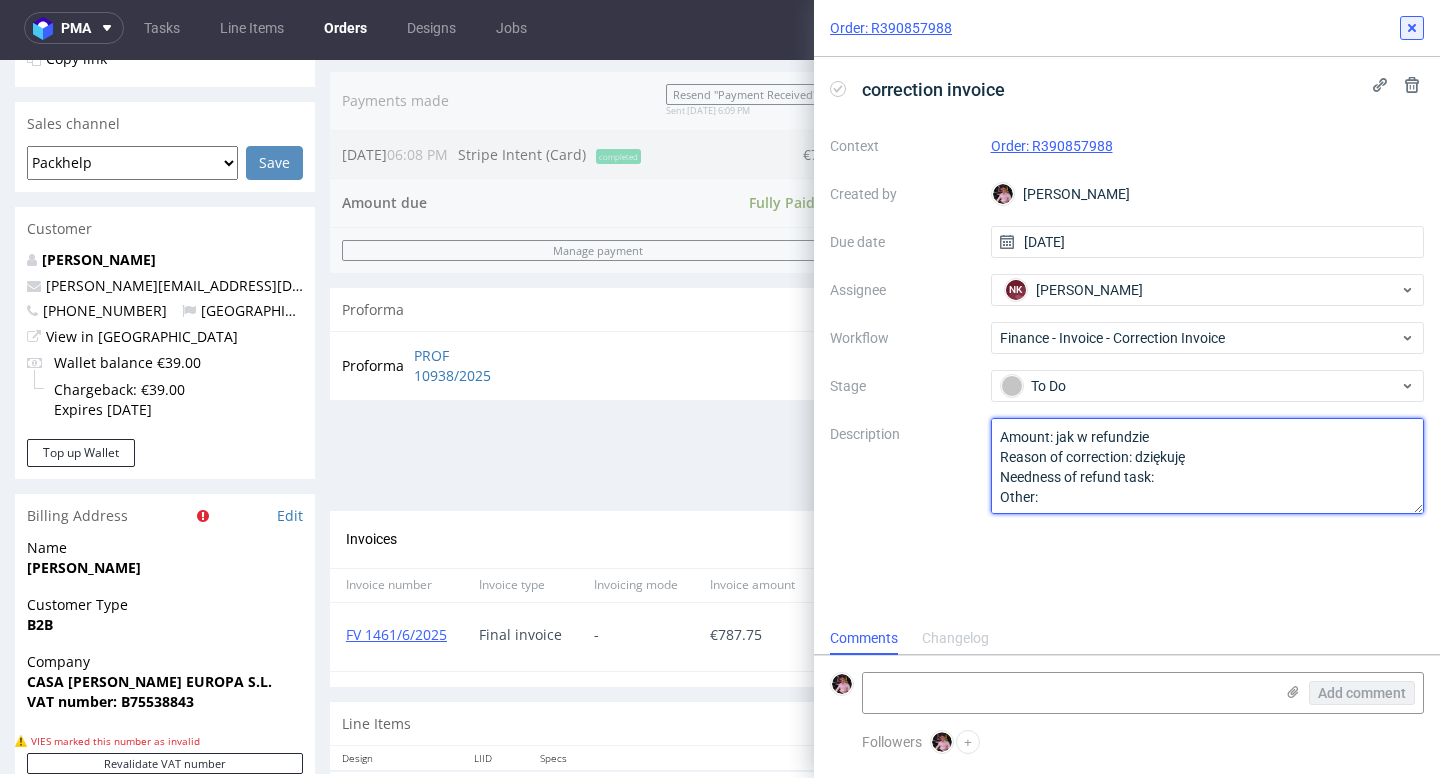type on "Amount: jak w refundzie
Reason of correction: dziękuję
Needness of refund task:
Other:" 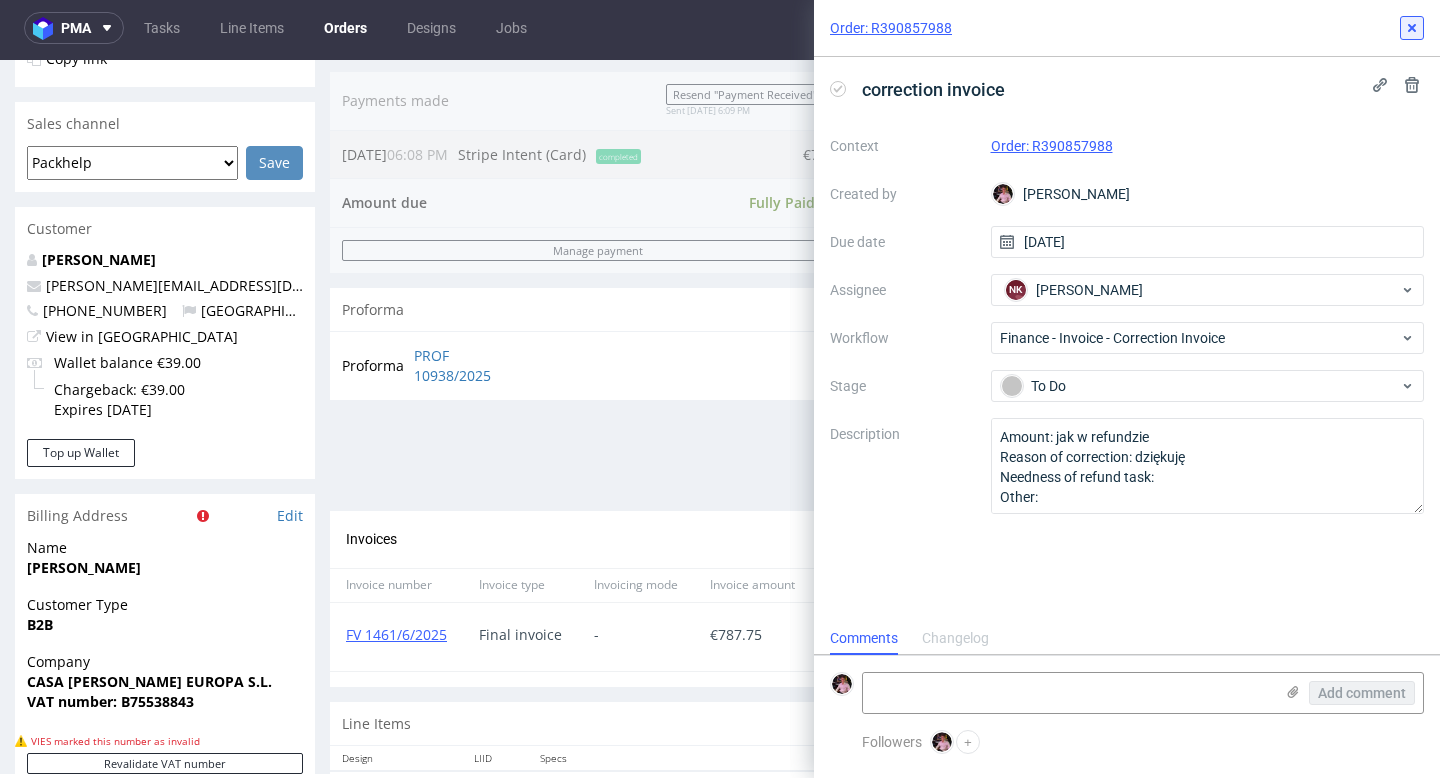 click 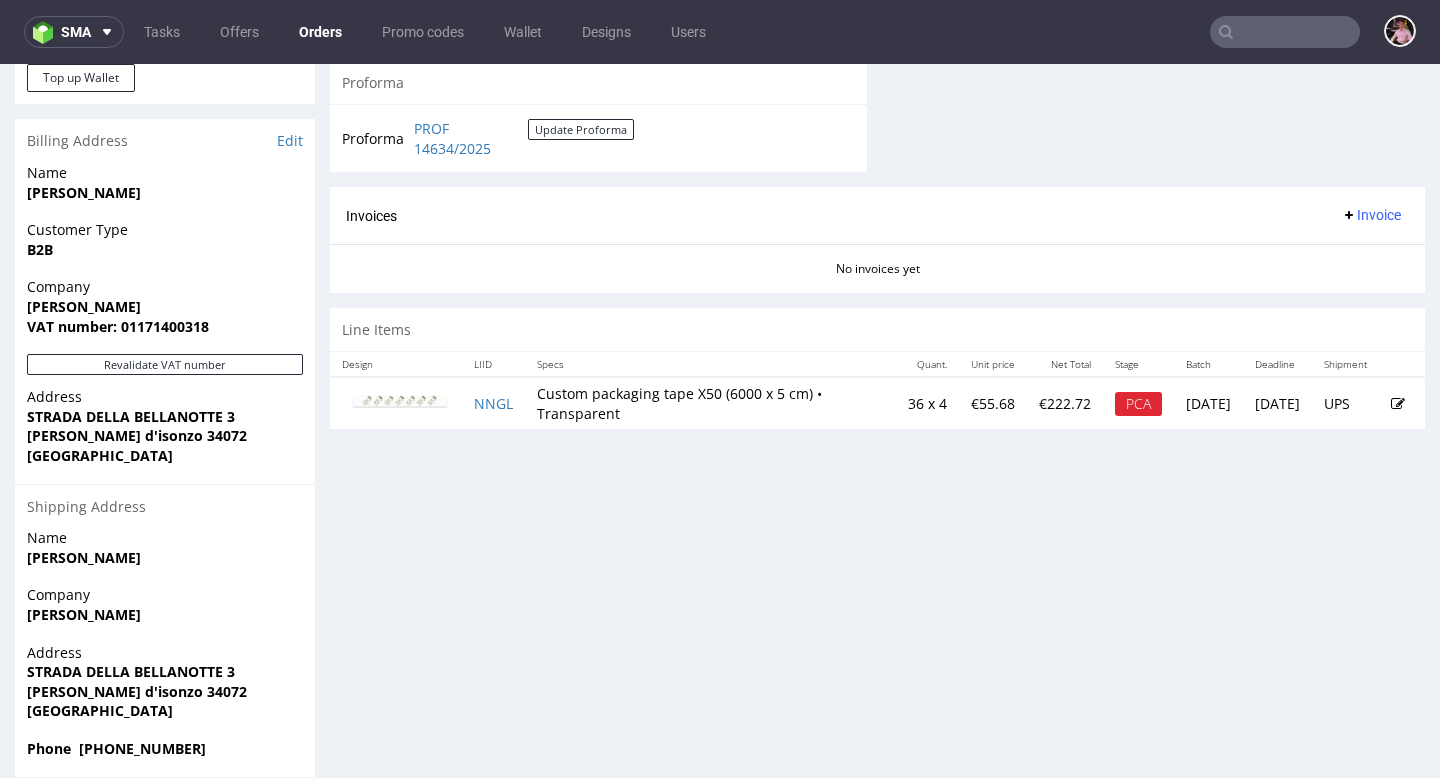 scroll, scrollTop: 850, scrollLeft: 0, axis: vertical 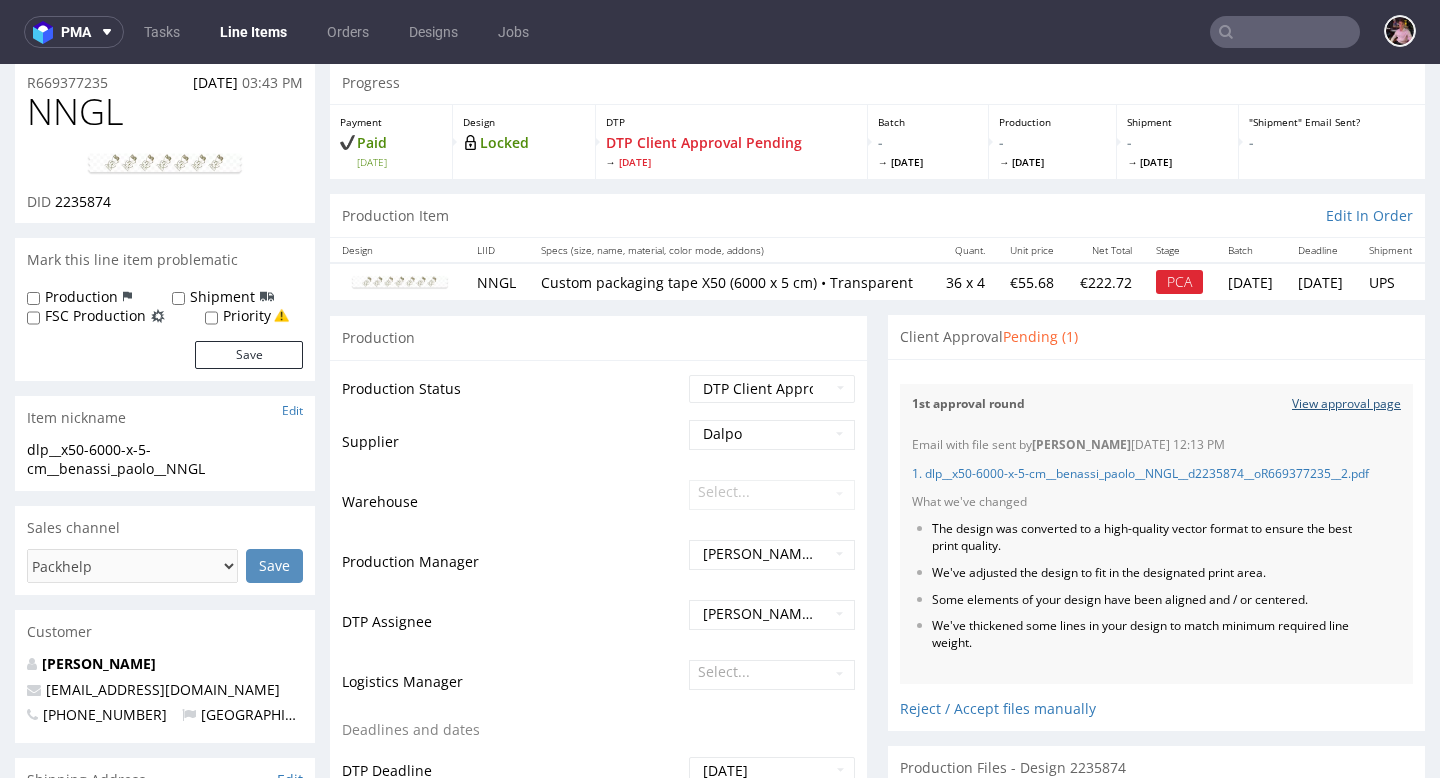 click on "View approval page" at bounding box center (1346, 404) 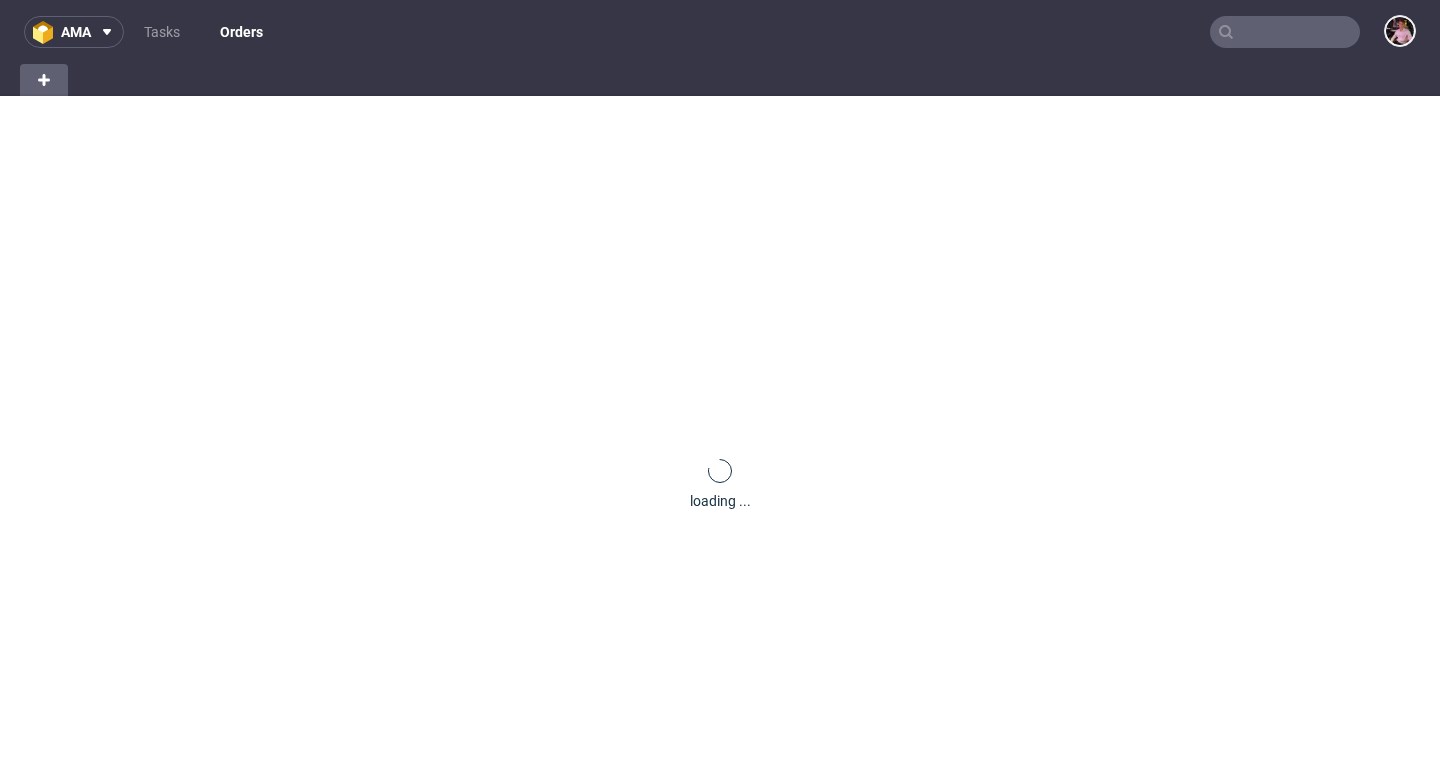 scroll, scrollTop: 0, scrollLeft: 0, axis: both 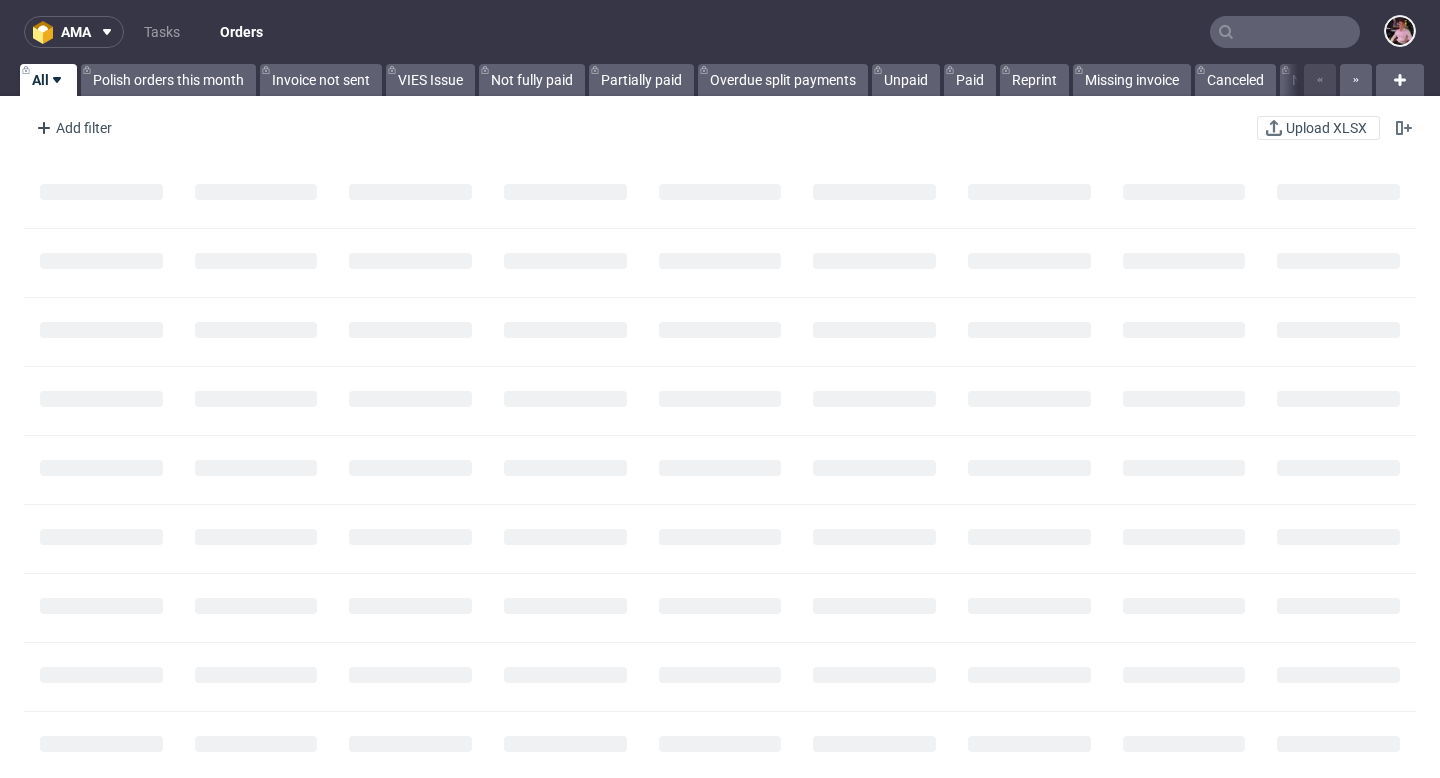 click at bounding box center (1285, 32) 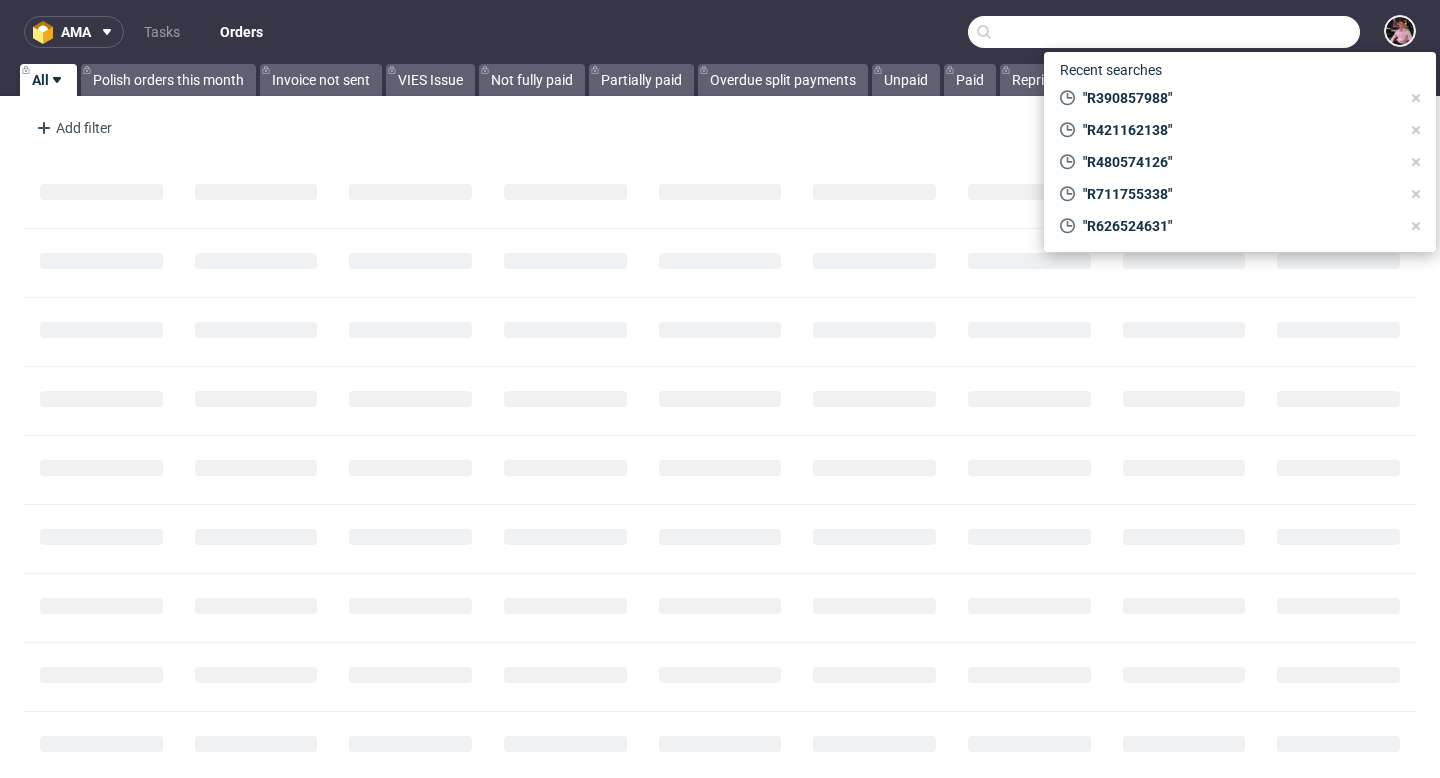 paste on "R421162138" 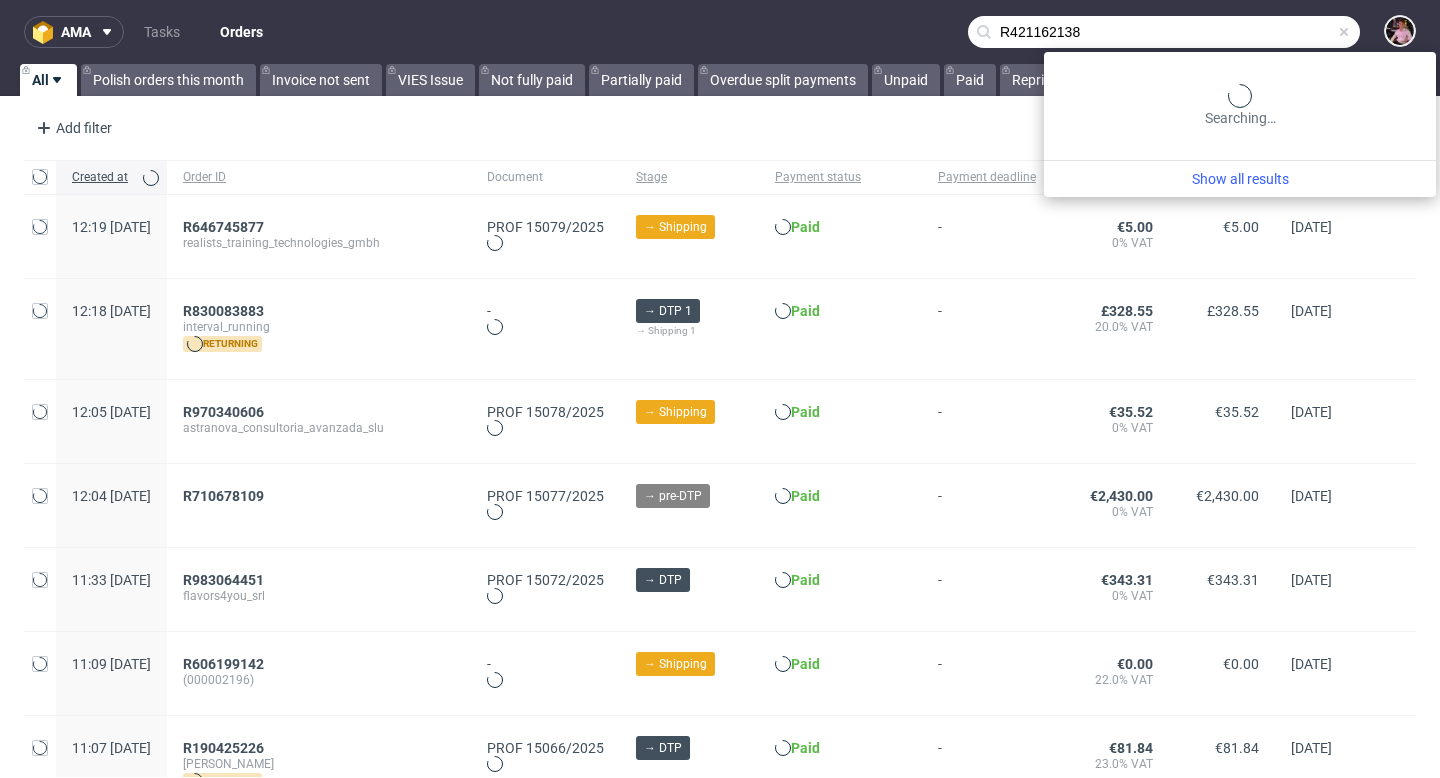 type on "R421162138" 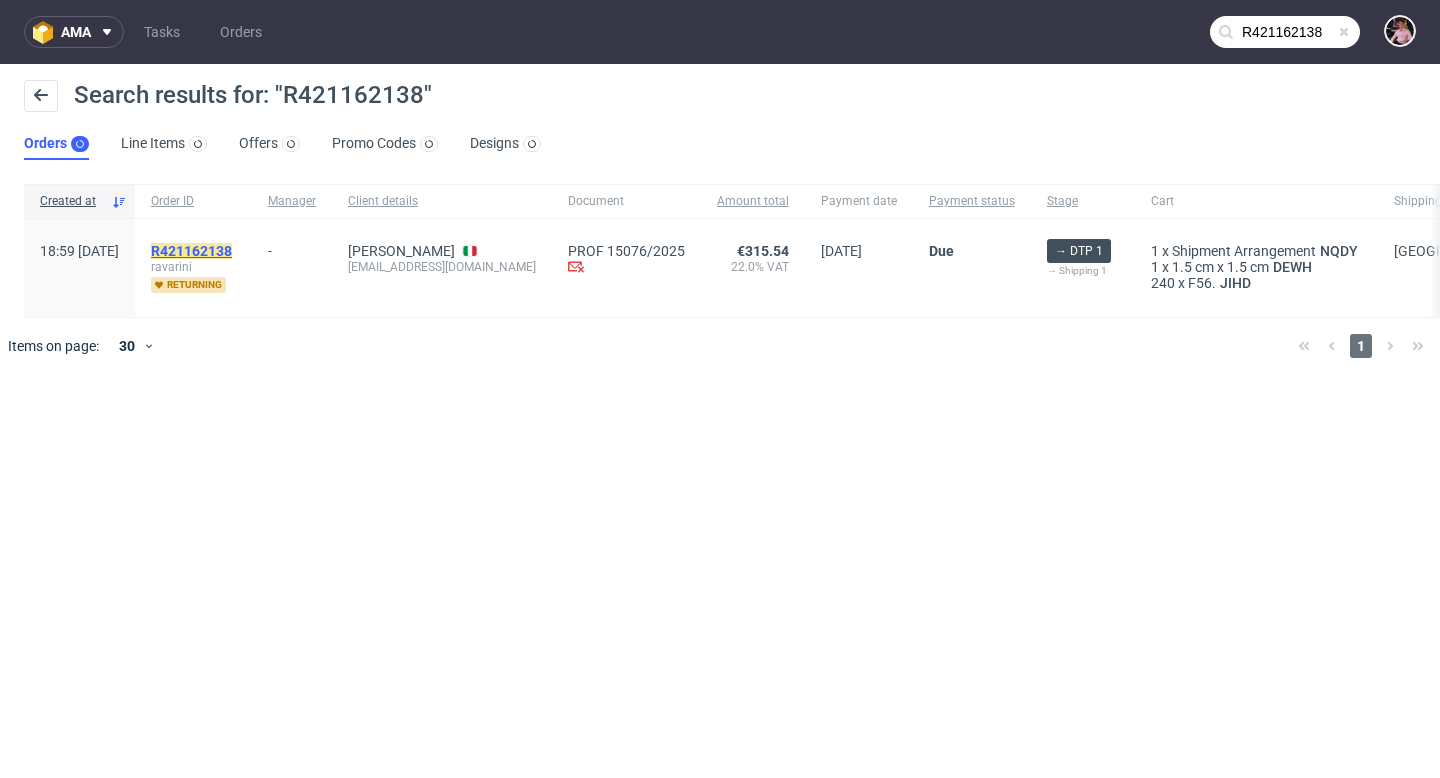 click on "R421162138" 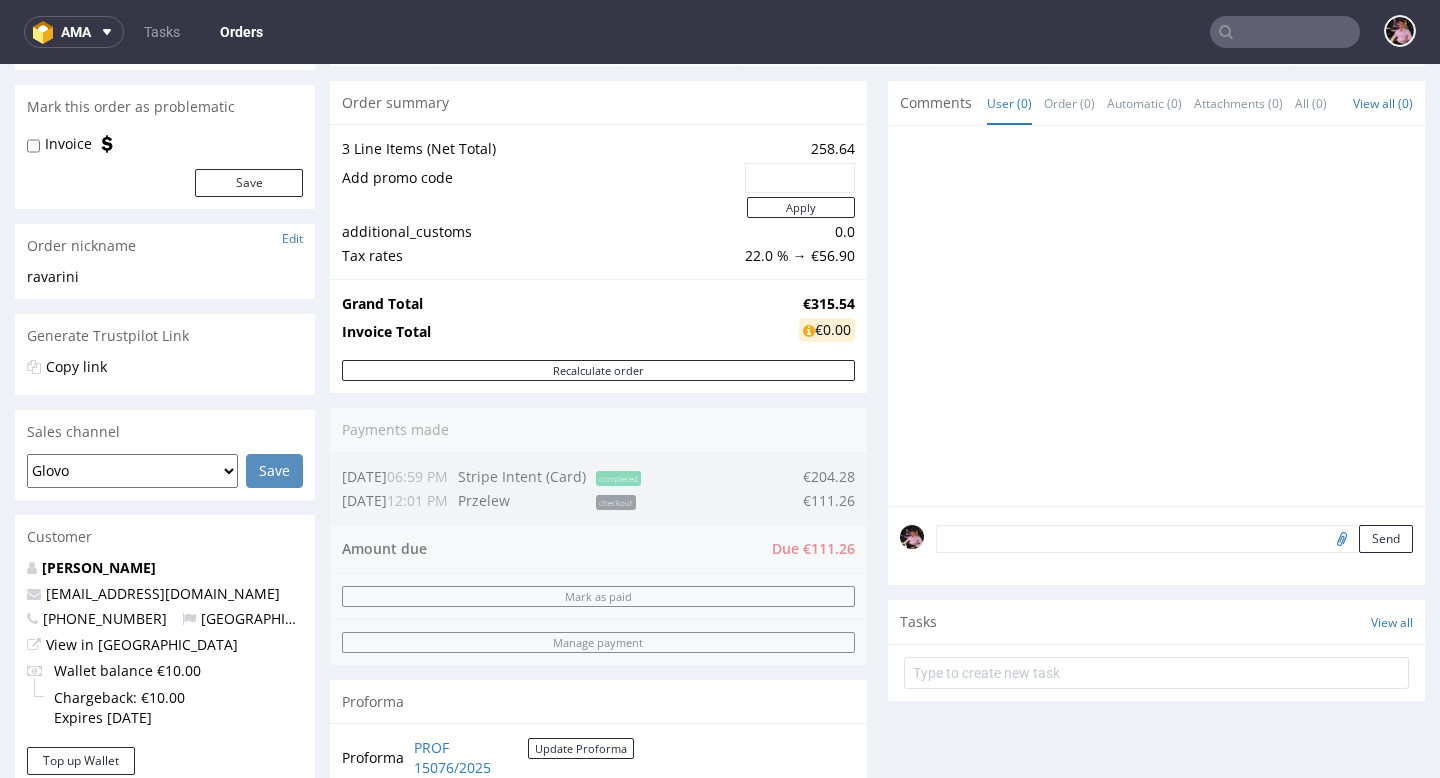 scroll, scrollTop: 418, scrollLeft: 0, axis: vertical 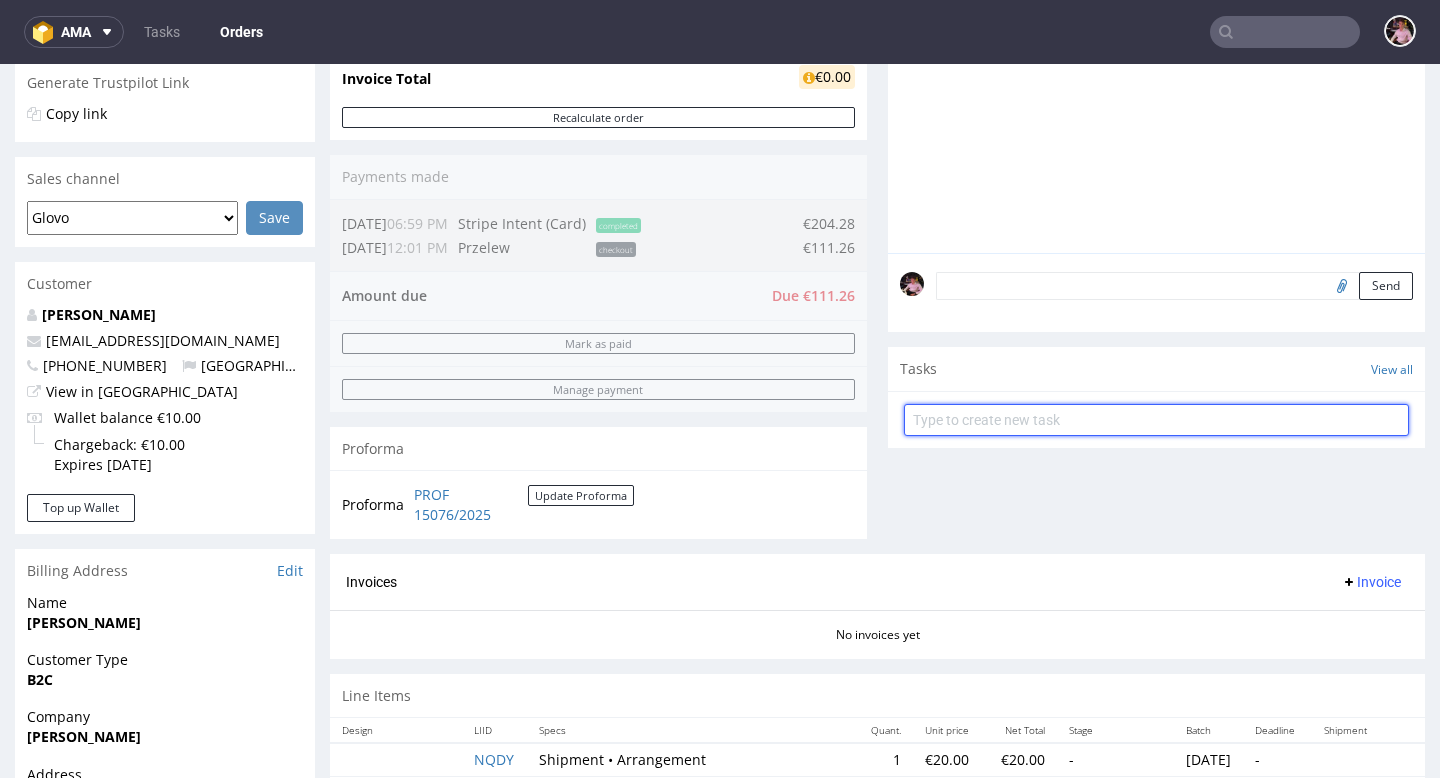 click at bounding box center (1156, 420) 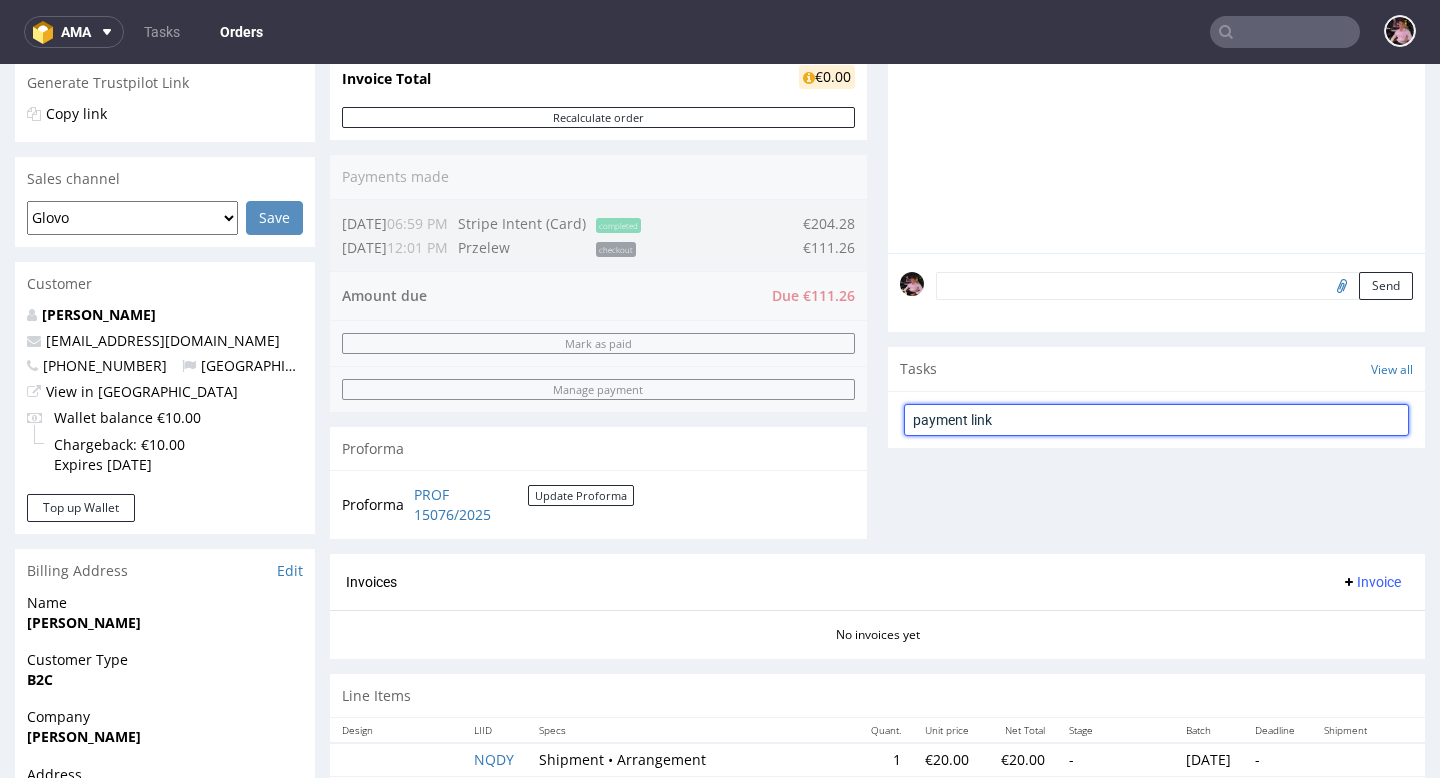 type on "payment link" 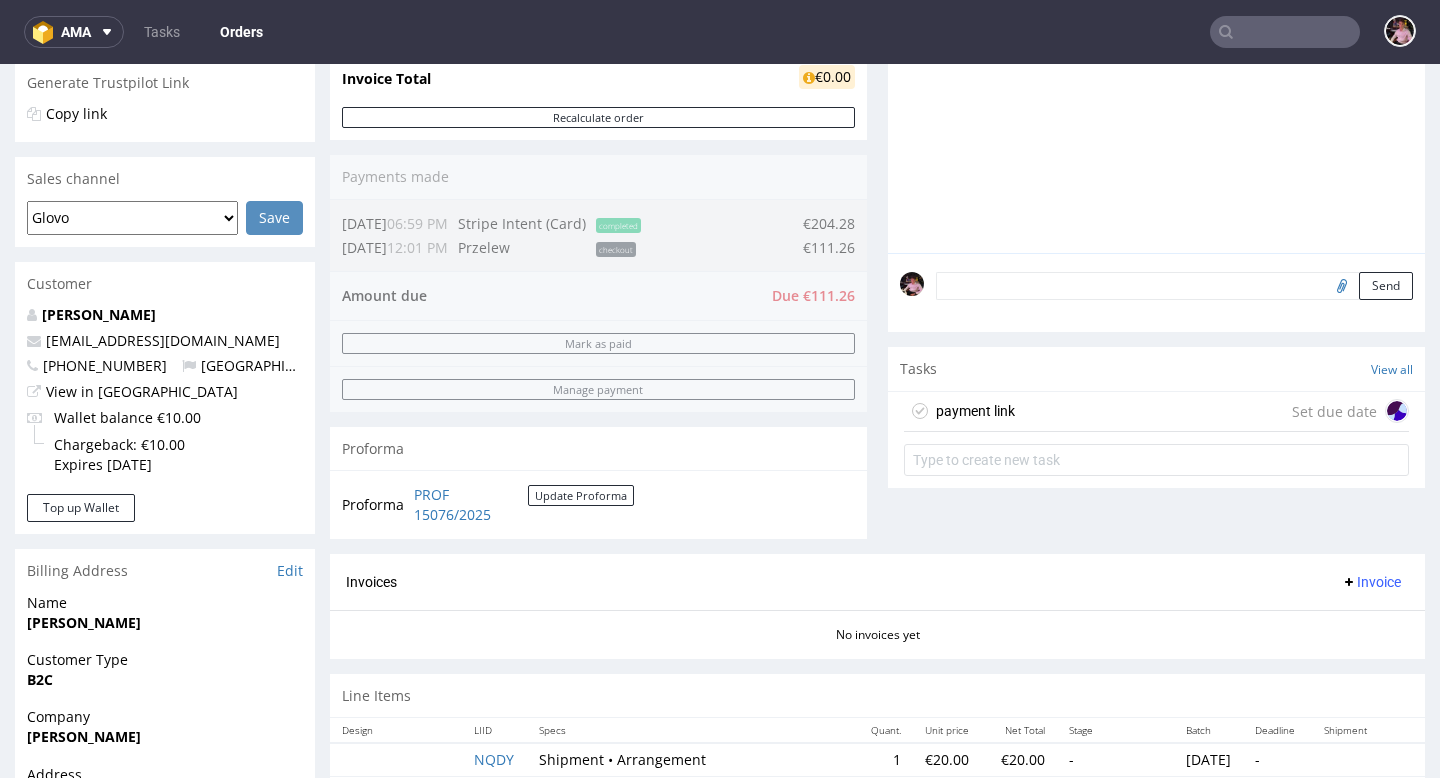 click on "payment link Set due date" at bounding box center [1156, 412] 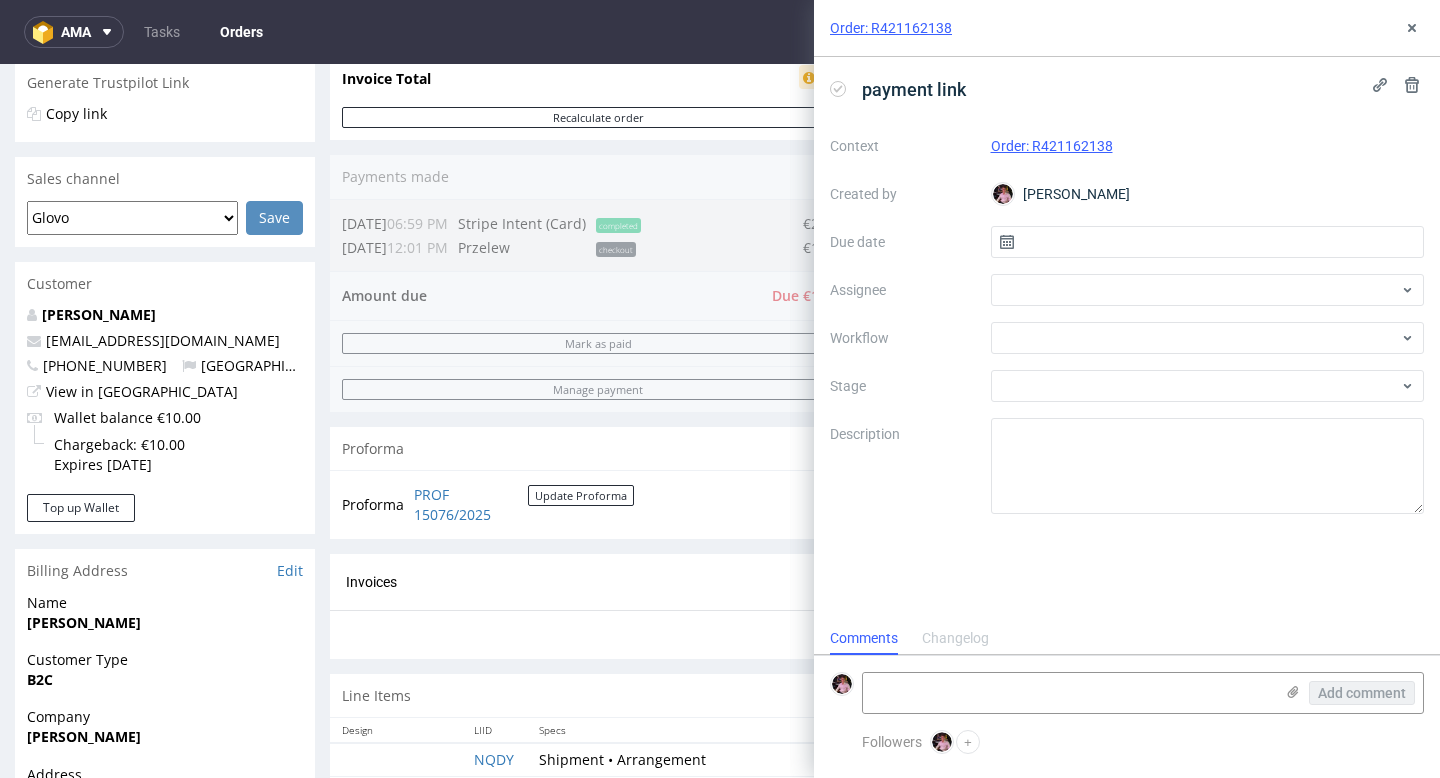 scroll, scrollTop: 16, scrollLeft: 0, axis: vertical 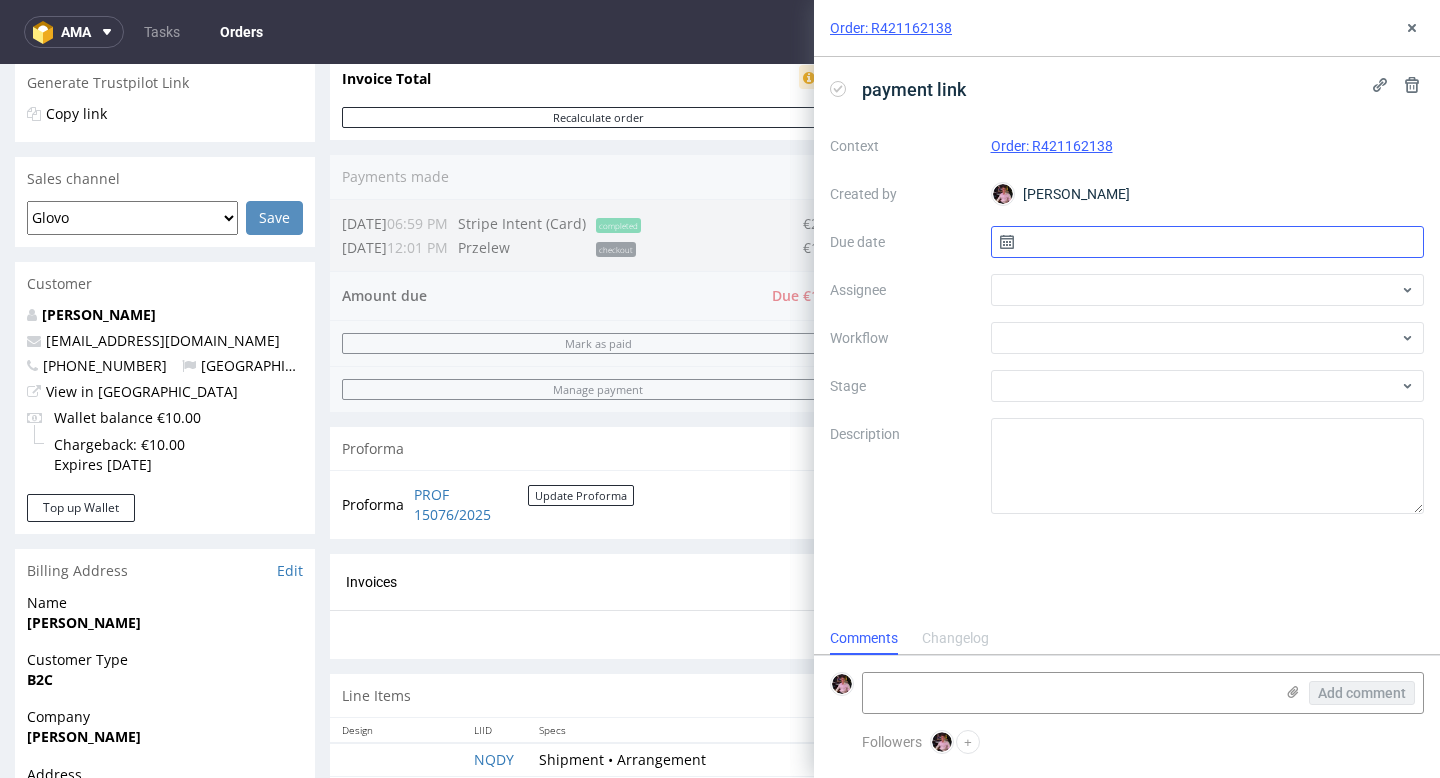 click at bounding box center (1208, 242) 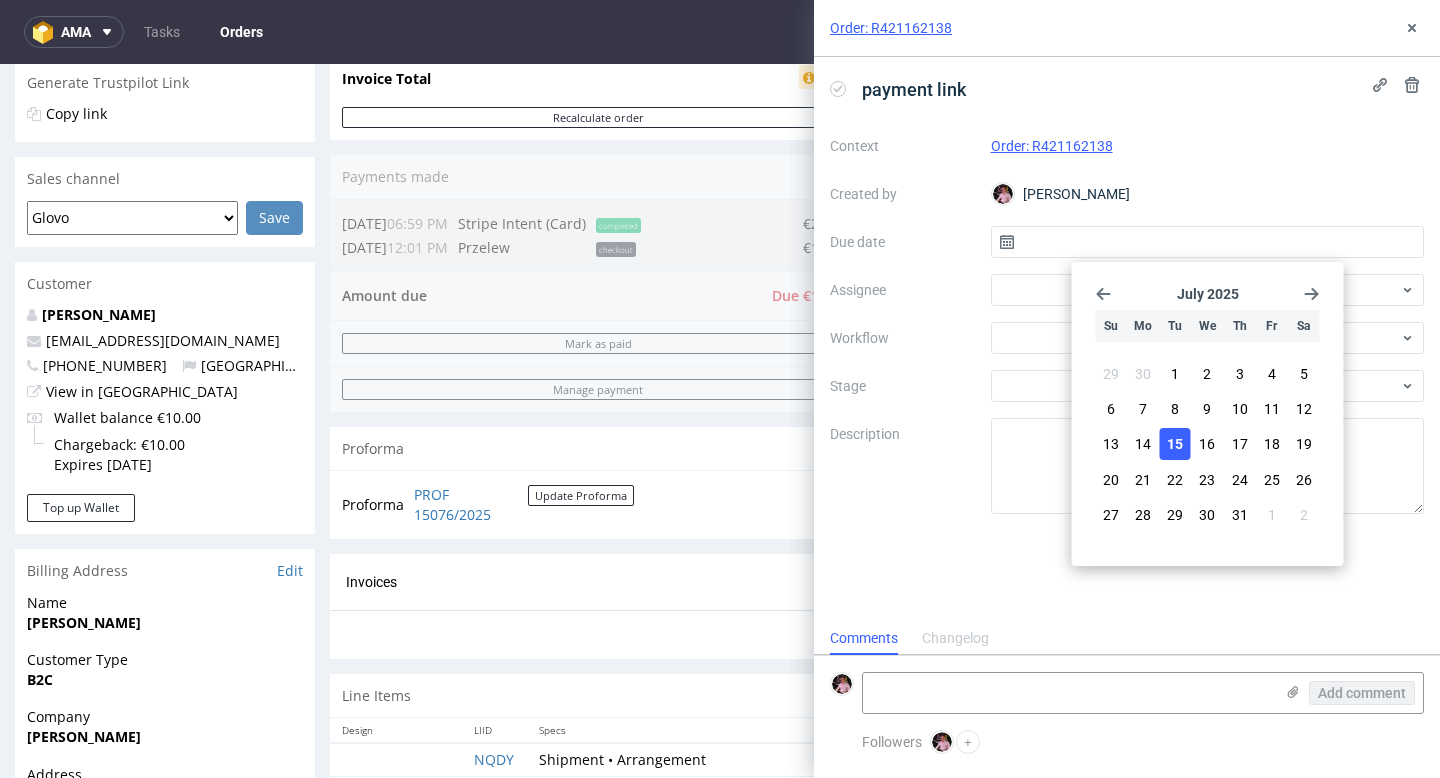 click on "15" at bounding box center (1175, 444) 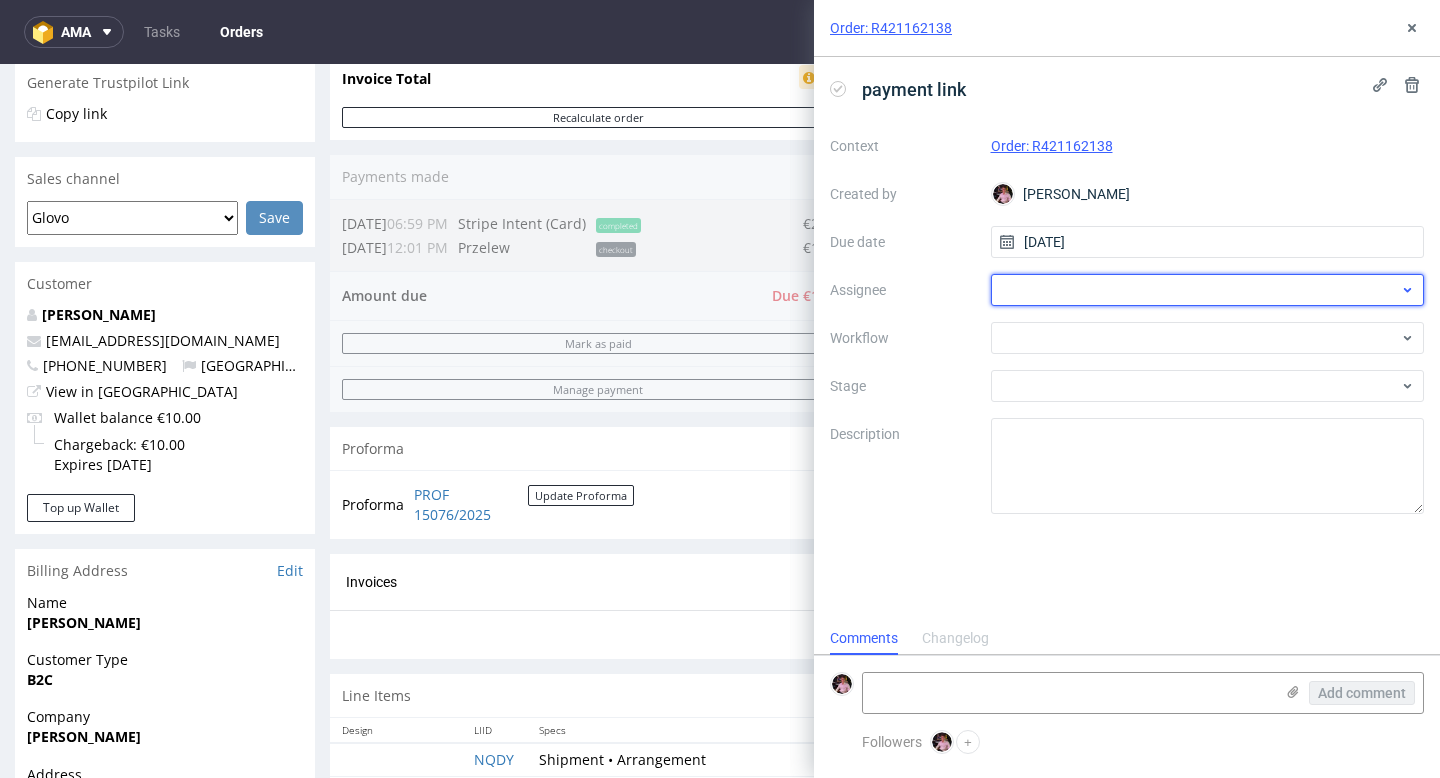 click at bounding box center (1208, 290) 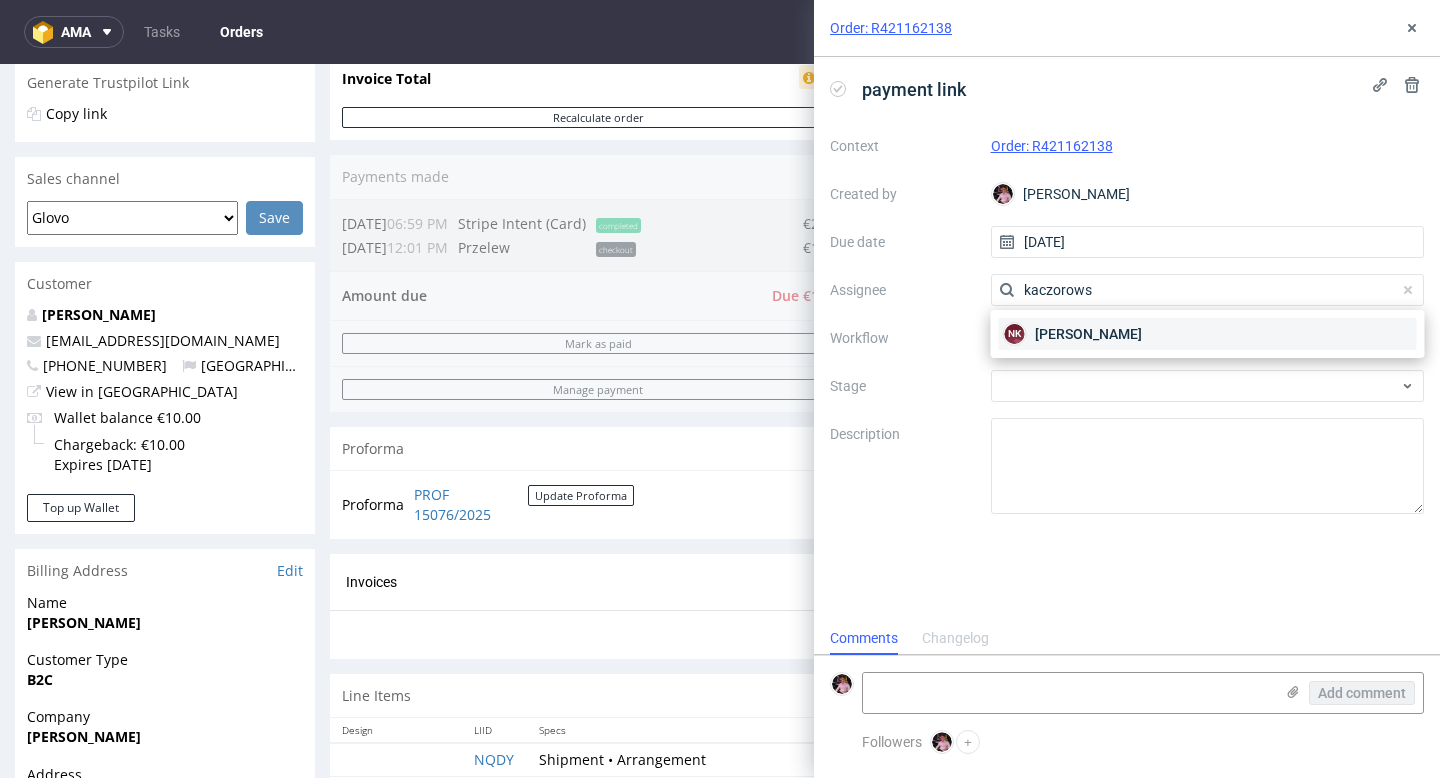 type on "kaczorows" 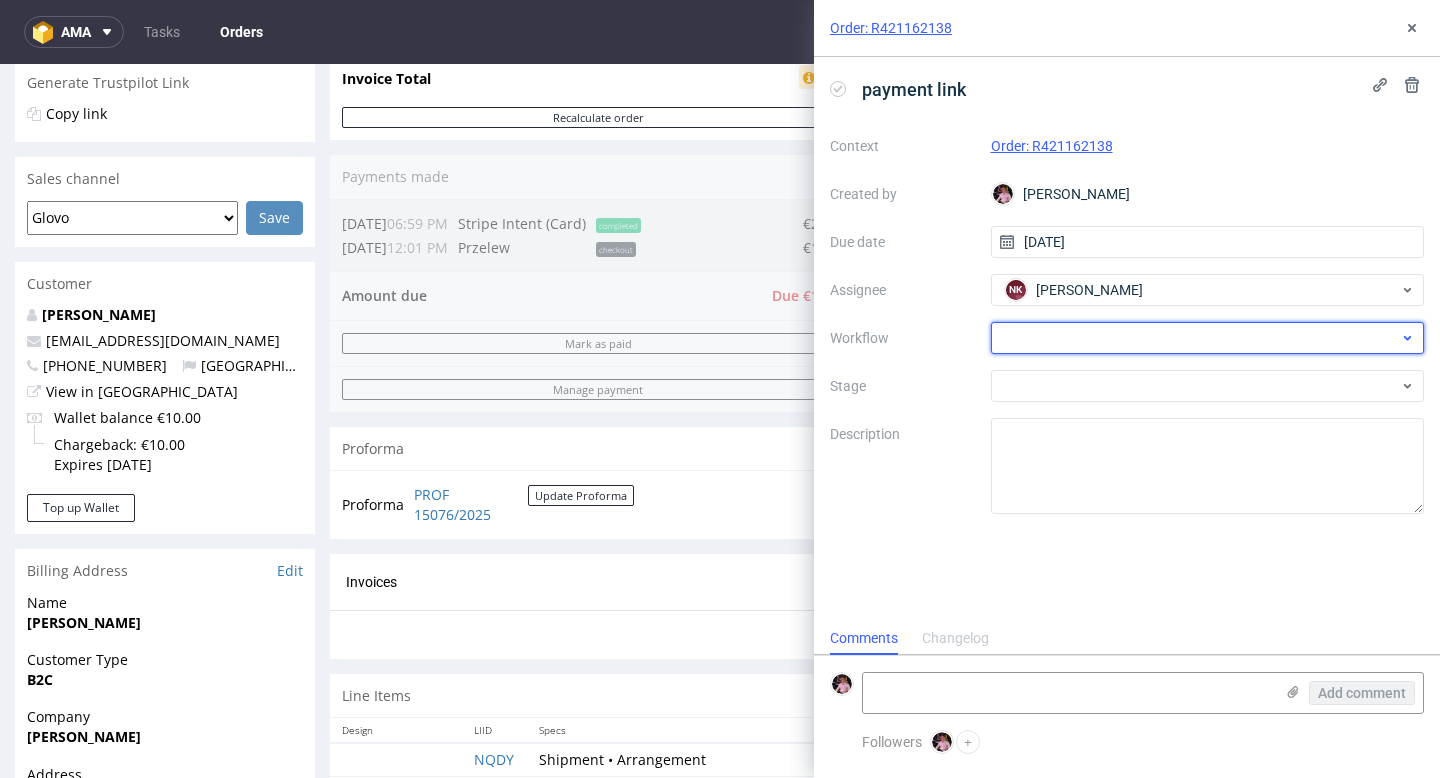 click at bounding box center (1208, 338) 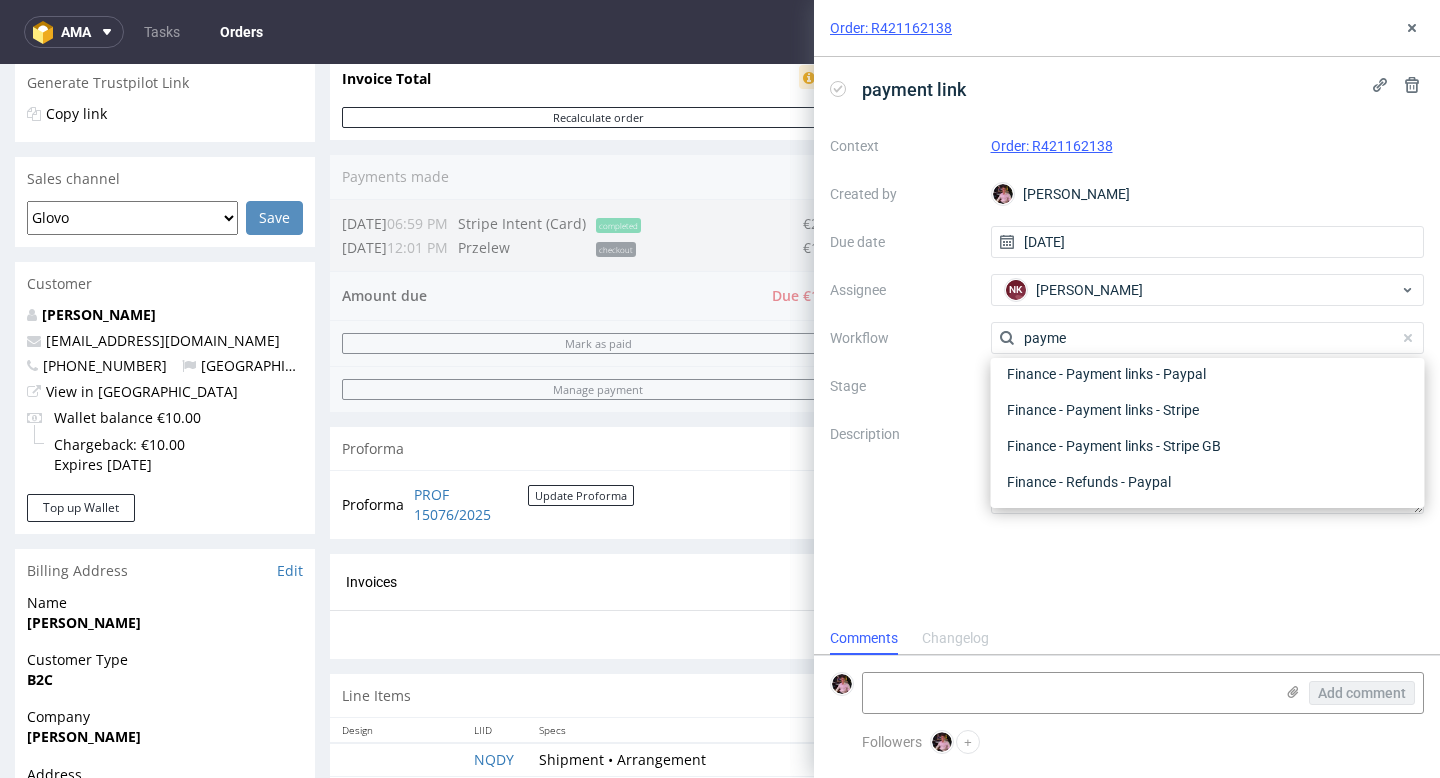 scroll, scrollTop: 36, scrollLeft: 0, axis: vertical 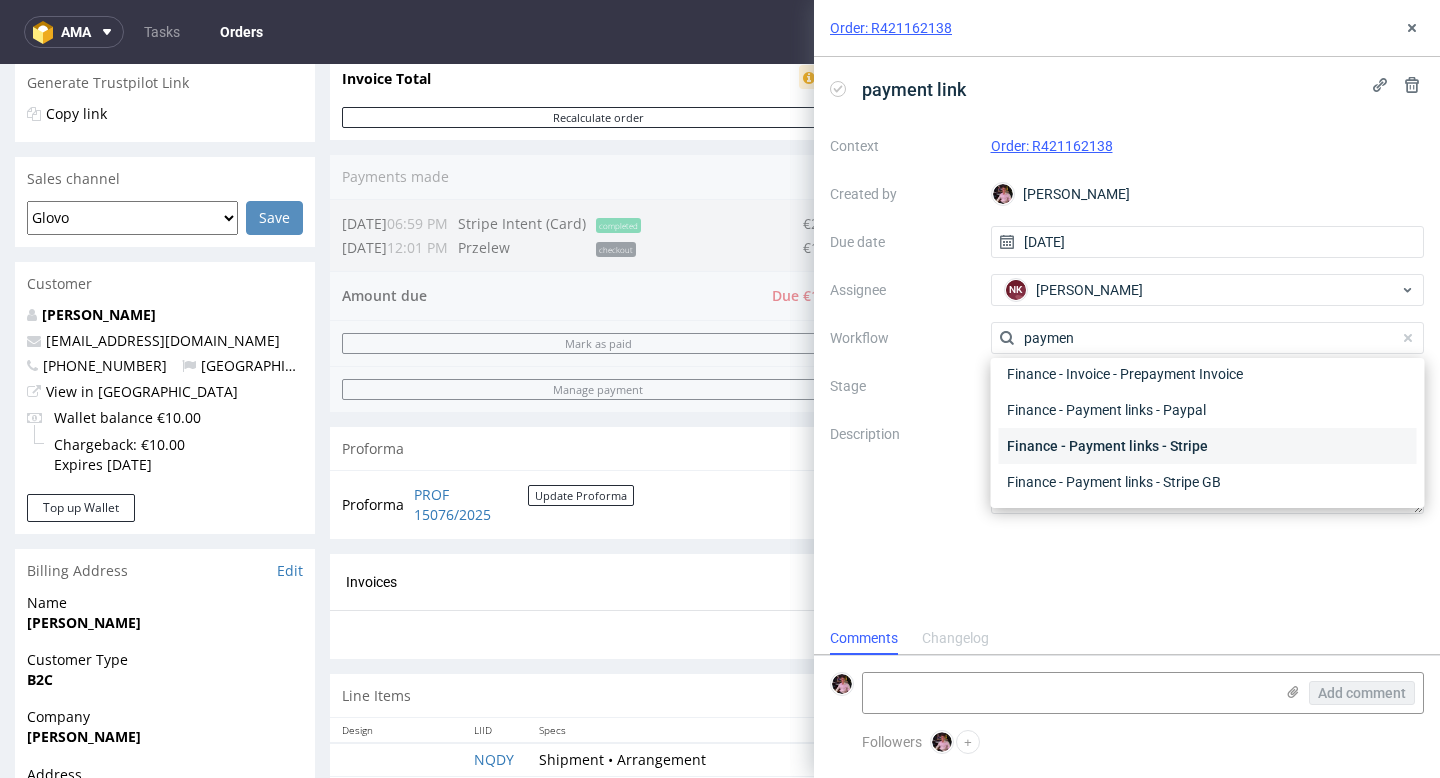 type on "paymen" 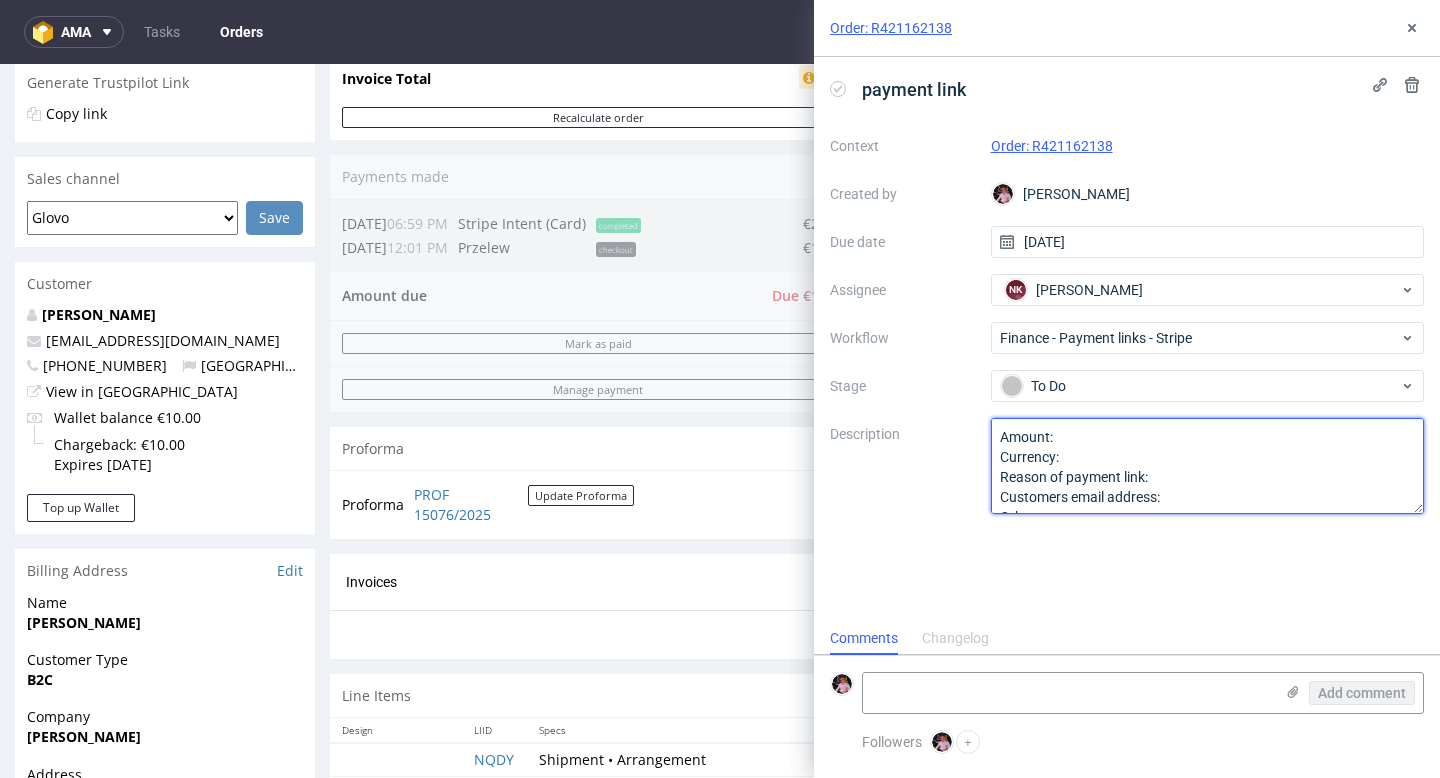 click on "Amount:
Currency:
Reason of payment link:
Customers email address:
Other:" at bounding box center (1208, 466) 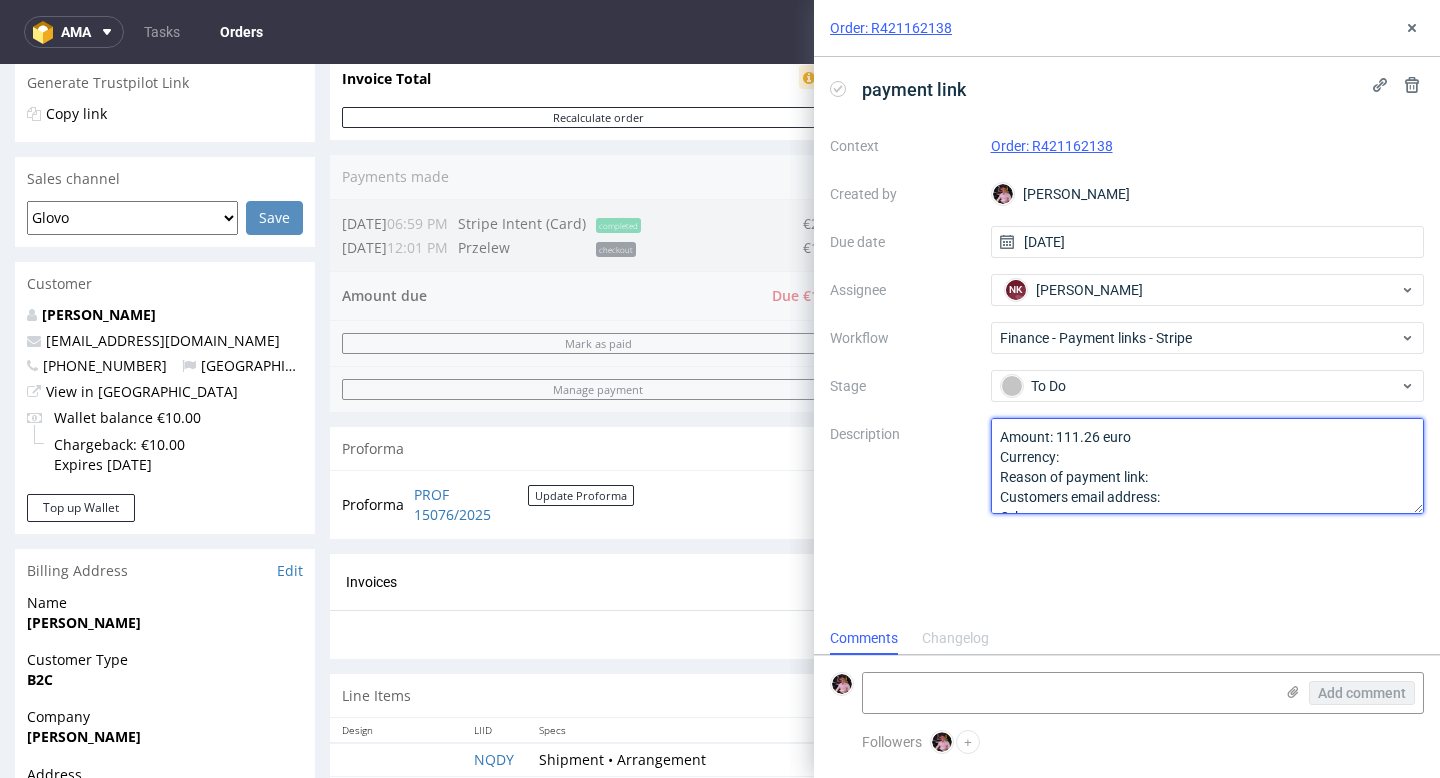click on "Amount:
Currency:
Reason of payment link:
Customers email address:
Other:" at bounding box center (1208, 466) 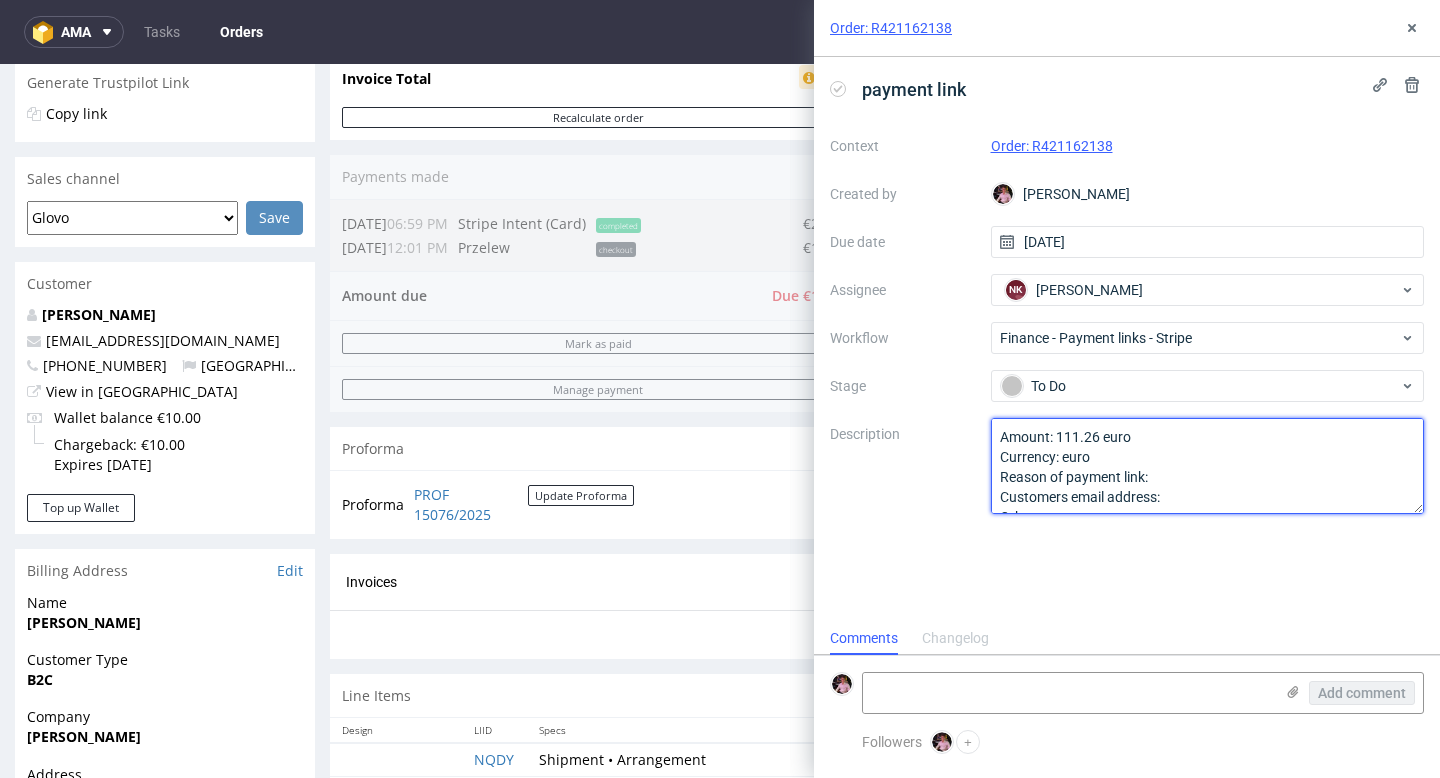 click on "Amount:
Currency:
Reason of payment link:
Customers email address:
Other:" at bounding box center (1208, 466) 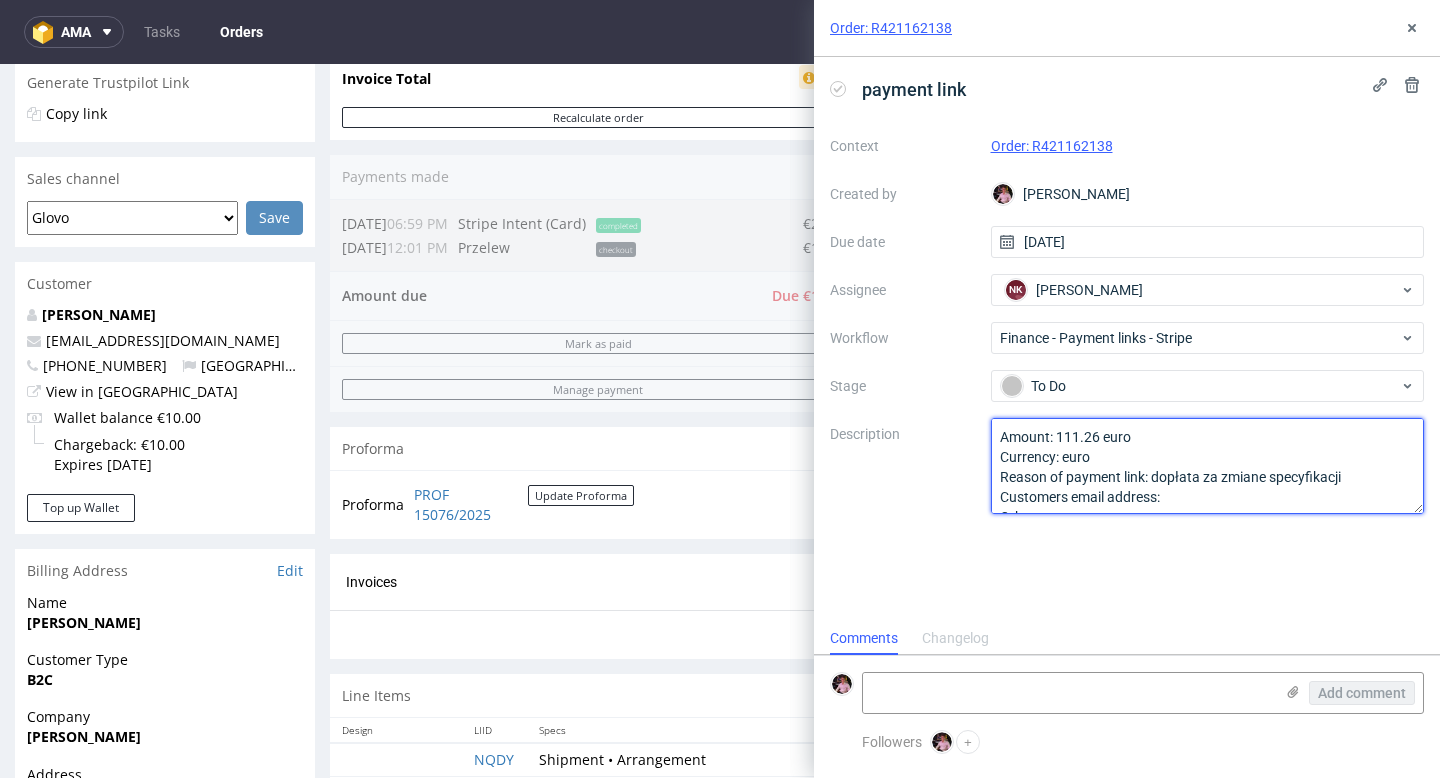 click on "Amount:
Currency:
Reason of payment link:
Customers email address:
Other:" at bounding box center (1208, 466) 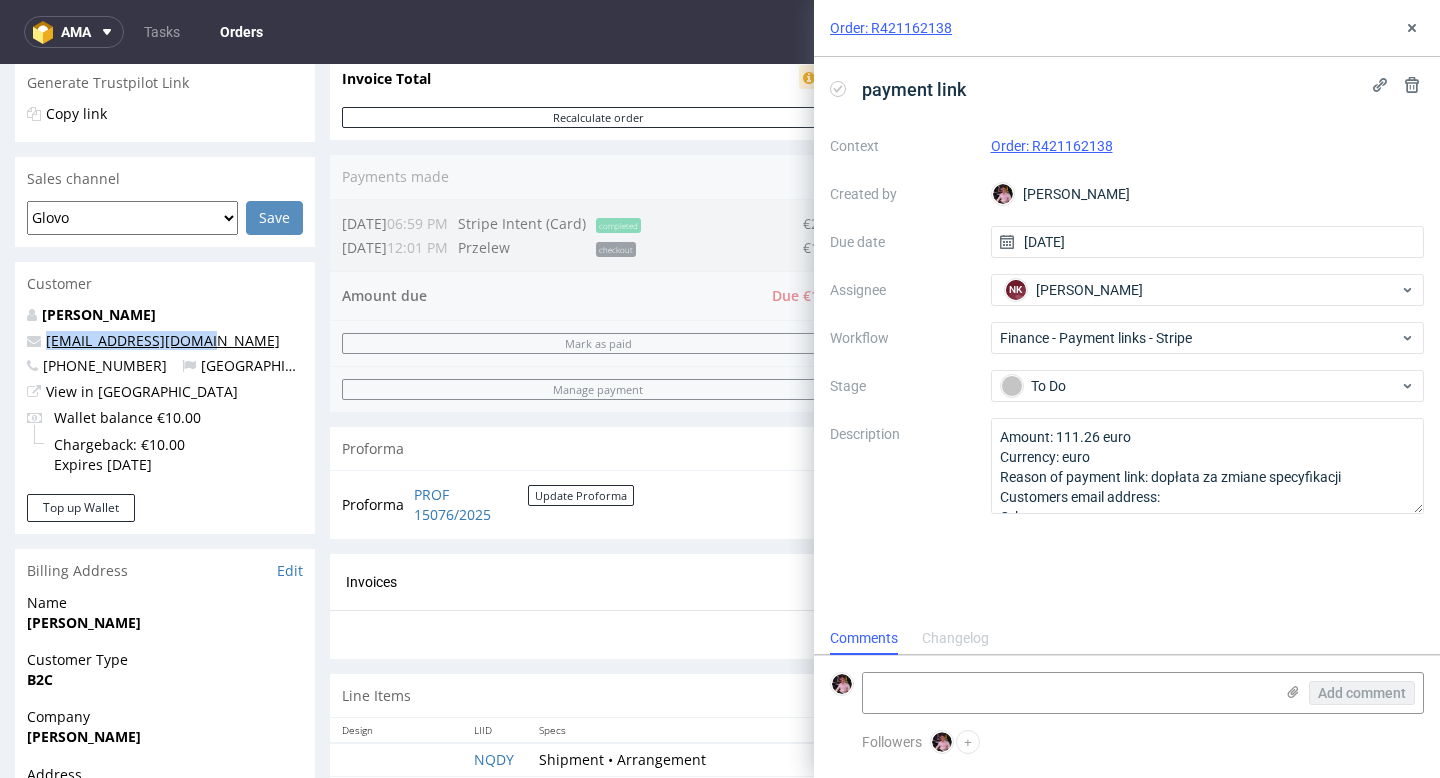copy on "info@halithebrand.com" 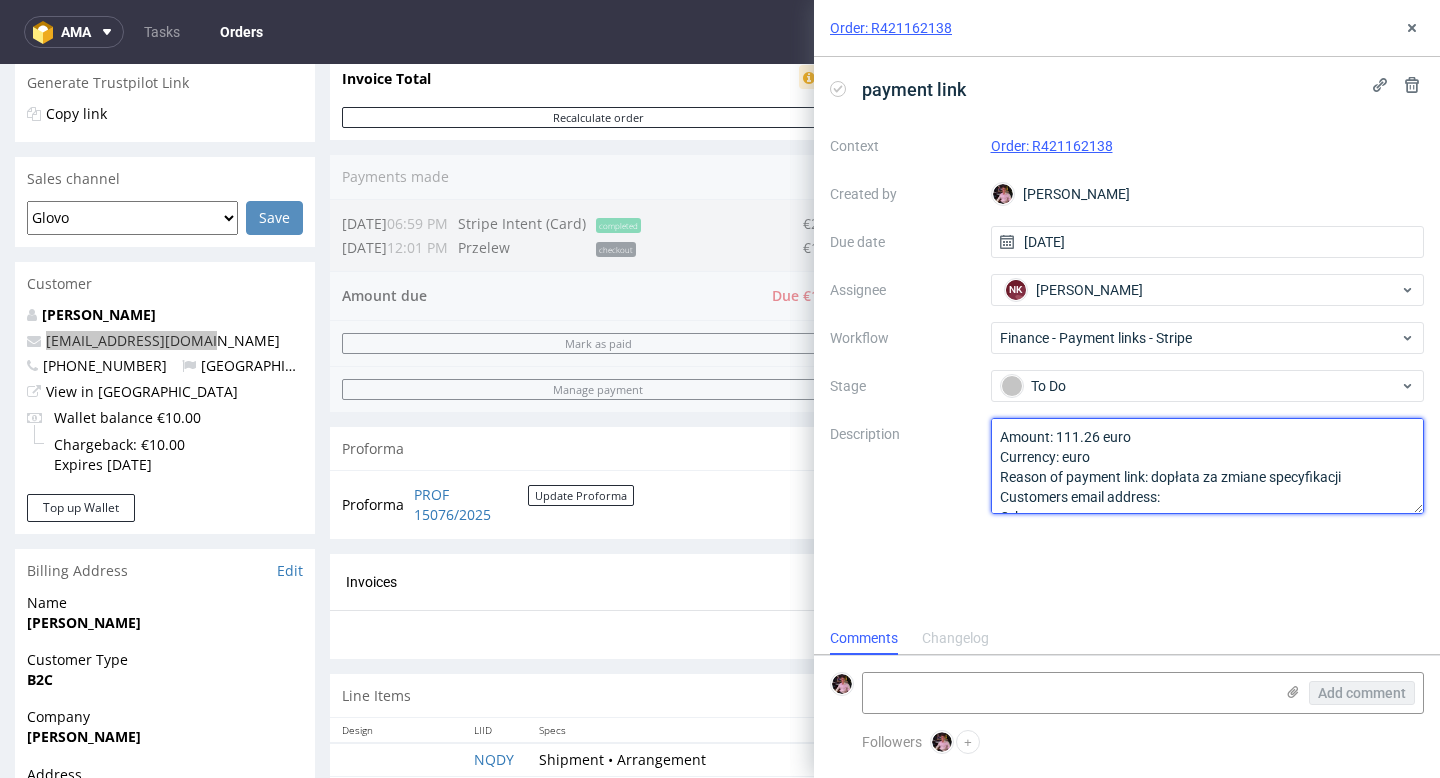 click on "Amount: 111.26 euro
Currency: euro
Reason of payment link: dopłata za zmiane specyfikacji
Customers email address:
Other:" at bounding box center (1208, 466) 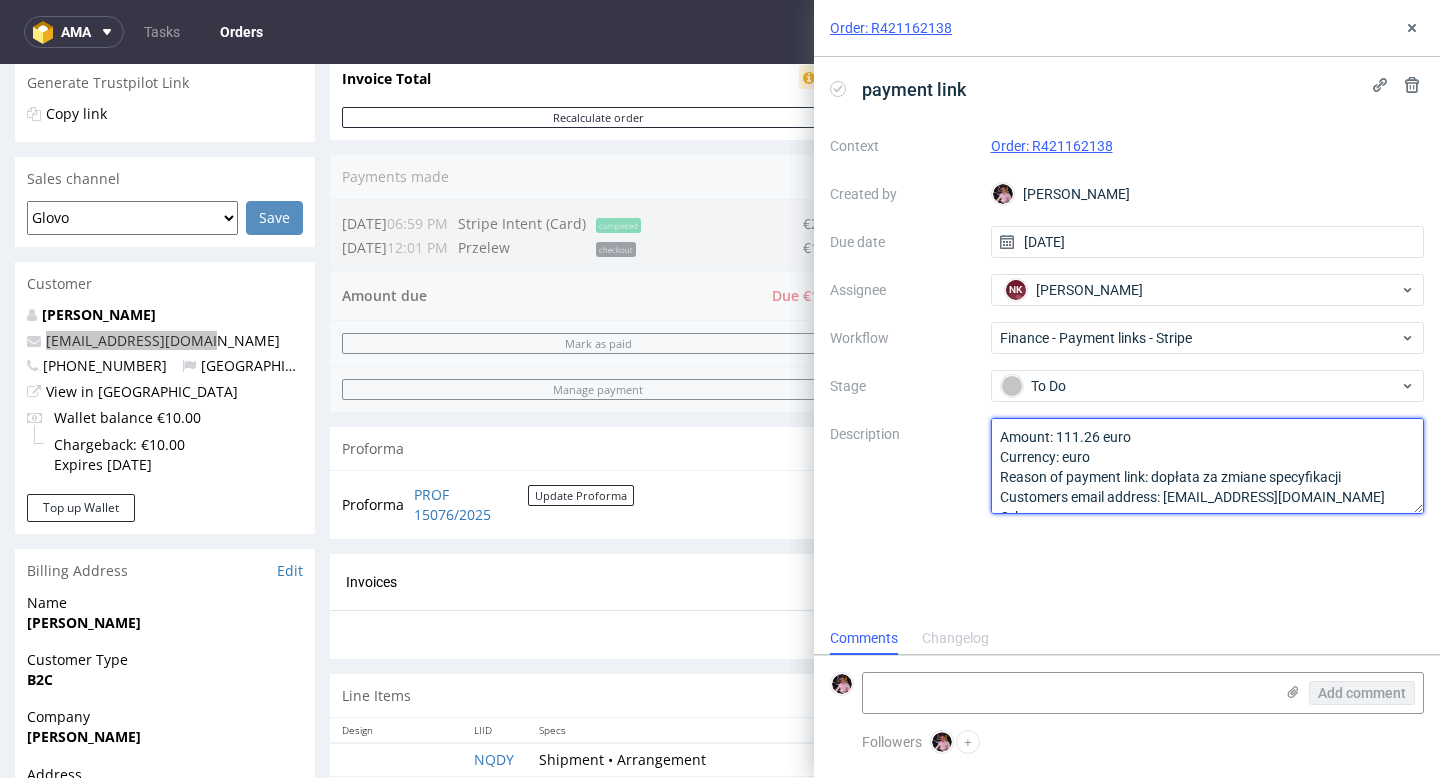 click on "Amount: 111.26 euro
Currency: euro
Reason of payment link: dopłata za zmiane specyfikacji
Customers email address:
Other:" at bounding box center (1208, 466) 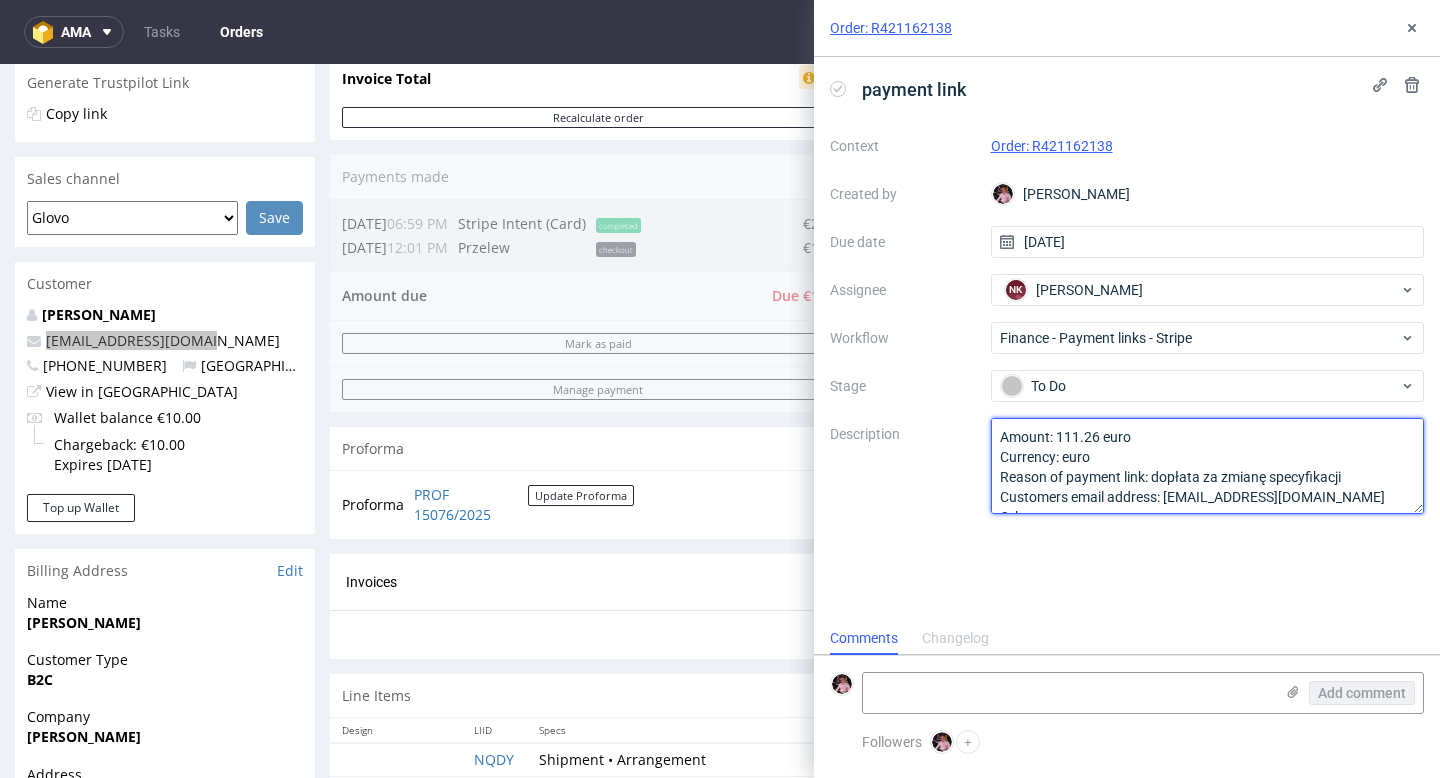 scroll, scrollTop: 22, scrollLeft: 0, axis: vertical 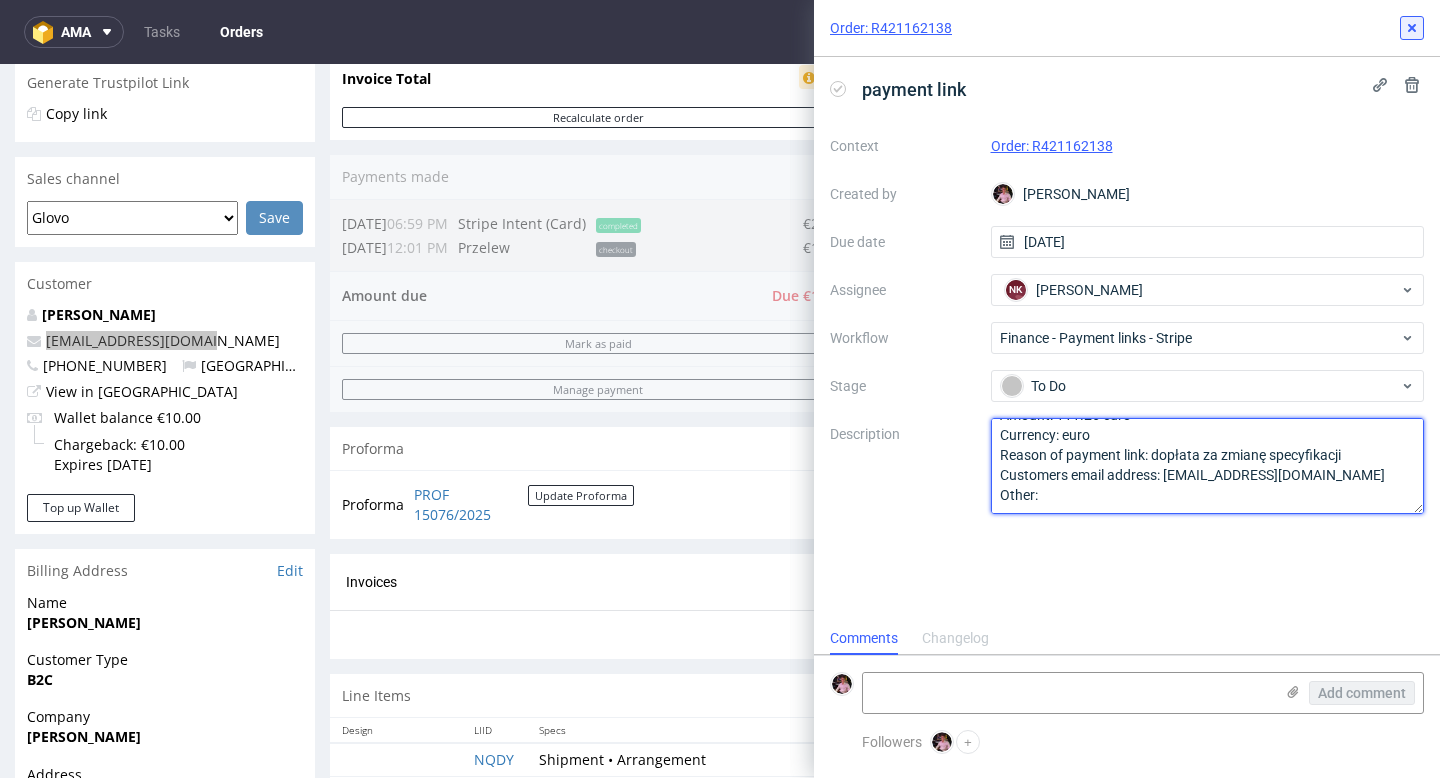 type on "Amount: 111.26 euro
Currency: euro
Reason of payment link: dopłata za zmianę specyfikacji
Customers email address: info@halithebrand.com
Other:" 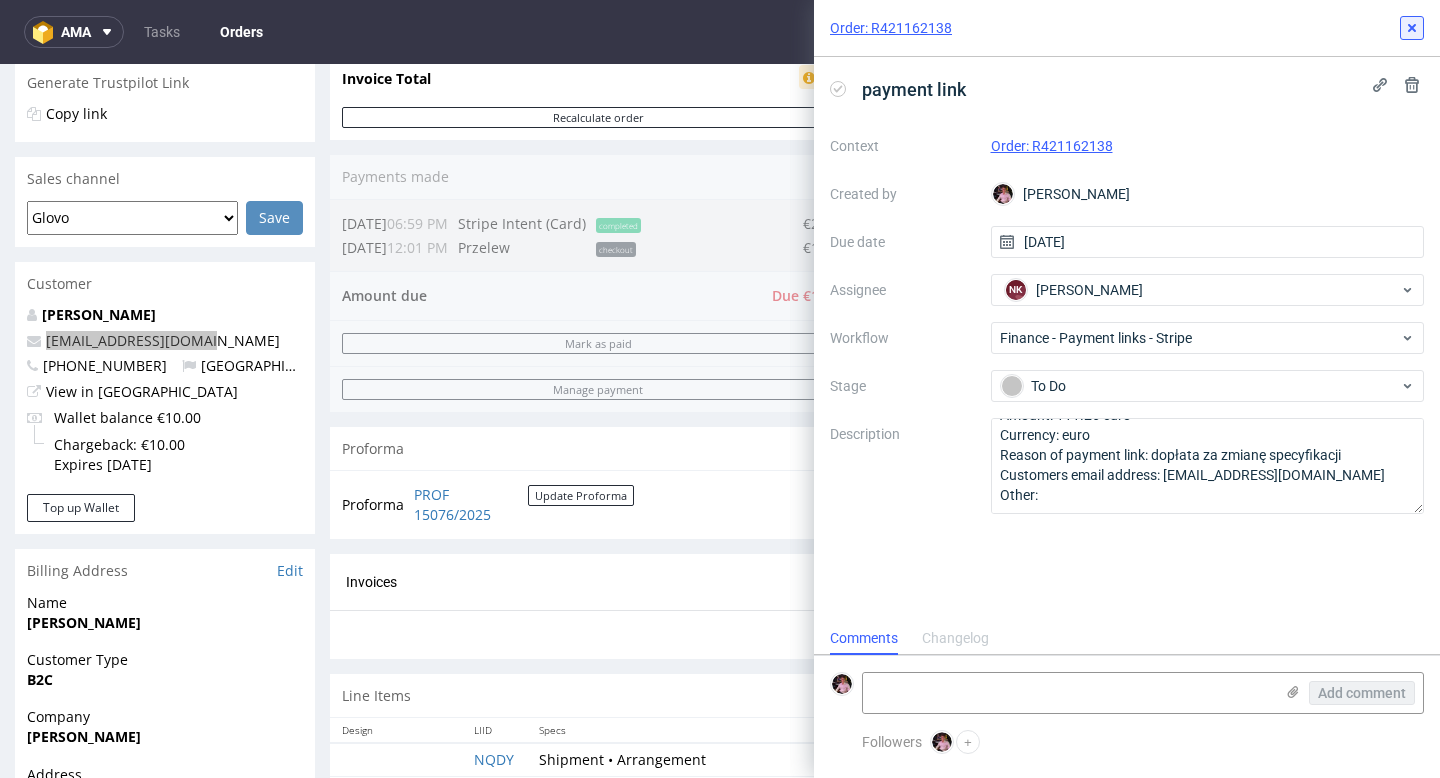 click 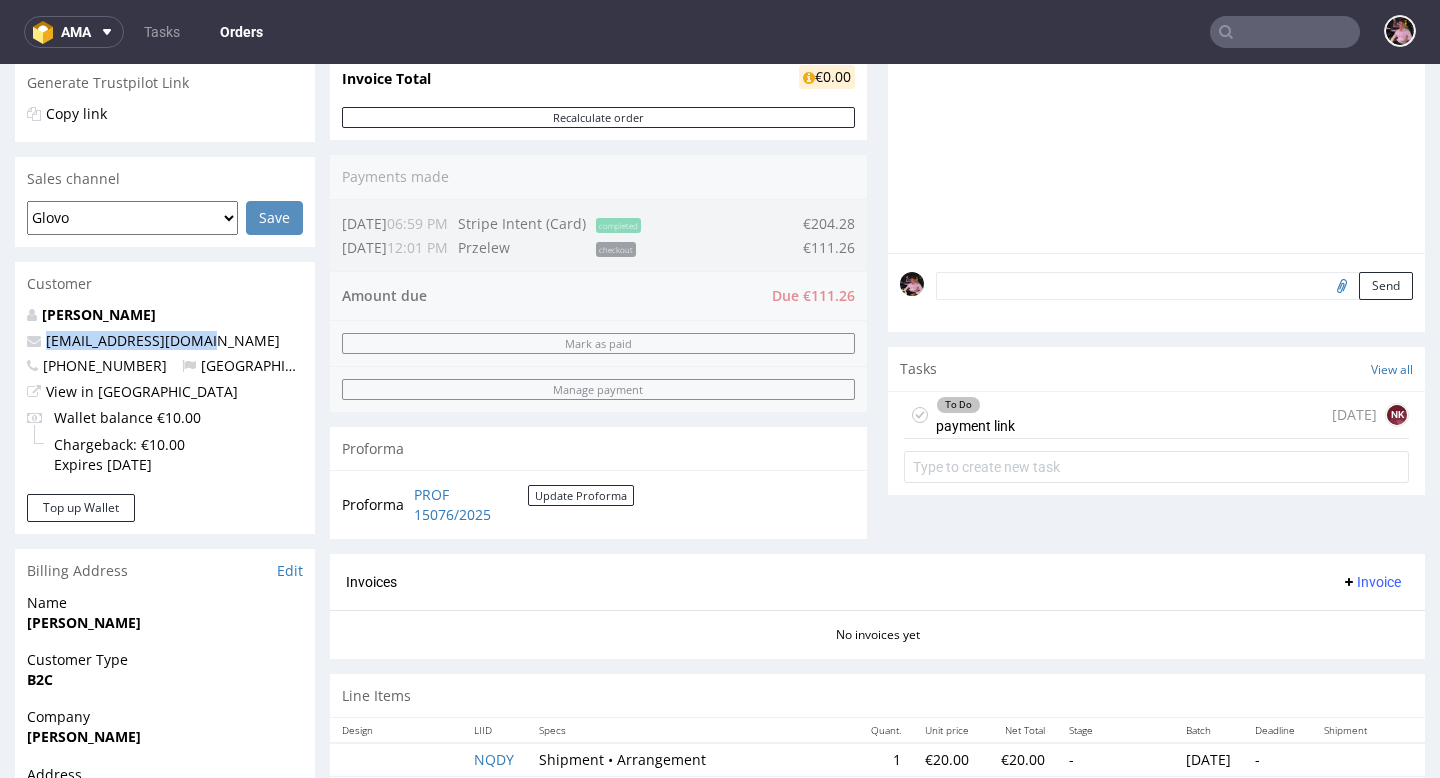 click on "To Do payment link today NK" at bounding box center [1156, 415] 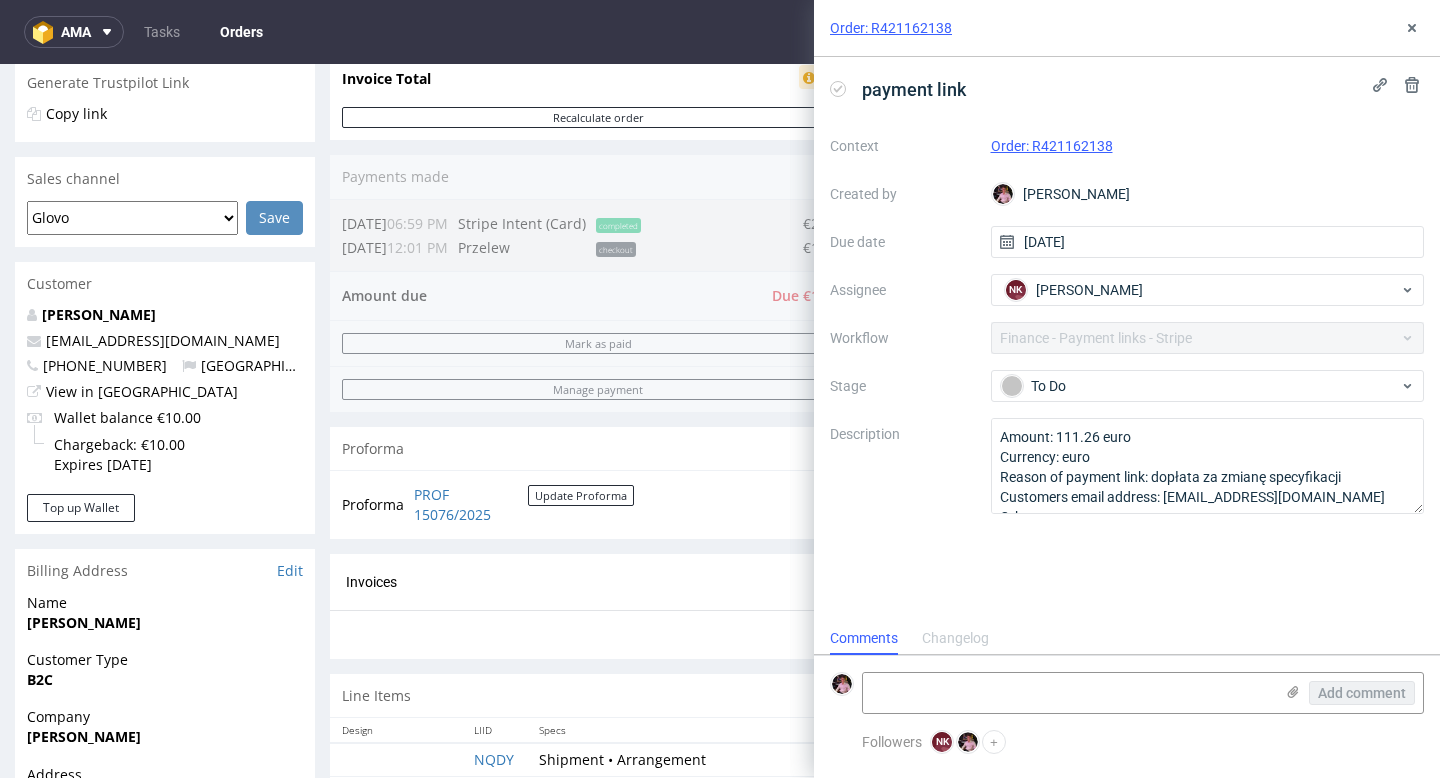 scroll, scrollTop: 16, scrollLeft: 0, axis: vertical 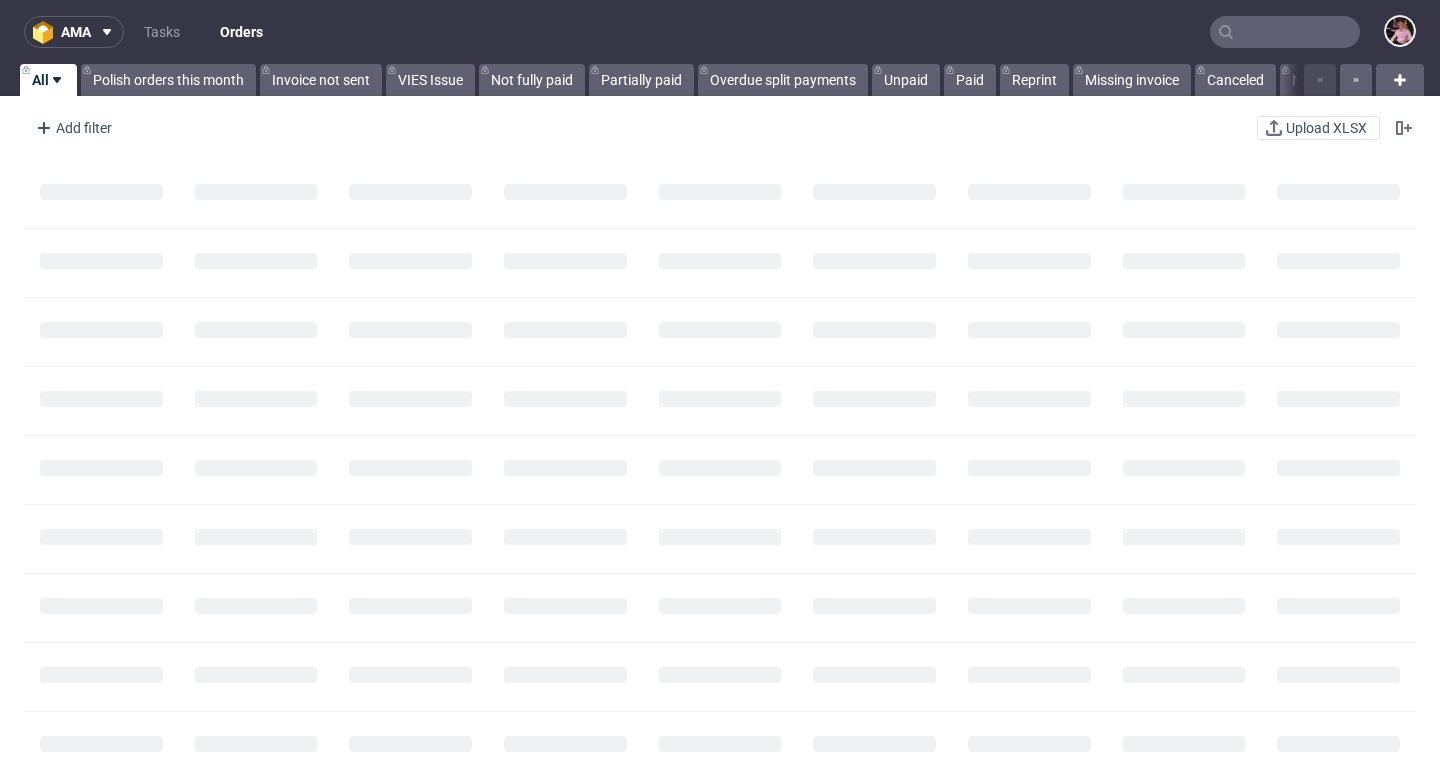 click at bounding box center (1285, 32) 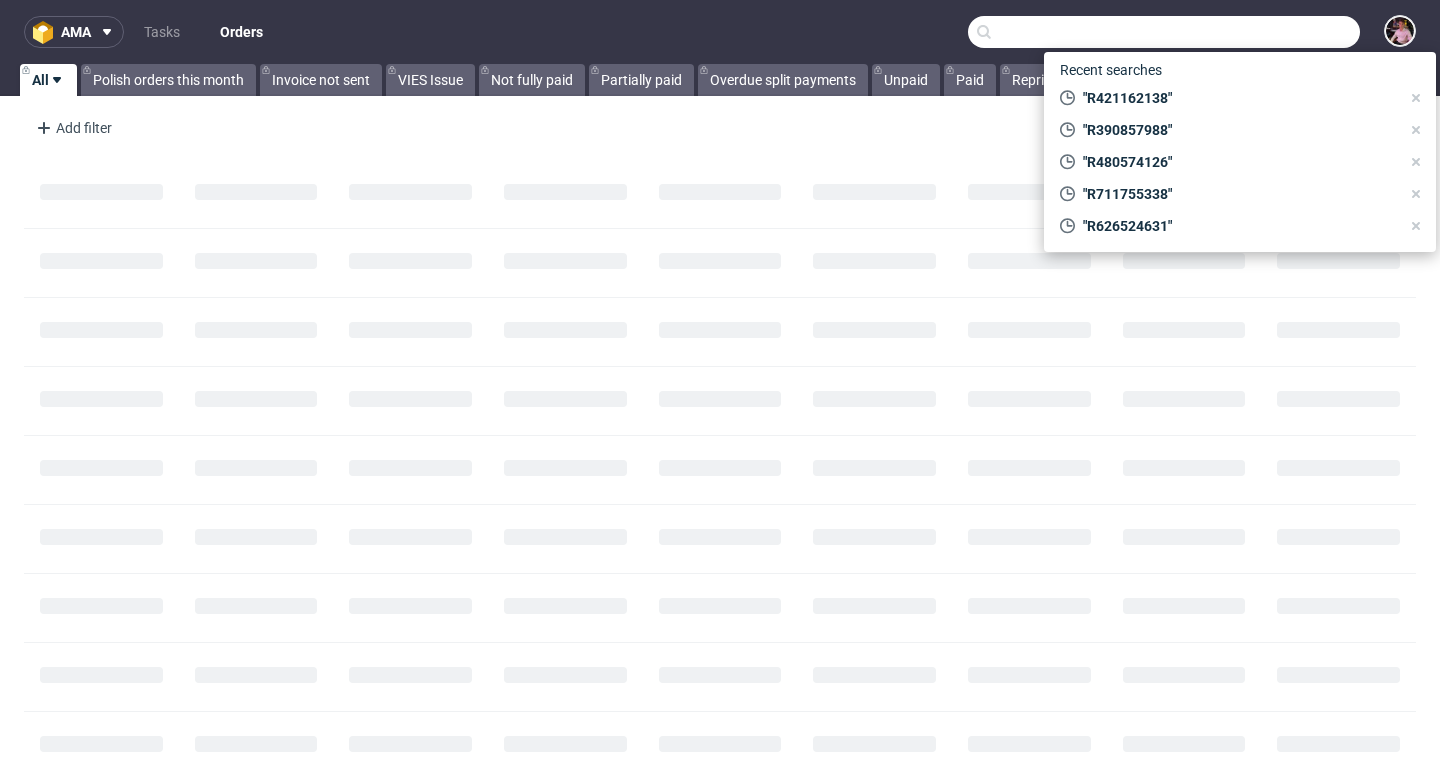paste on "R788824615" 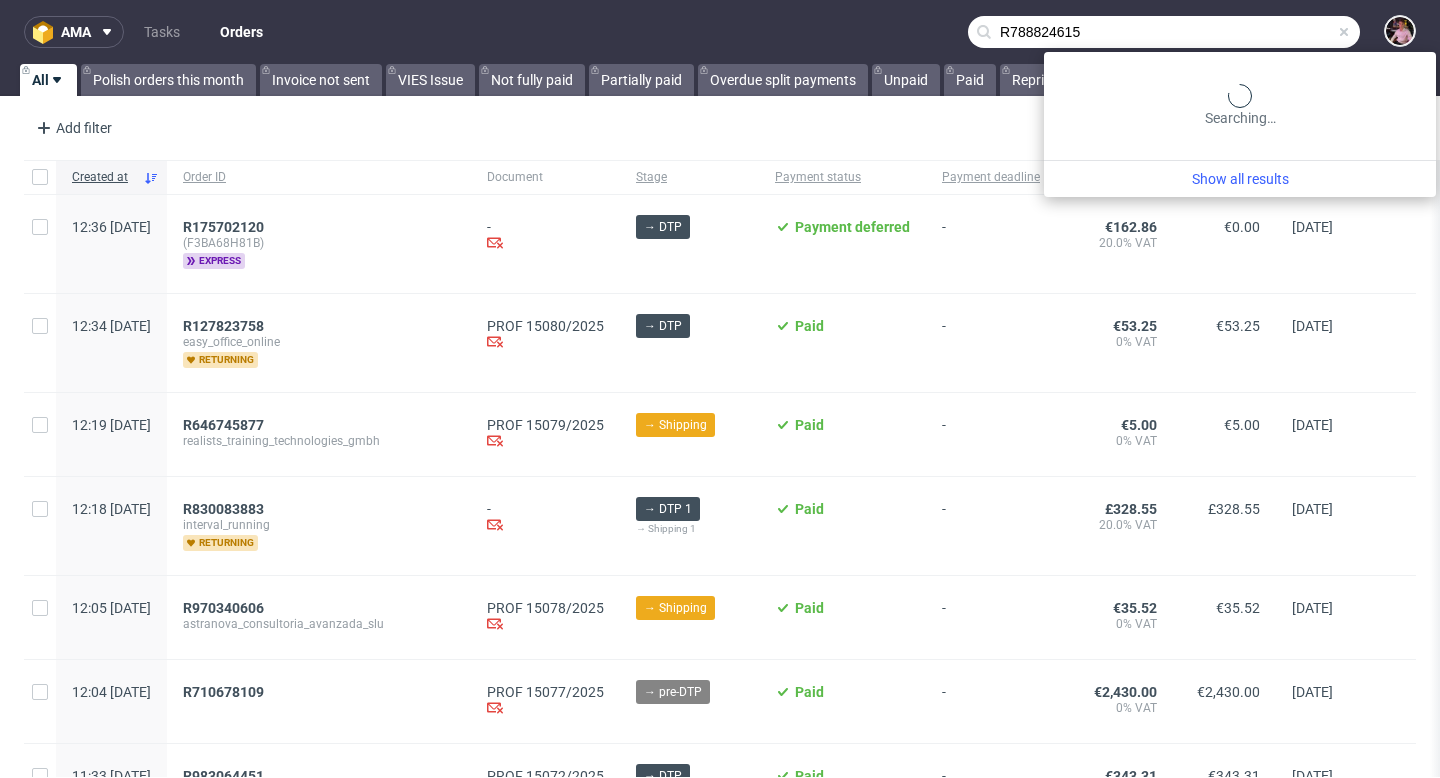 type on "R788824615" 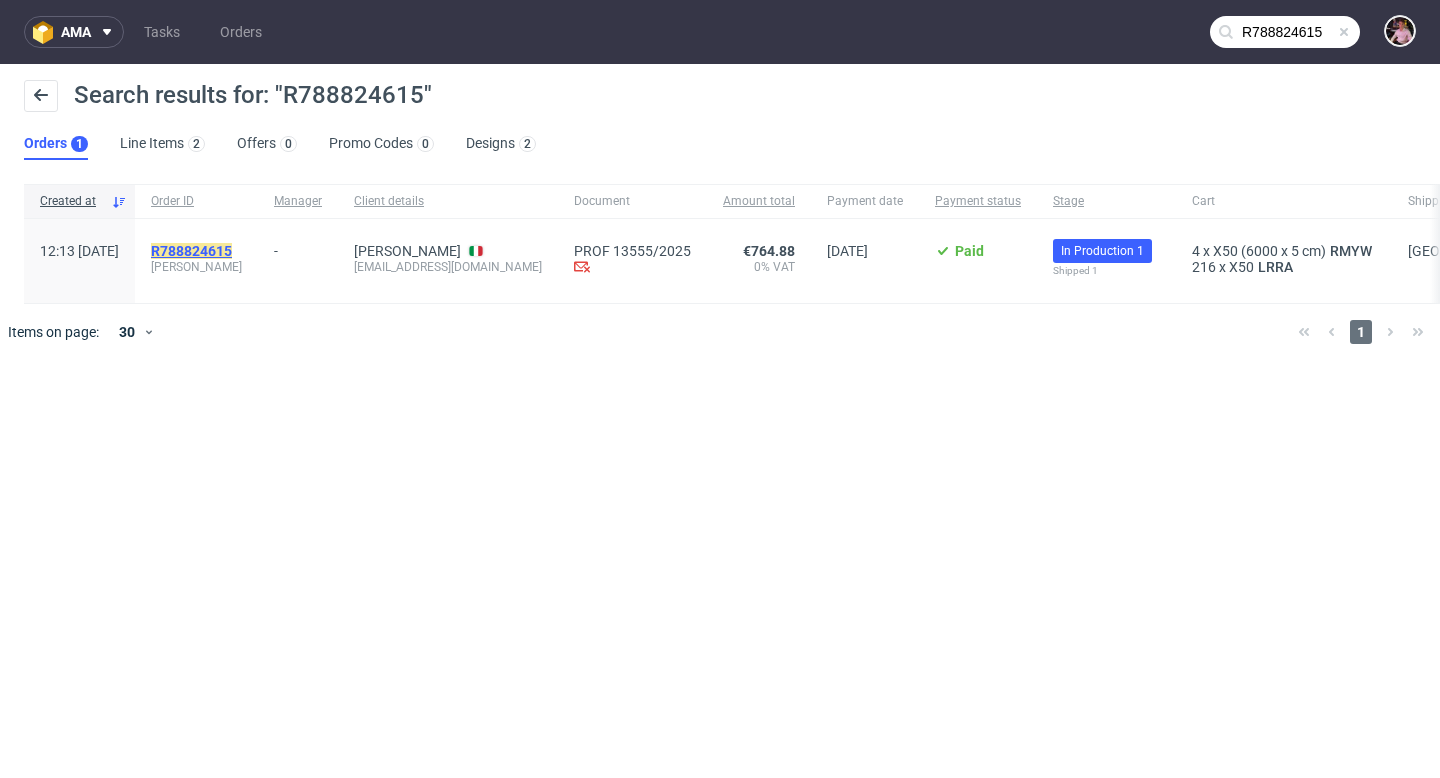 click on "R788824615" 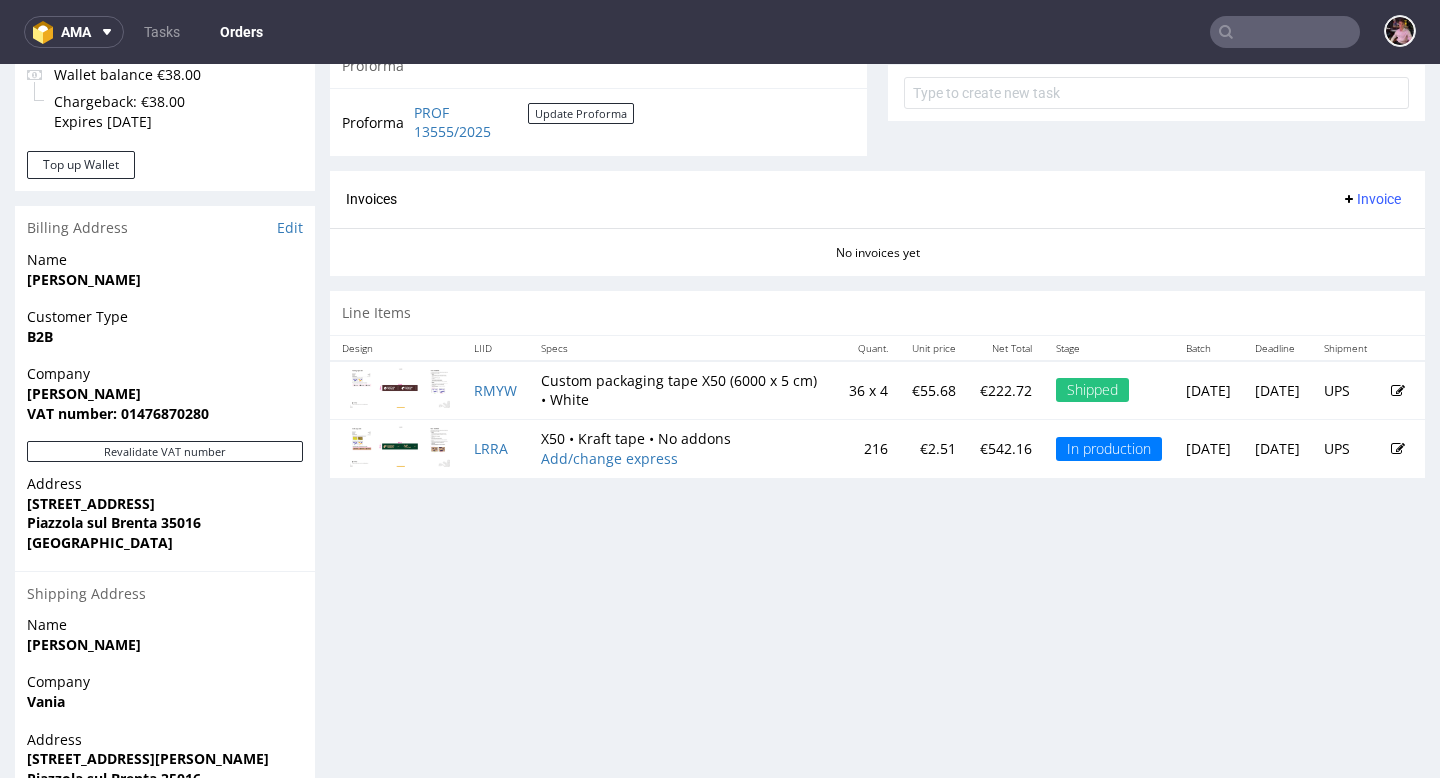 scroll, scrollTop: 833, scrollLeft: 0, axis: vertical 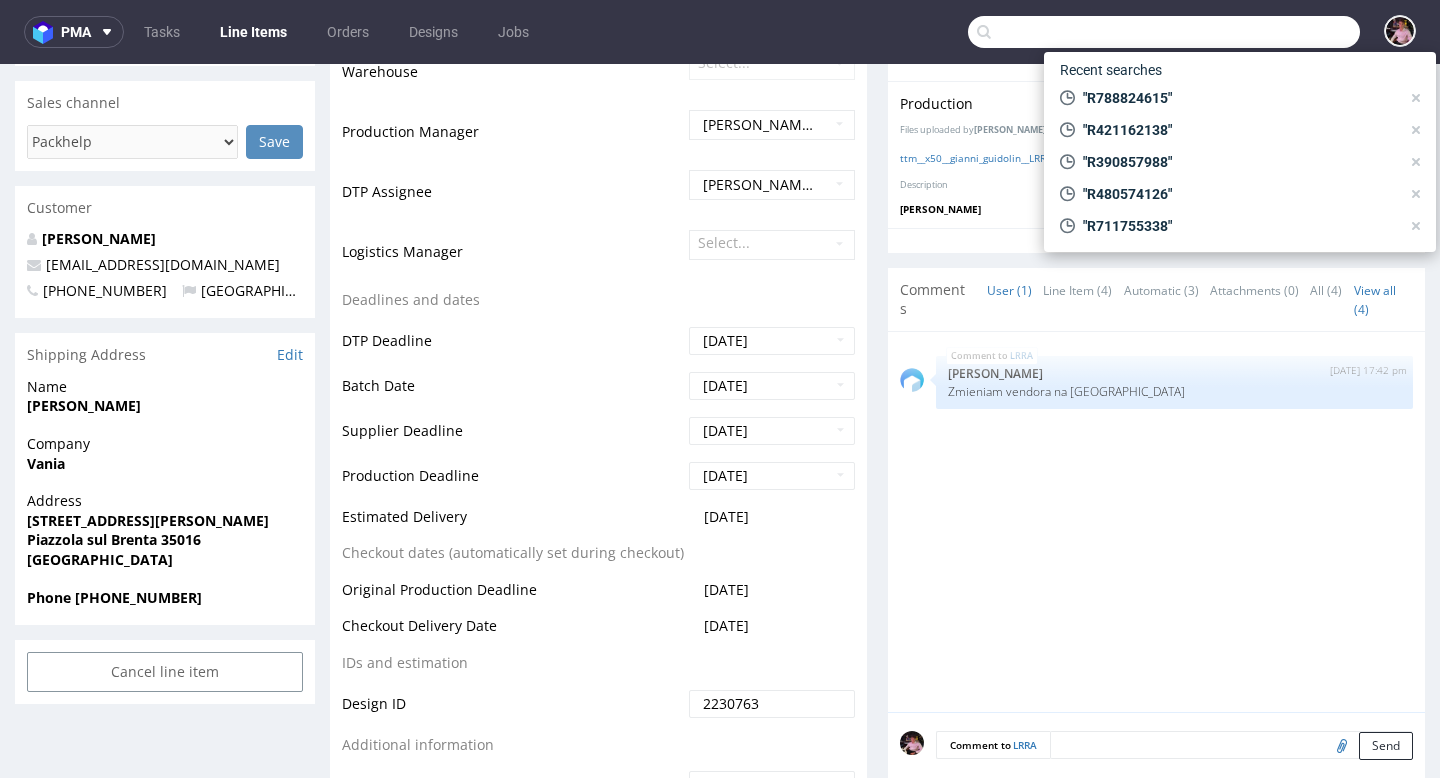 click at bounding box center [1164, 32] 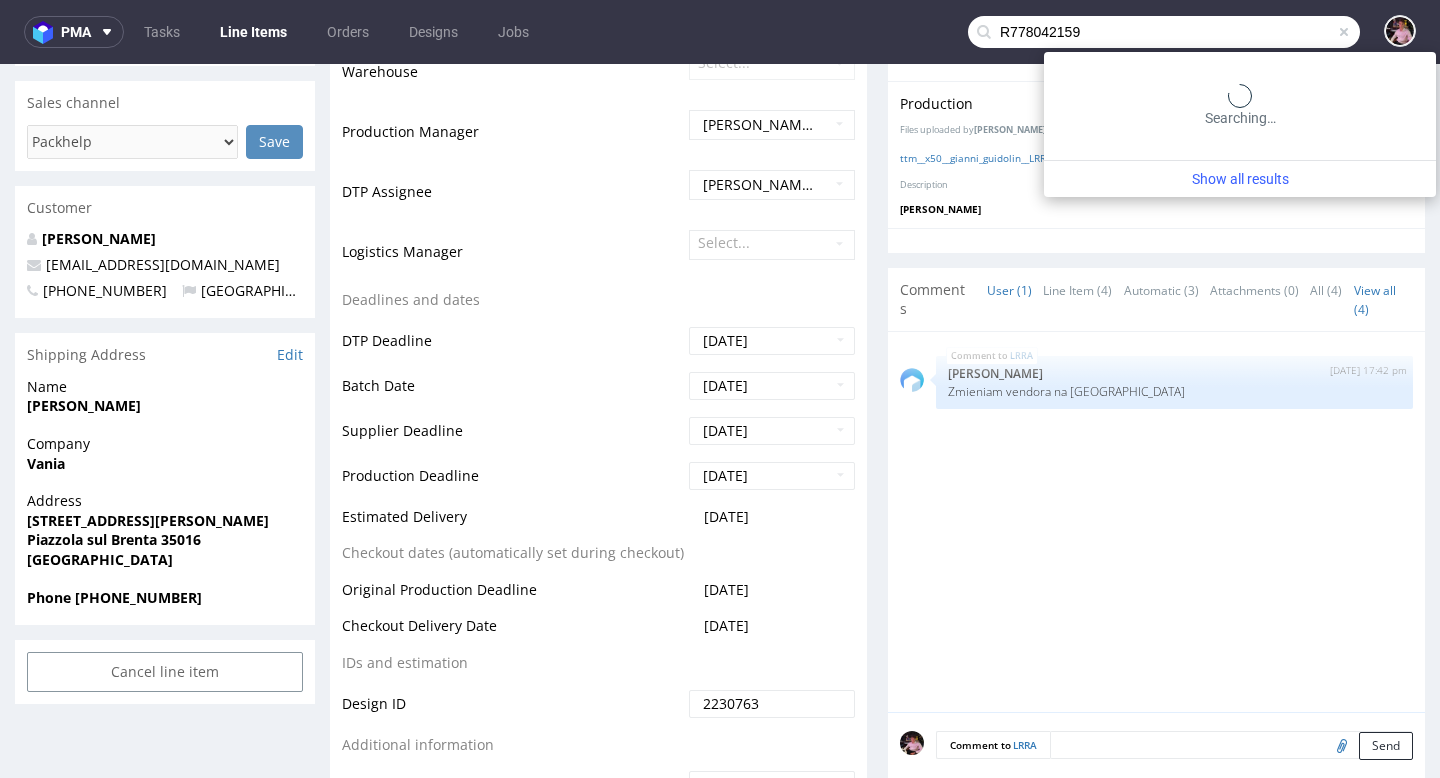 type on "R778042159" 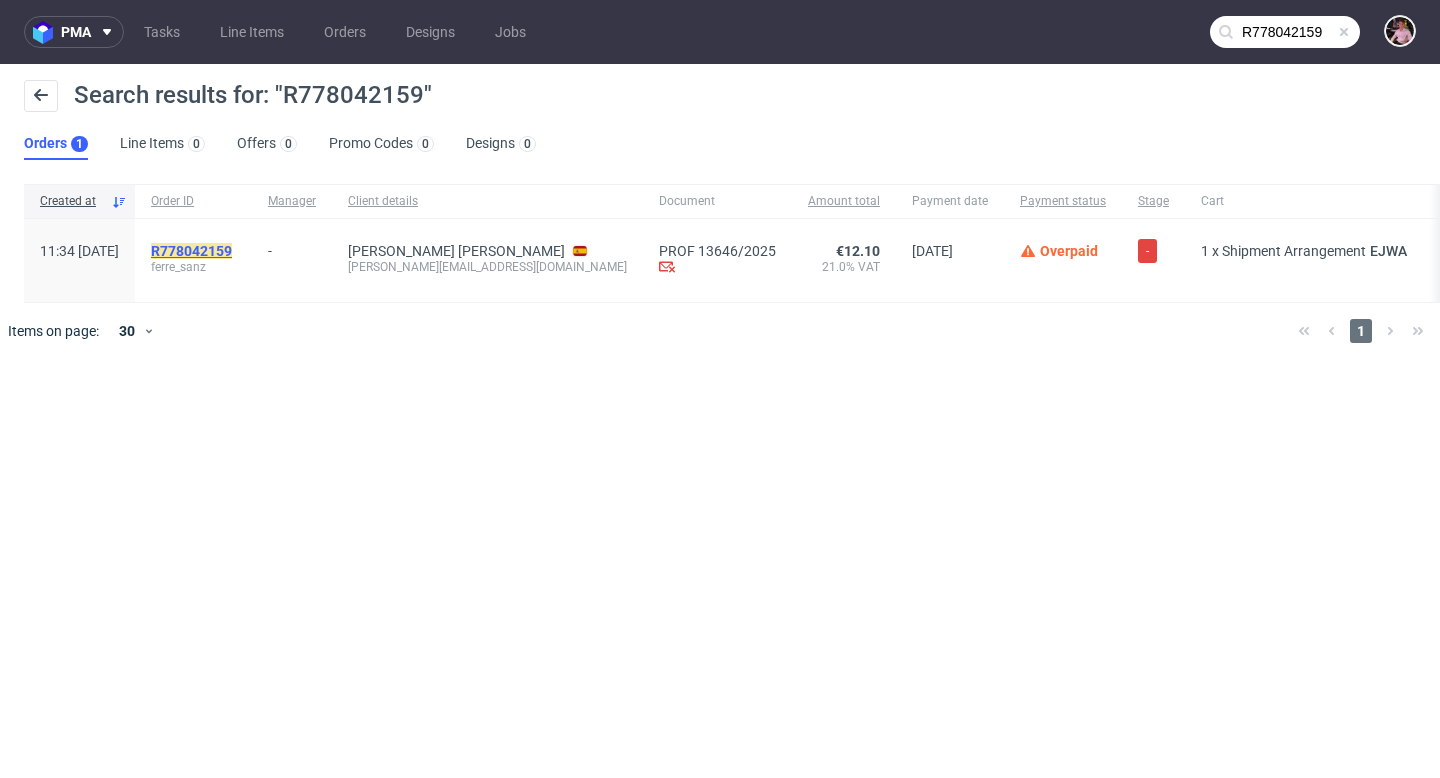 click on "R778042159" 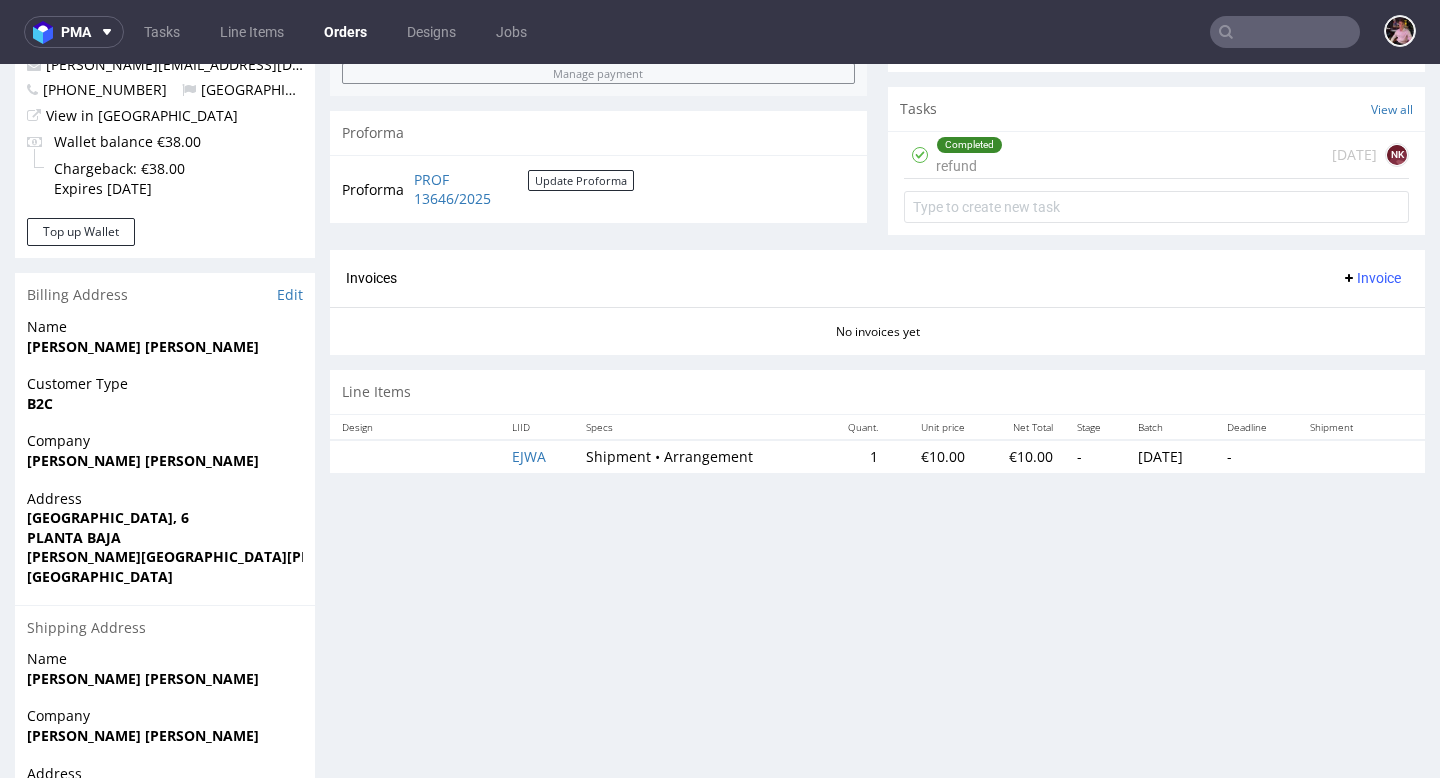 scroll, scrollTop: 838, scrollLeft: 0, axis: vertical 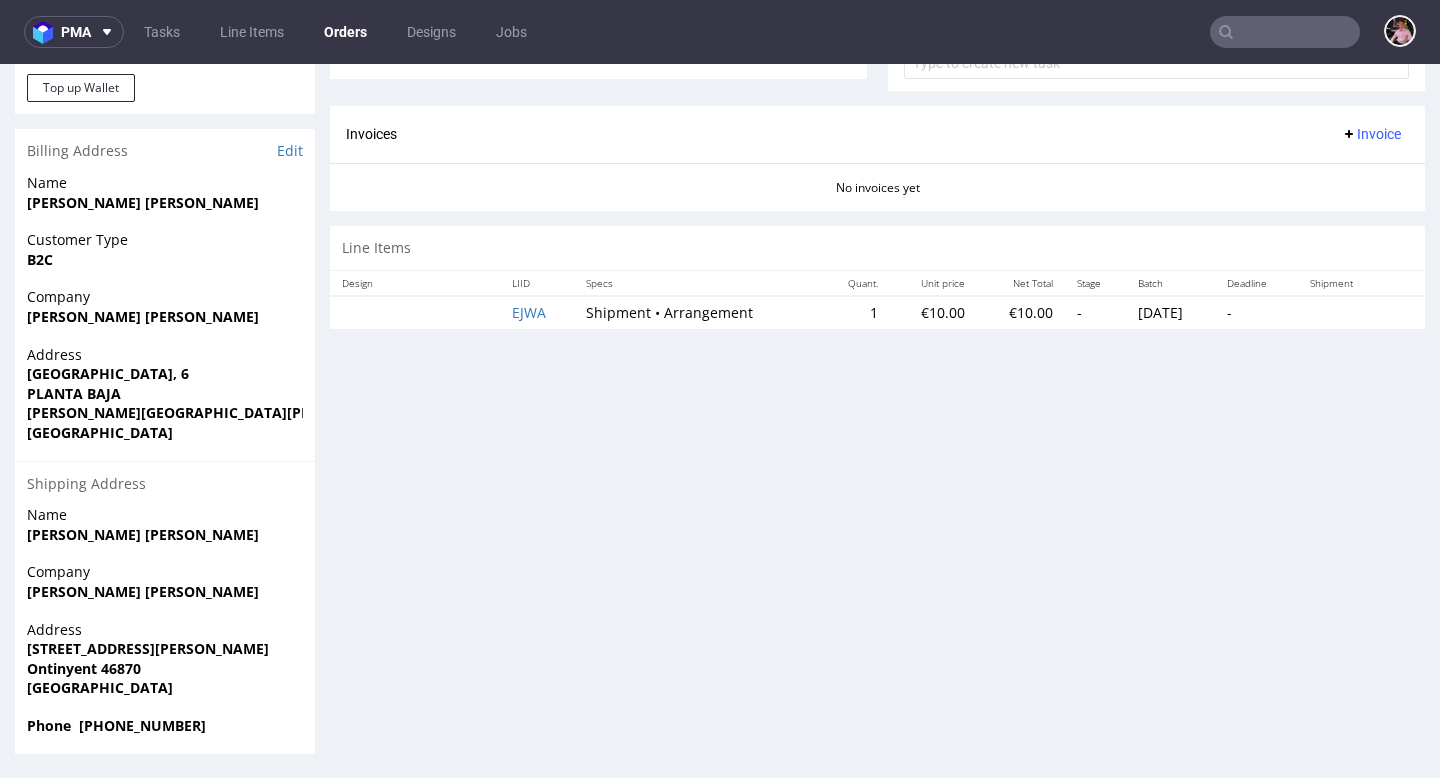 click at bounding box center (1285, 32) 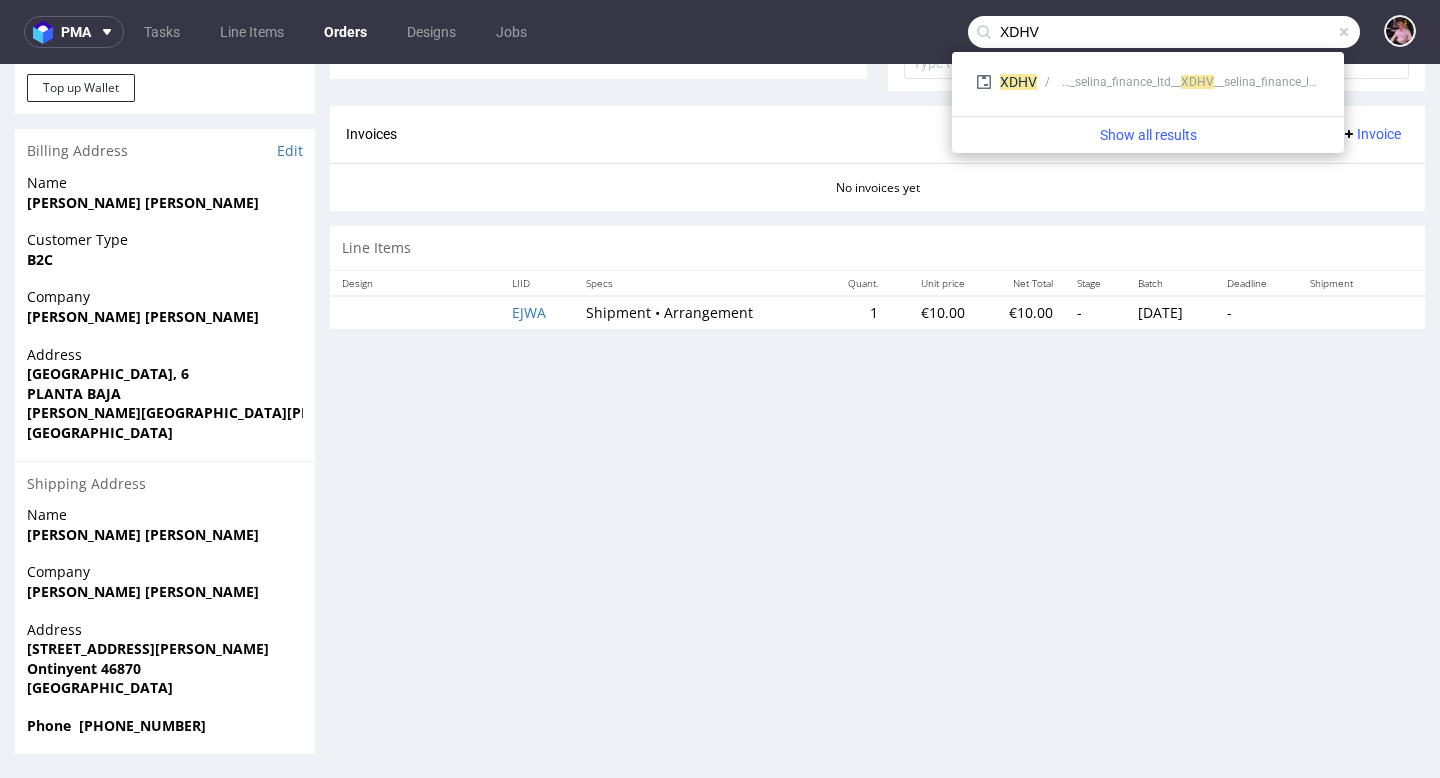 type on "XDHV" 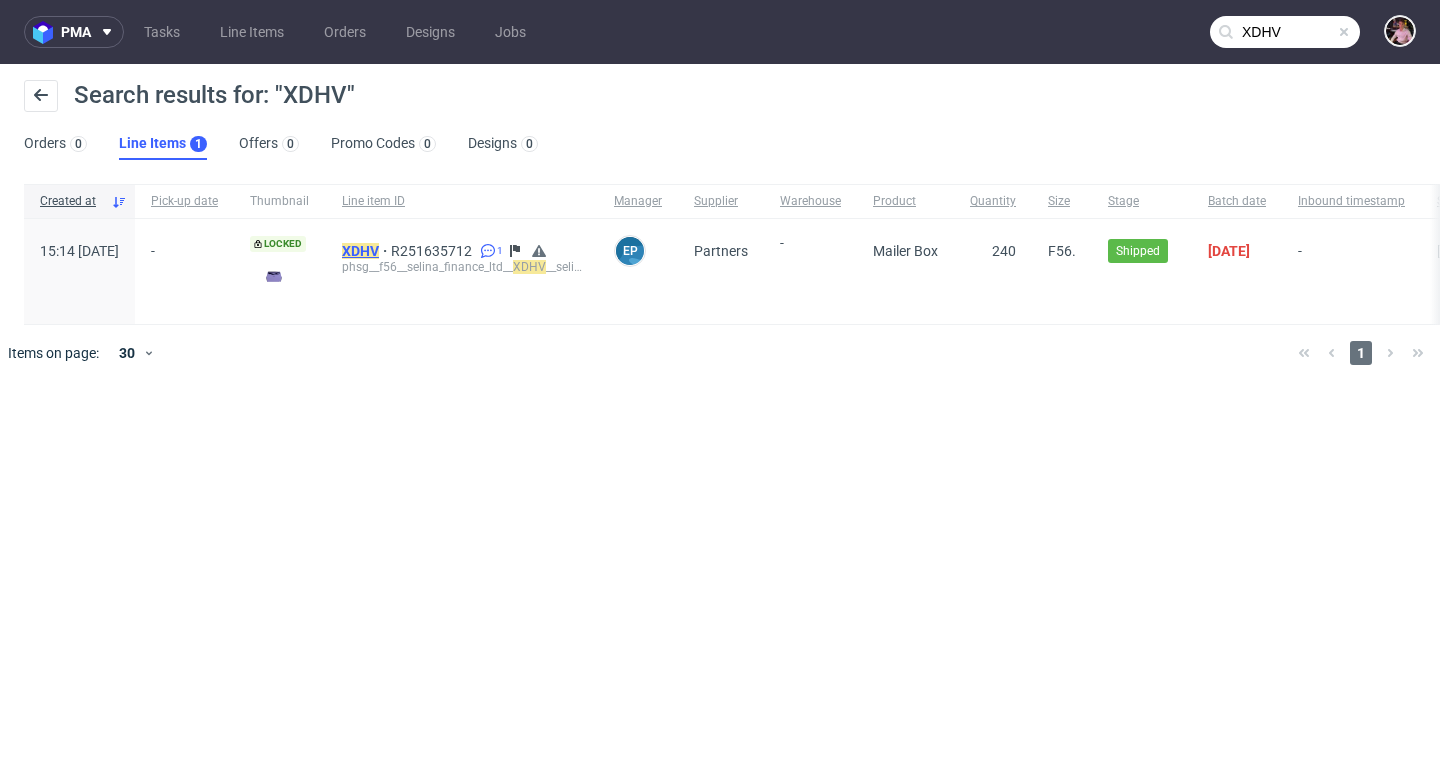 click on "XDHV" 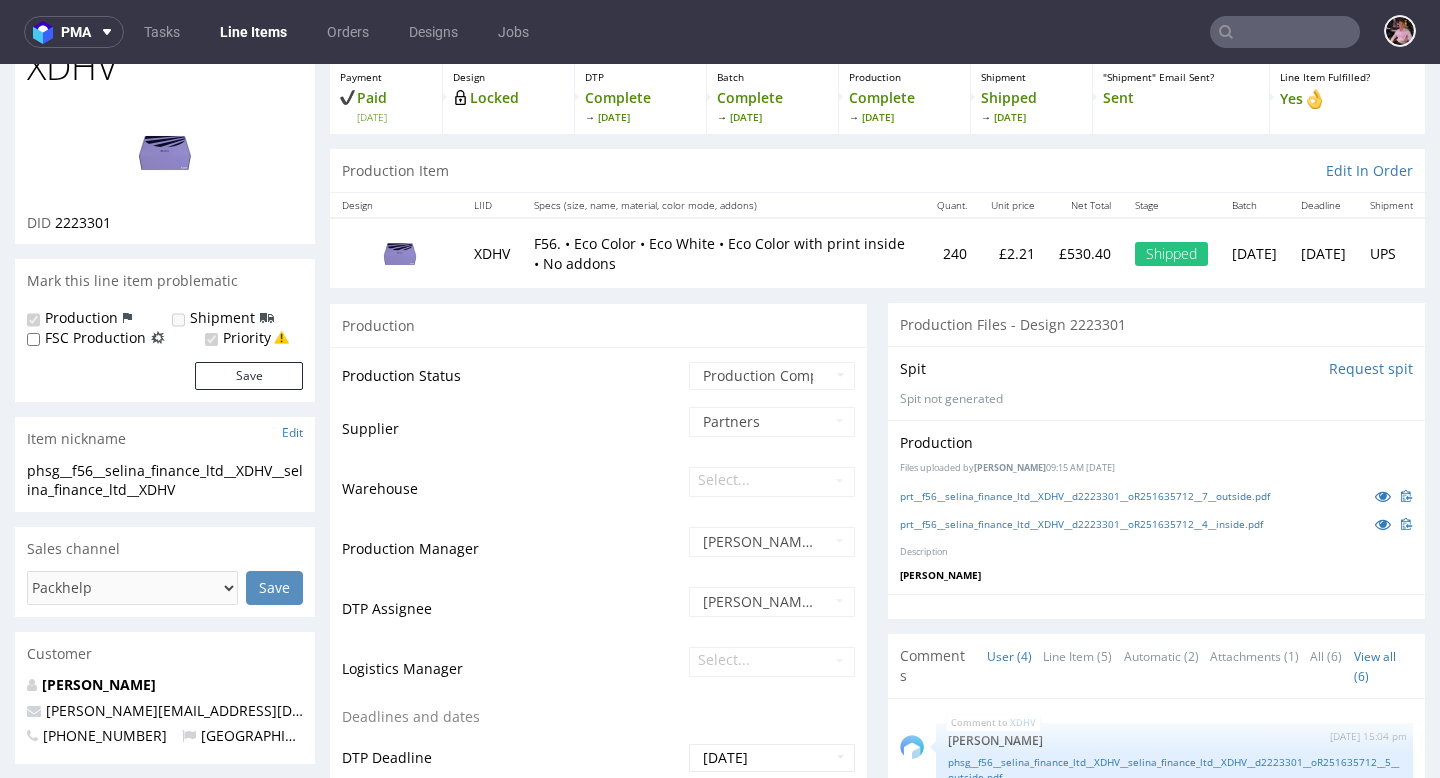 scroll, scrollTop: 0, scrollLeft: 0, axis: both 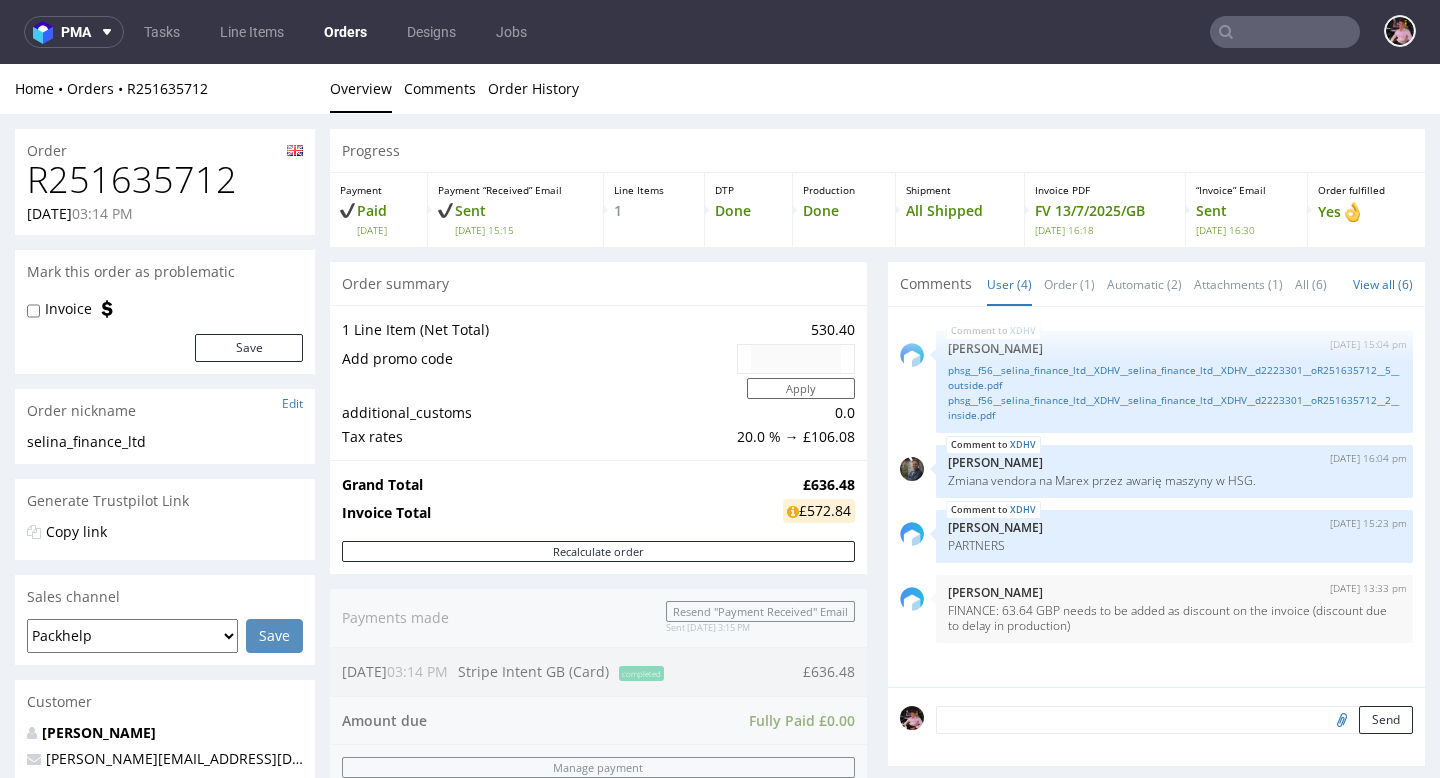 click on "R251635712" at bounding box center (165, 180) 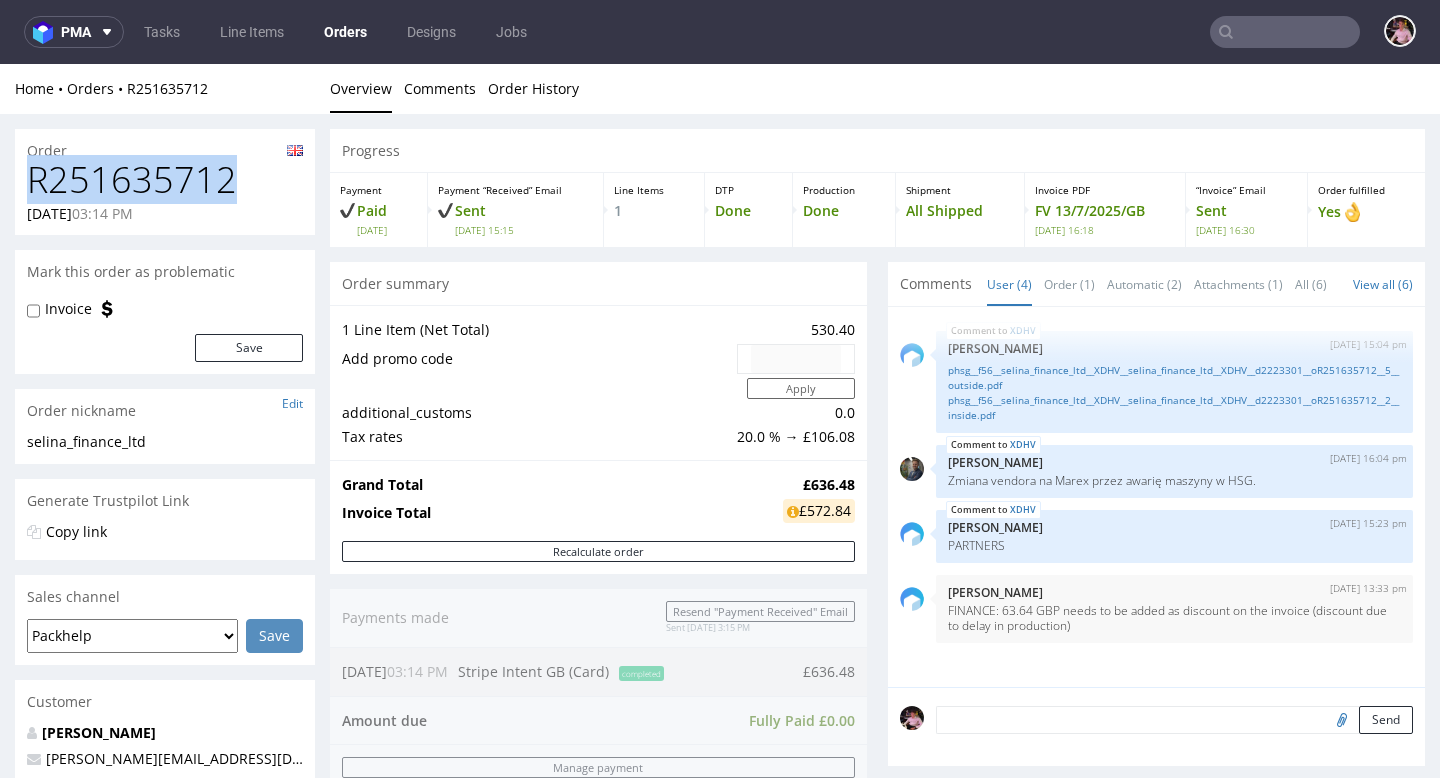click on "R251635712" at bounding box center (165, 180) 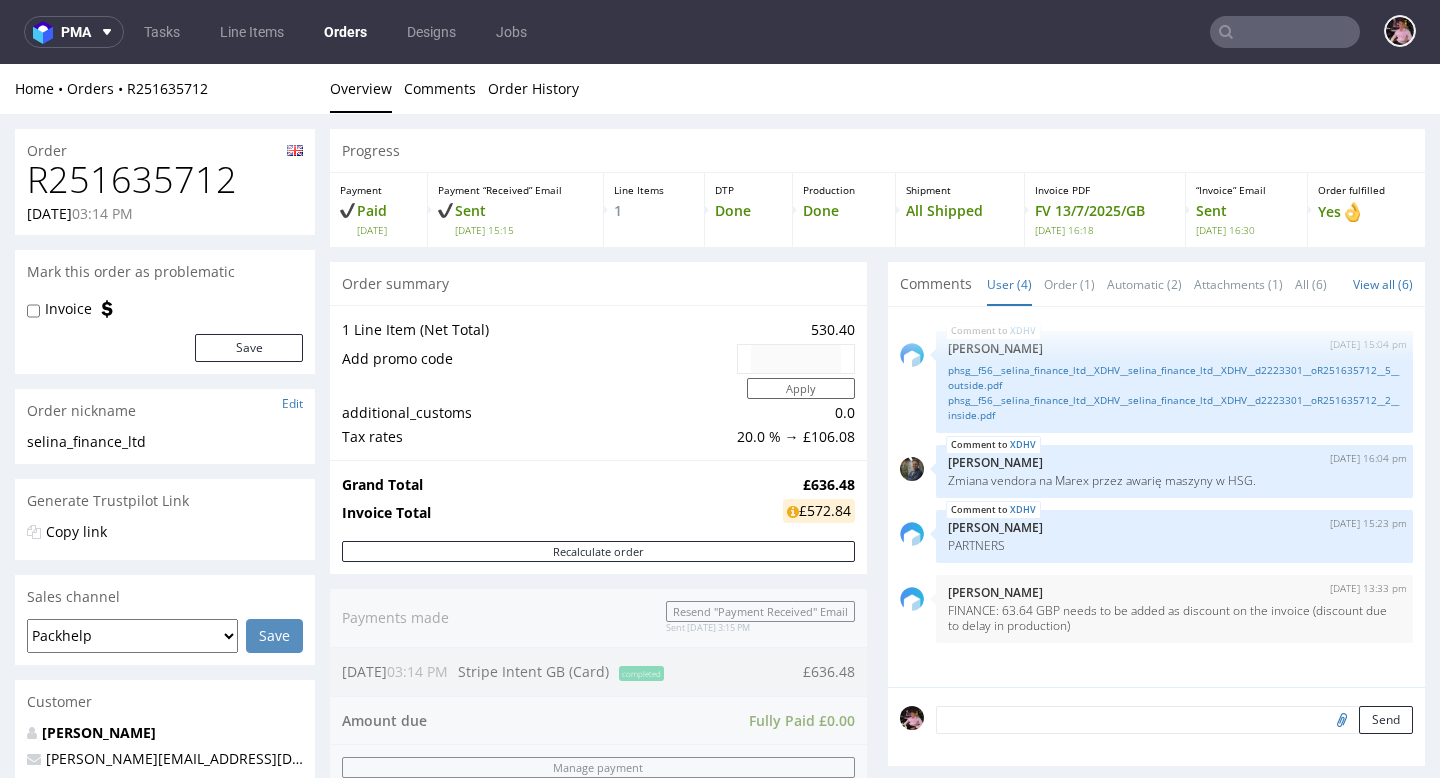 scroll, scrollTop: 910, scrollLeft: 0, axis: vertical 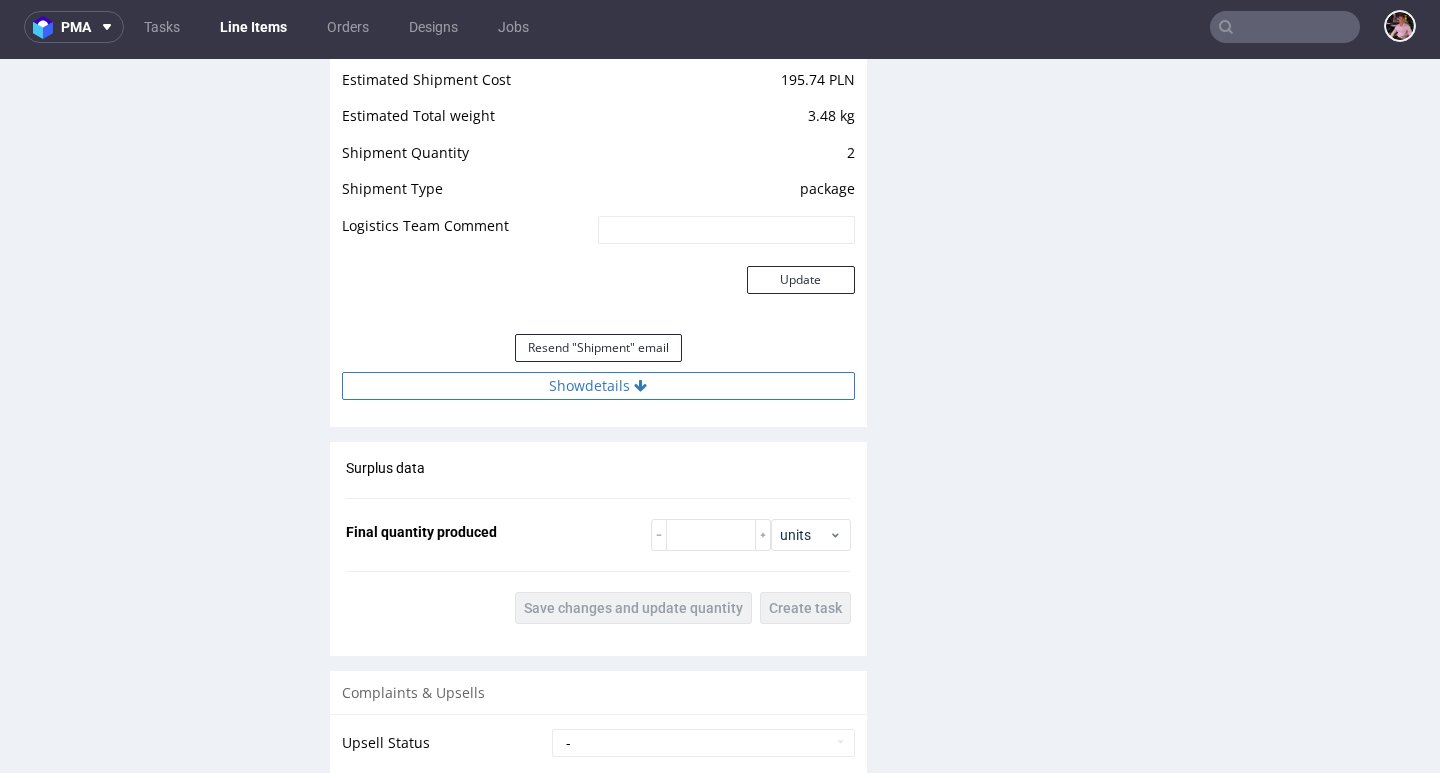 click on "Show  details" at bounding box center (598, 386) 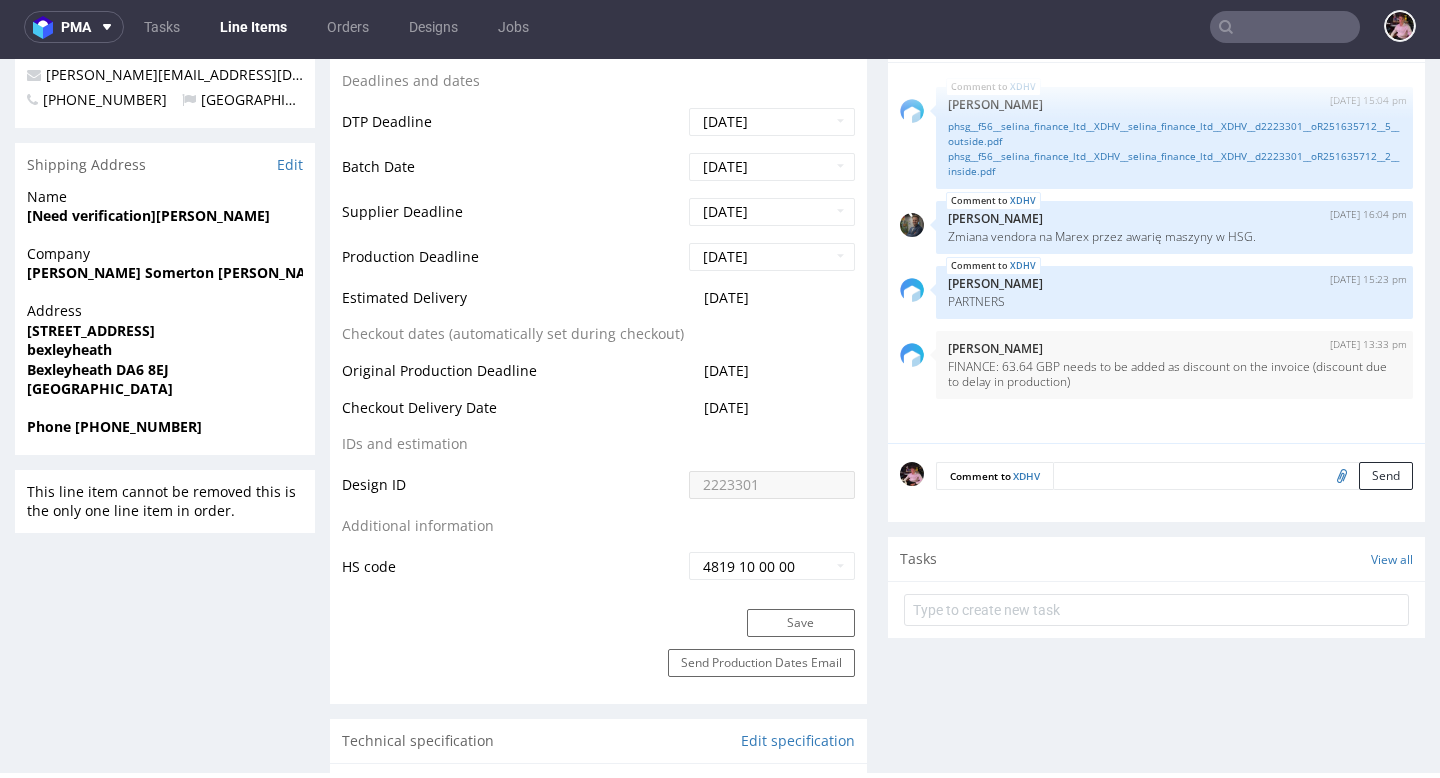 scroll, scrollTop: 740, scrollLeft: 0, axis: vertical 